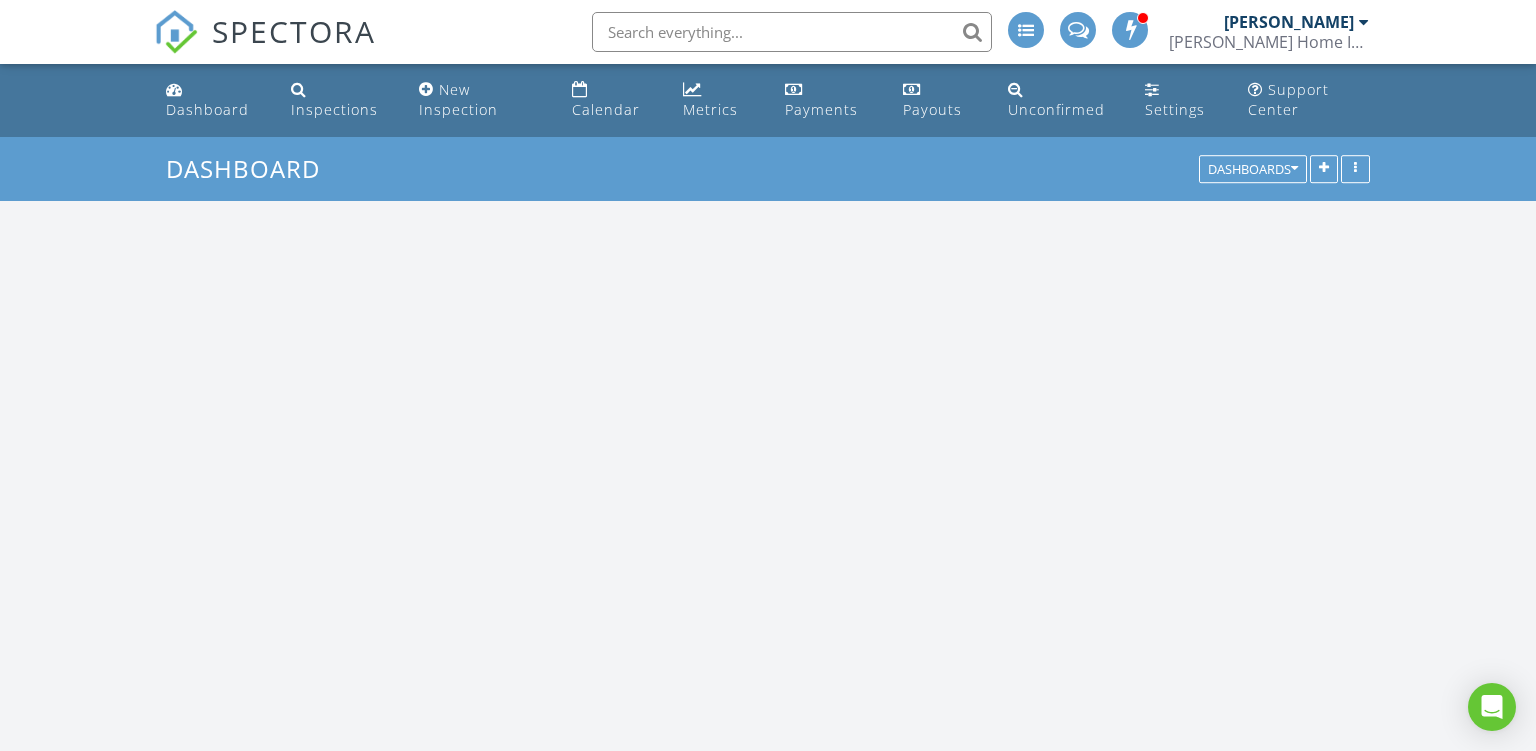 scroll, scrollTop: 0, scrollLeft: 0, axis: both 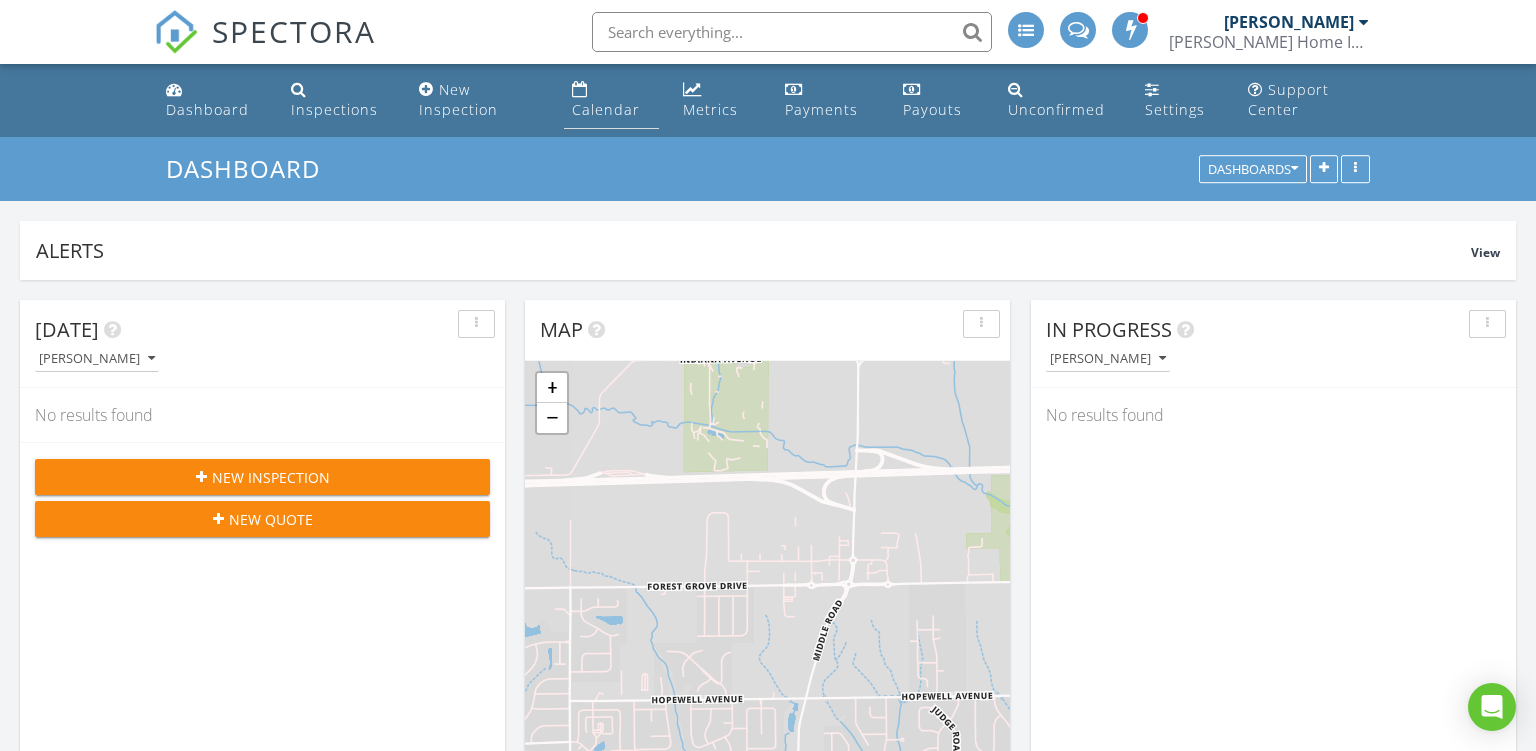 click on "Calendar" at bounding box center [606, 109] 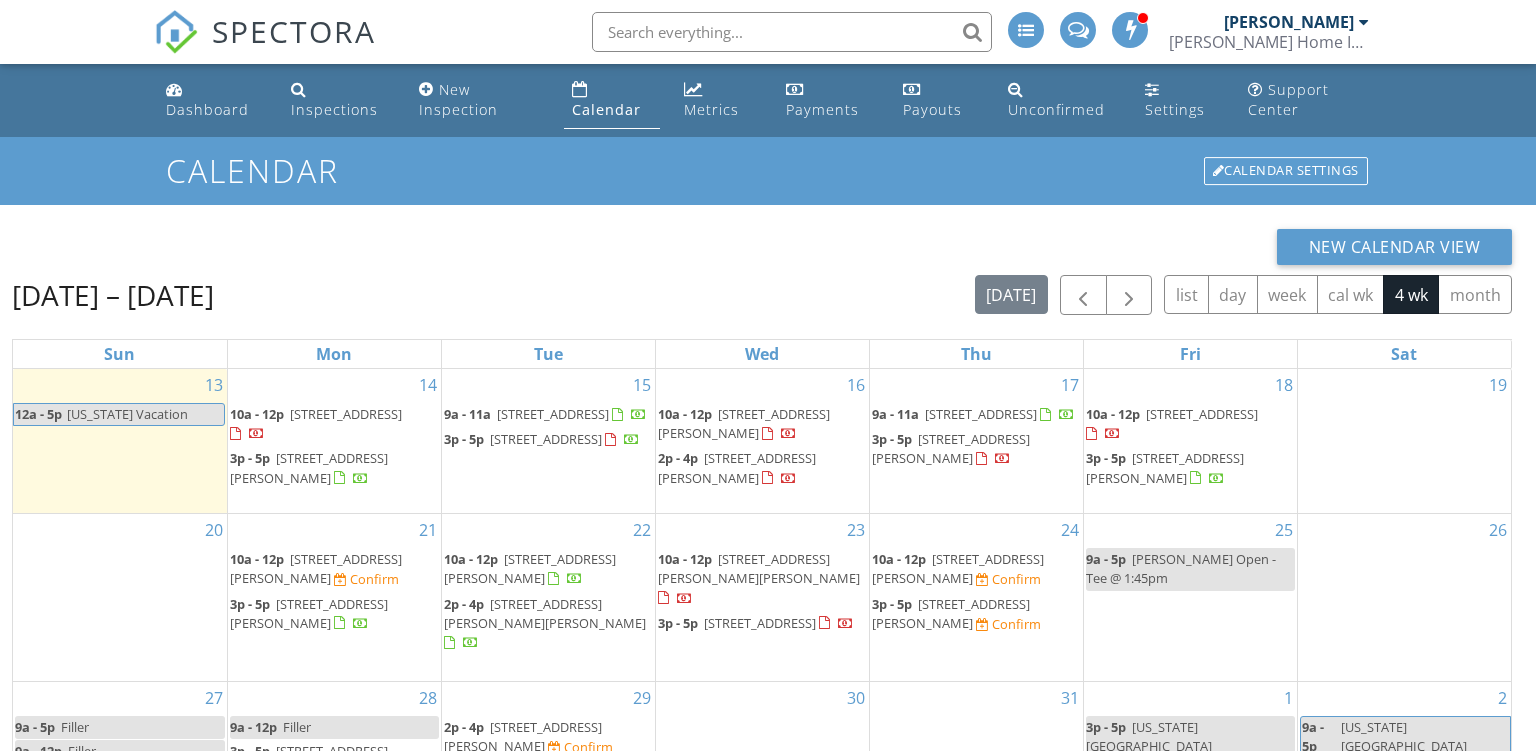 scroll, scrollTop: 0, scrollLeft: 0, axis: both 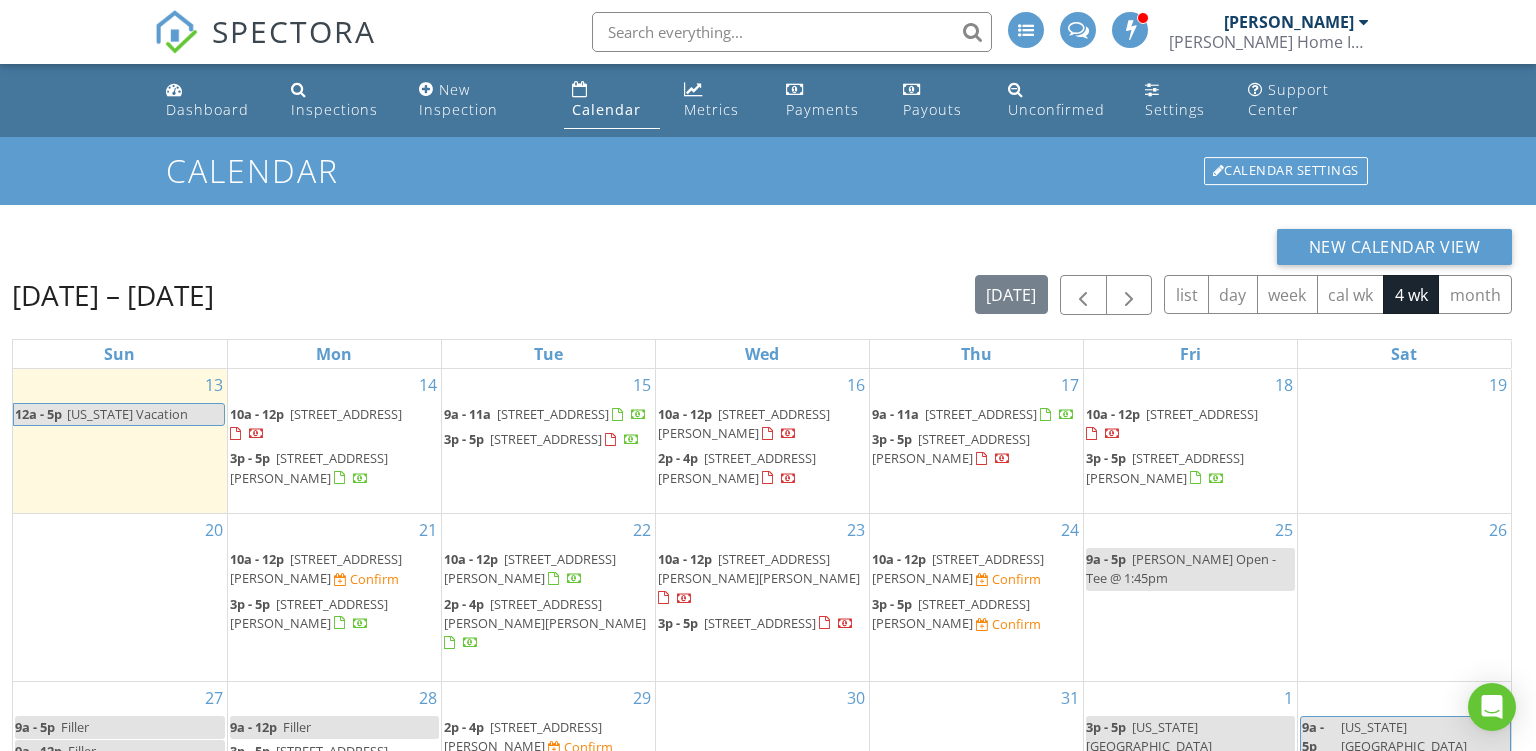 click on "Calendar" at bounding box center (606, 109) 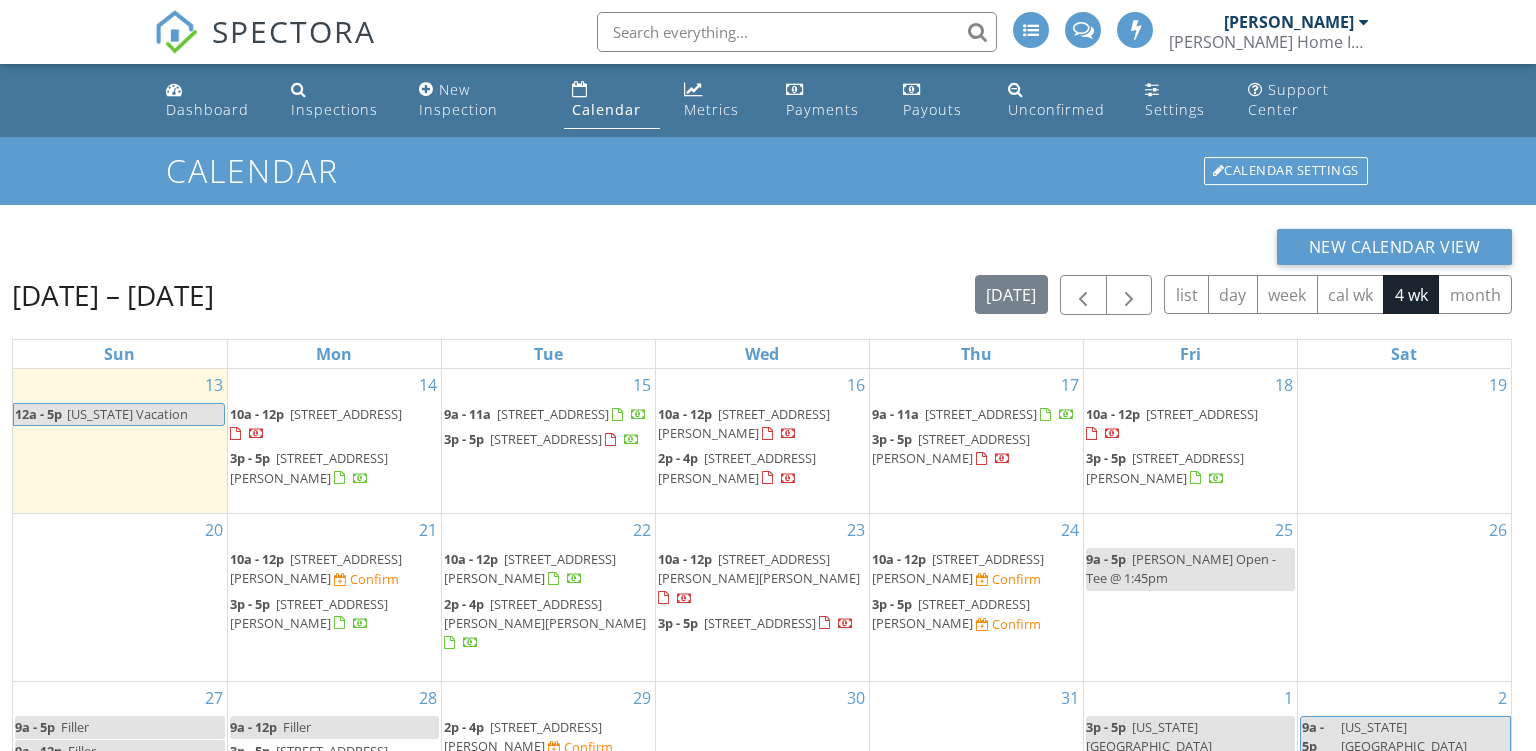 scroll, scrollTop: 0, scrollLeft: 0, axis: both 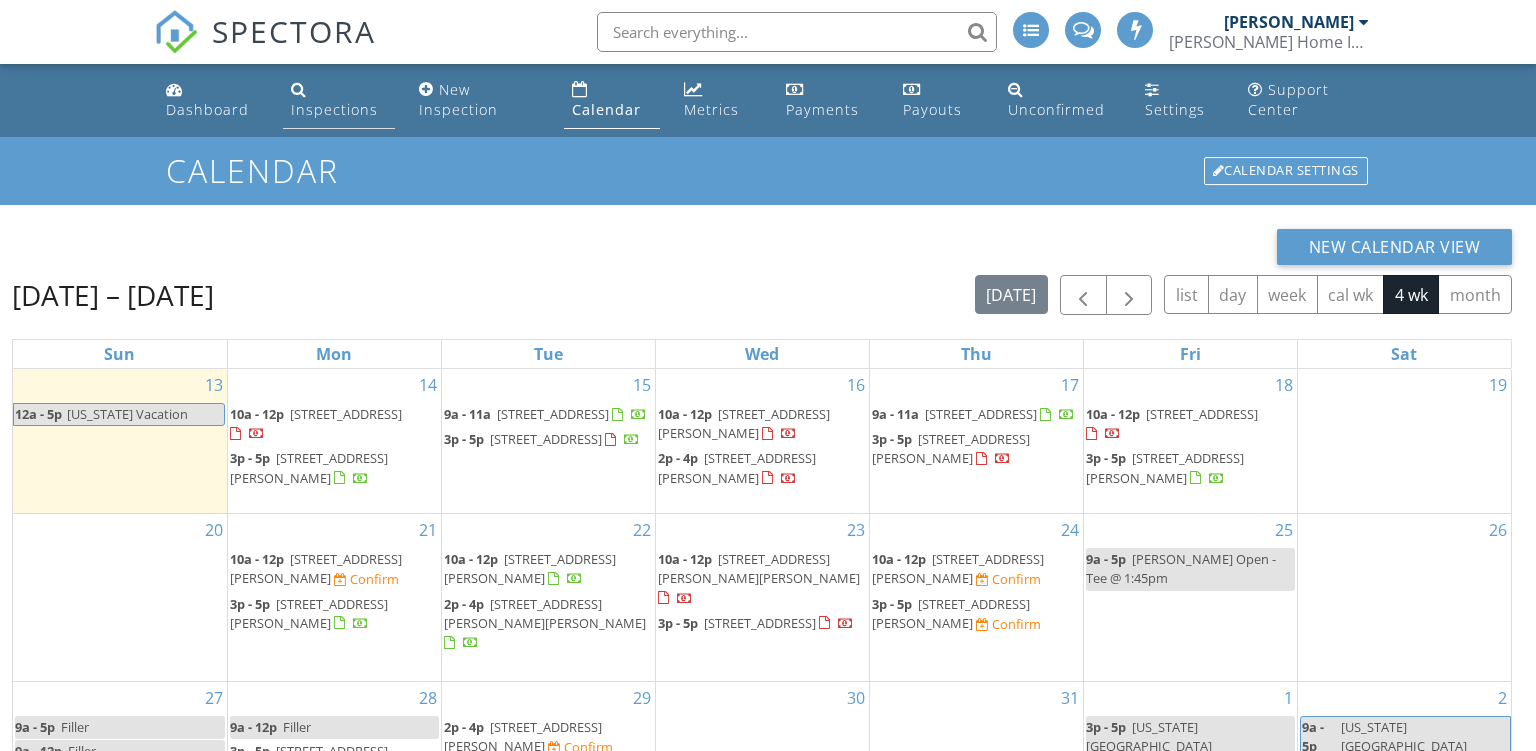 click on "Inspections" at bounding box center [334, 109] 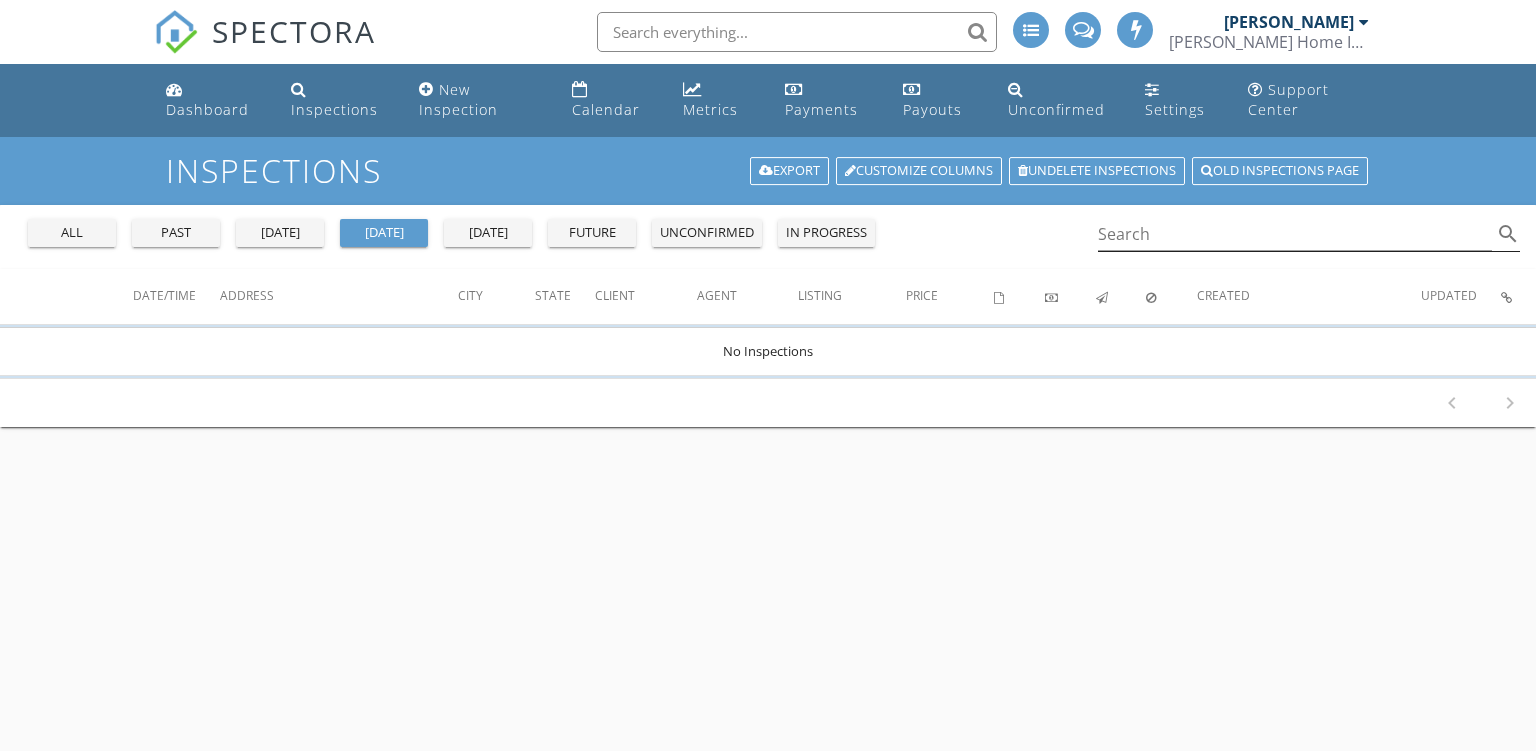 scroll, scrollTop: 0, scrollLeft: 0, axis: both 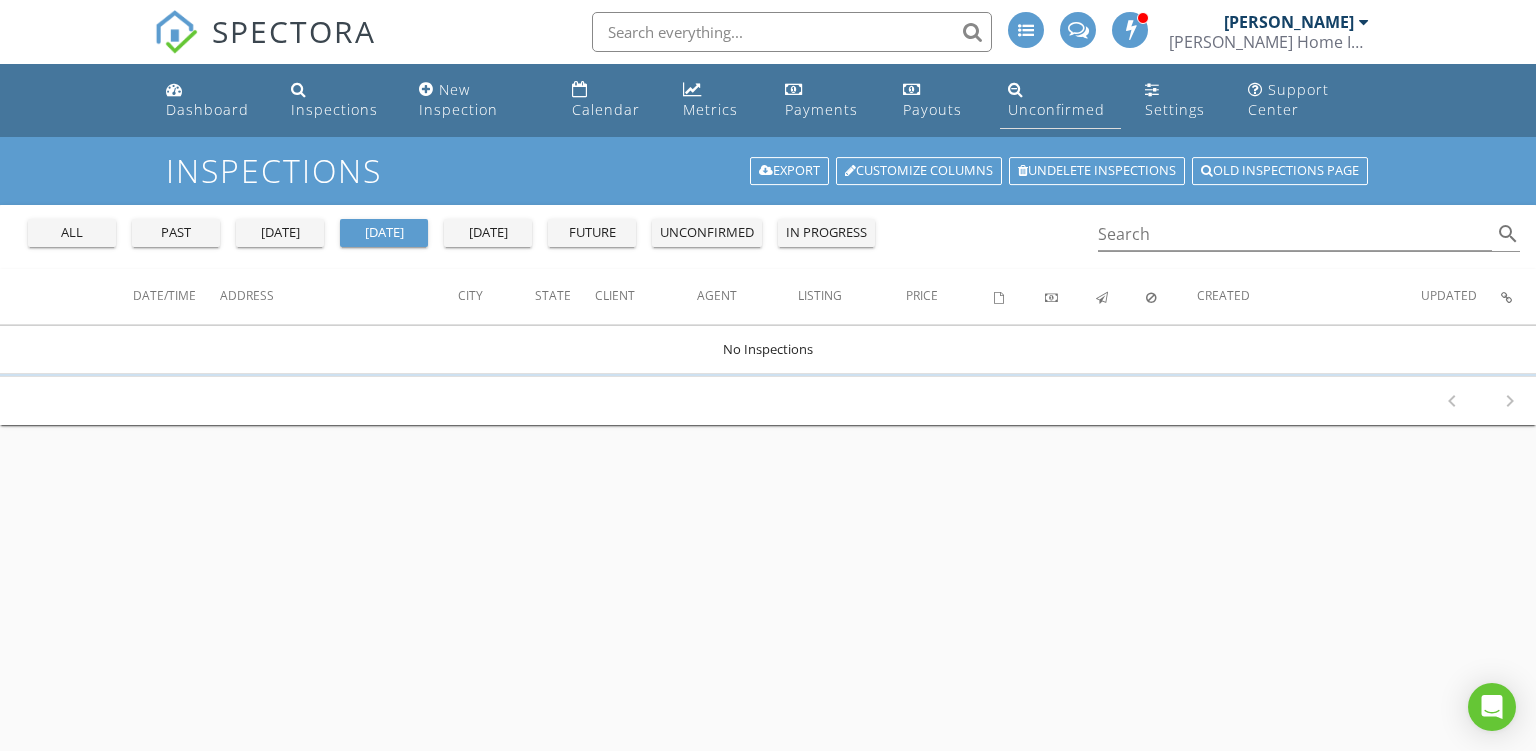 click on "Unconfirmed" at bounding box center (1056, 109) 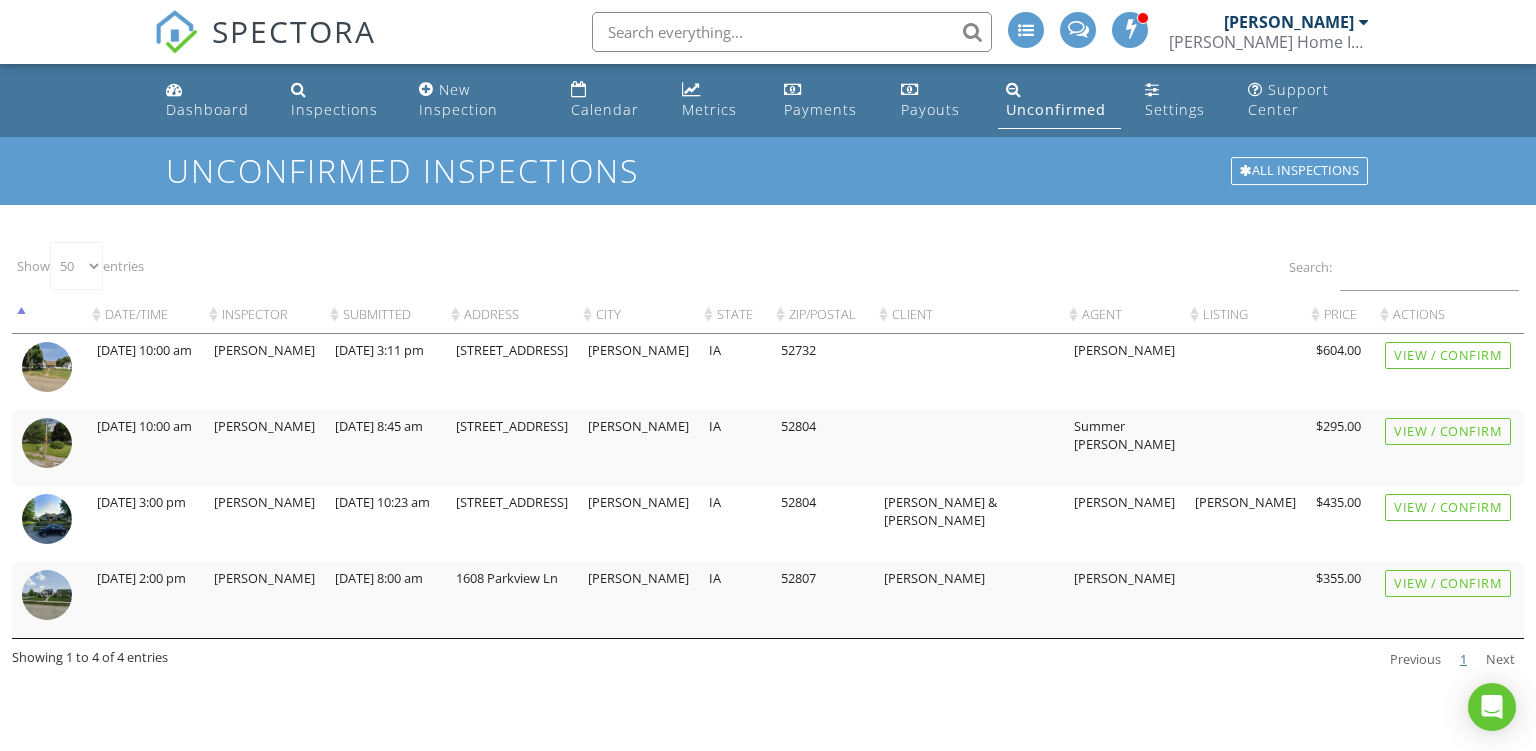 select on "50" 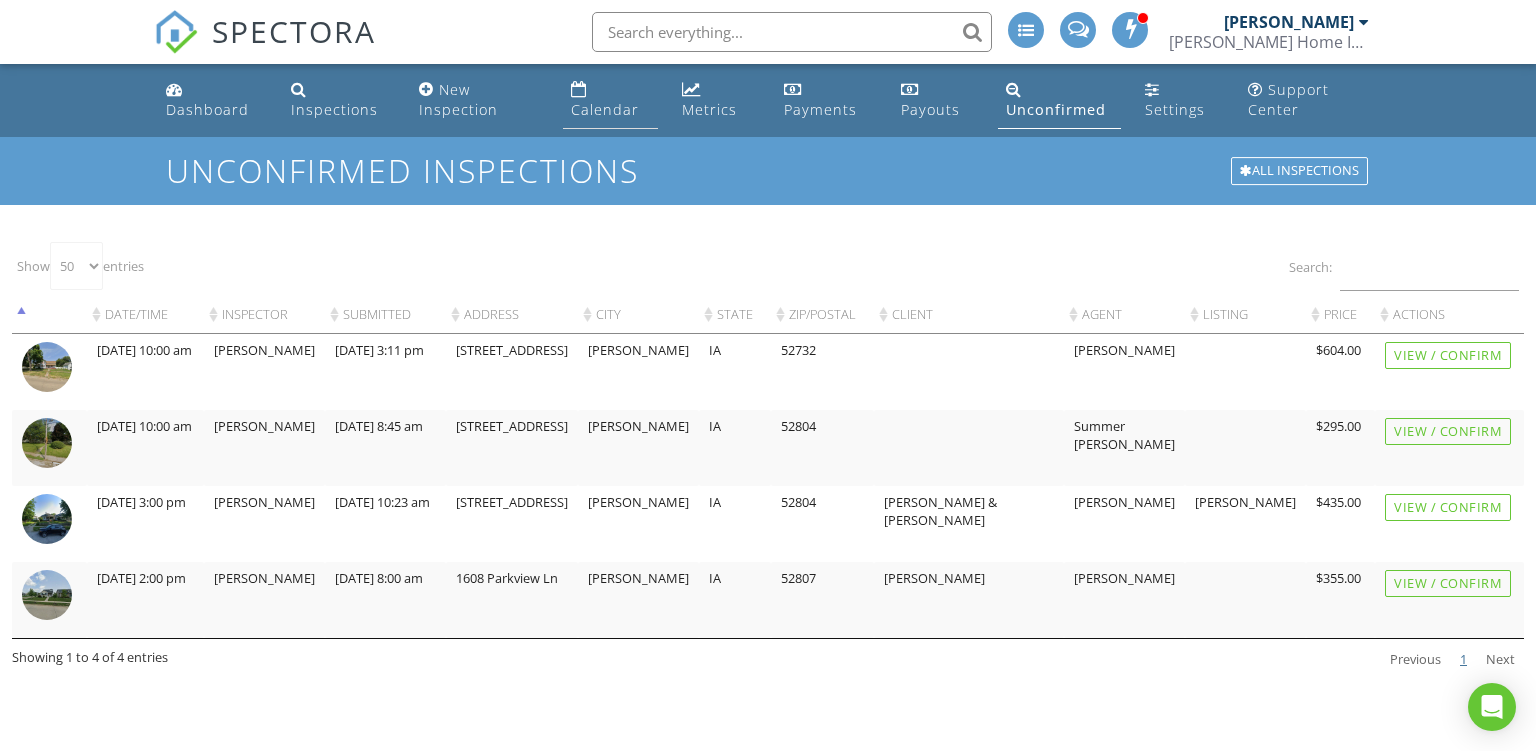 click on "Calendar" at bounding box center (605, 109) 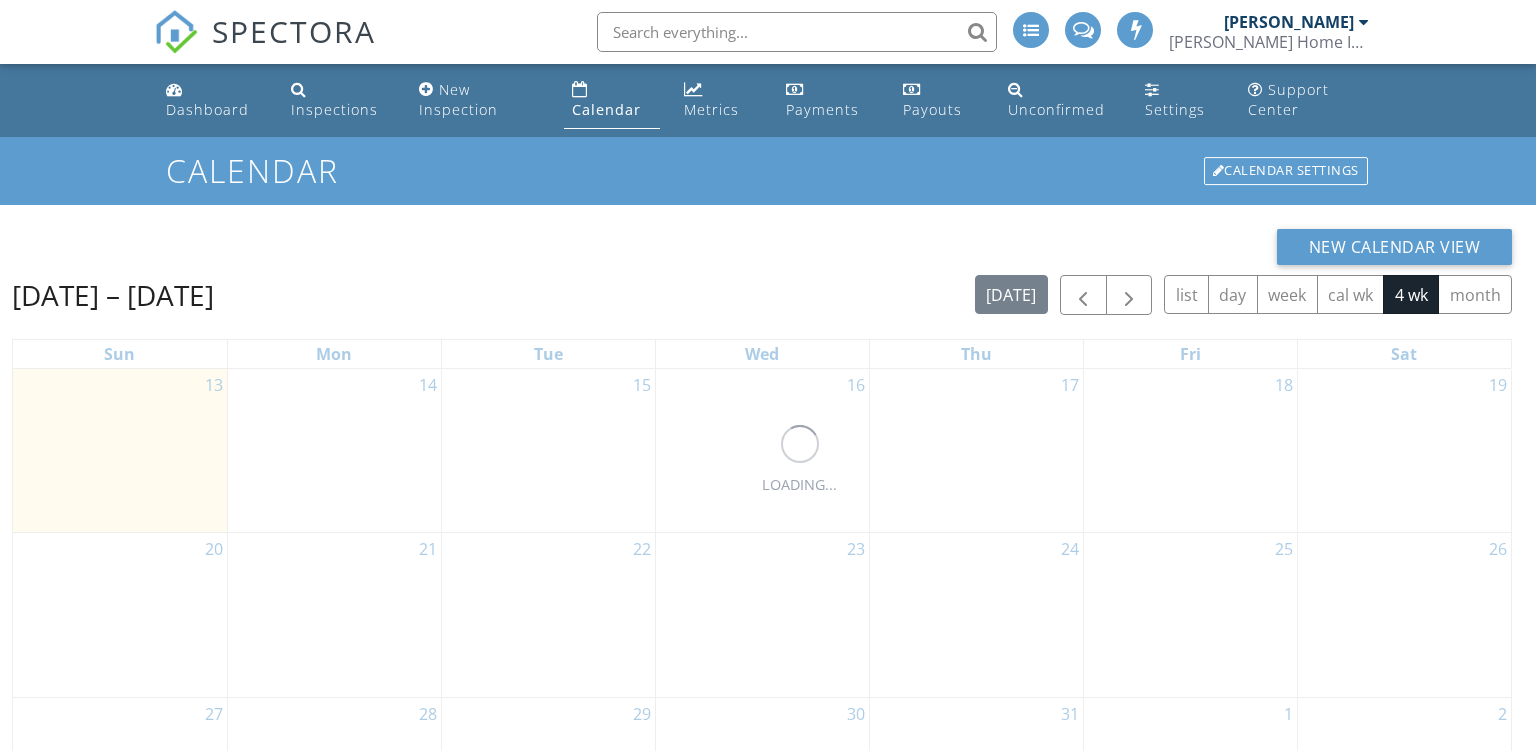 scroll, scrollTop: 0, scrollLeft: 0, axis: both 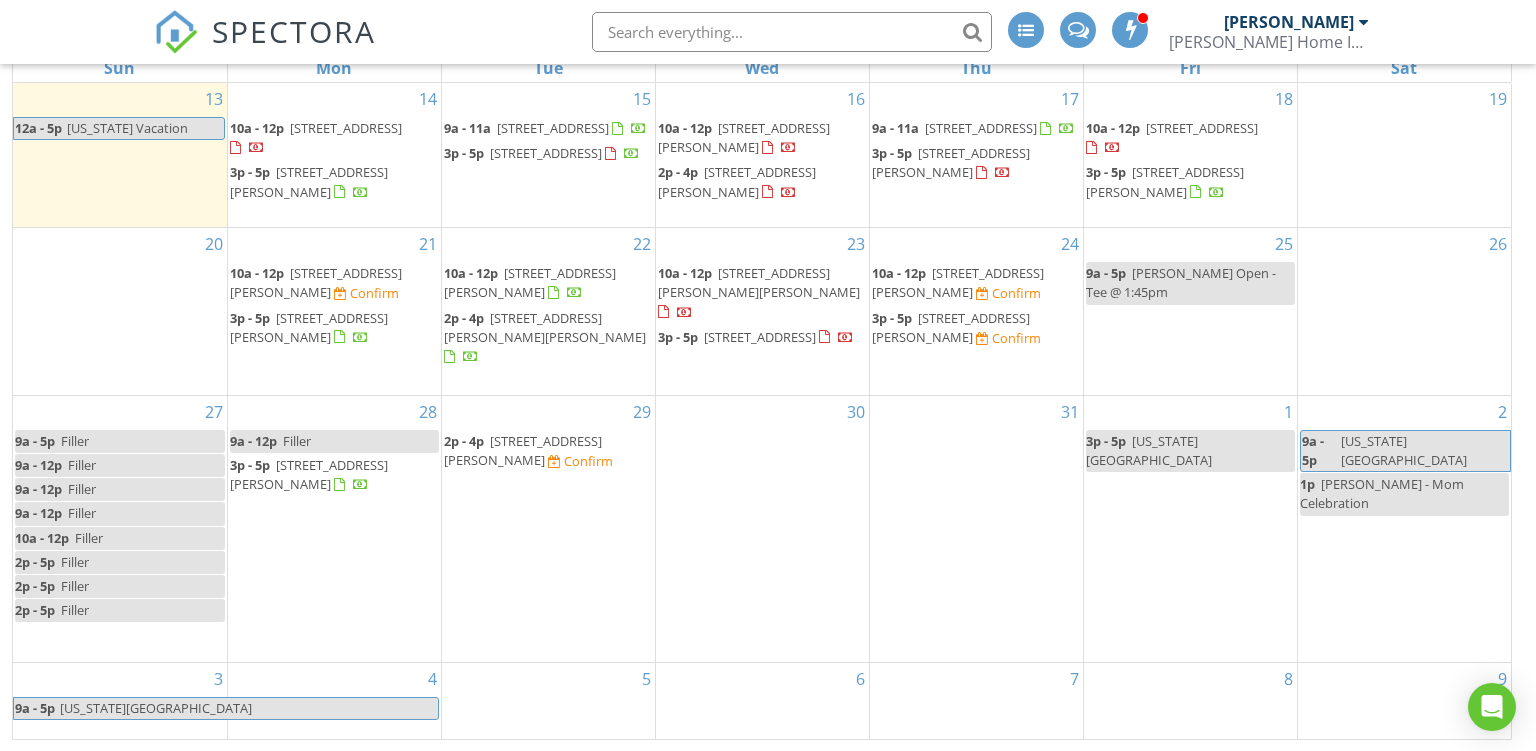 click on "1608 Parkview Ln, Davenport 52807" at bounding box center [523, 450] 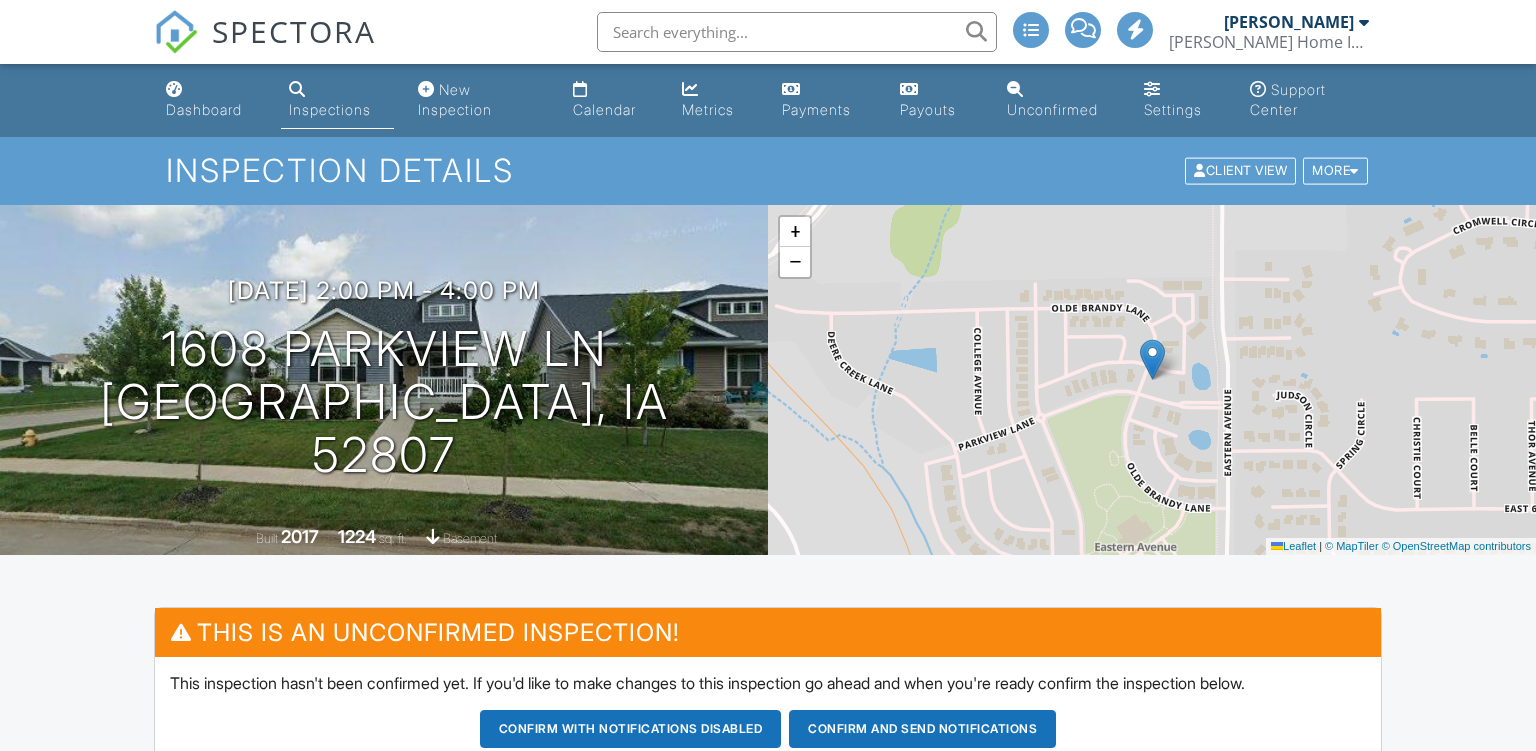 scroll, scrollTop: 0, scrollLeft: 0, axis: both 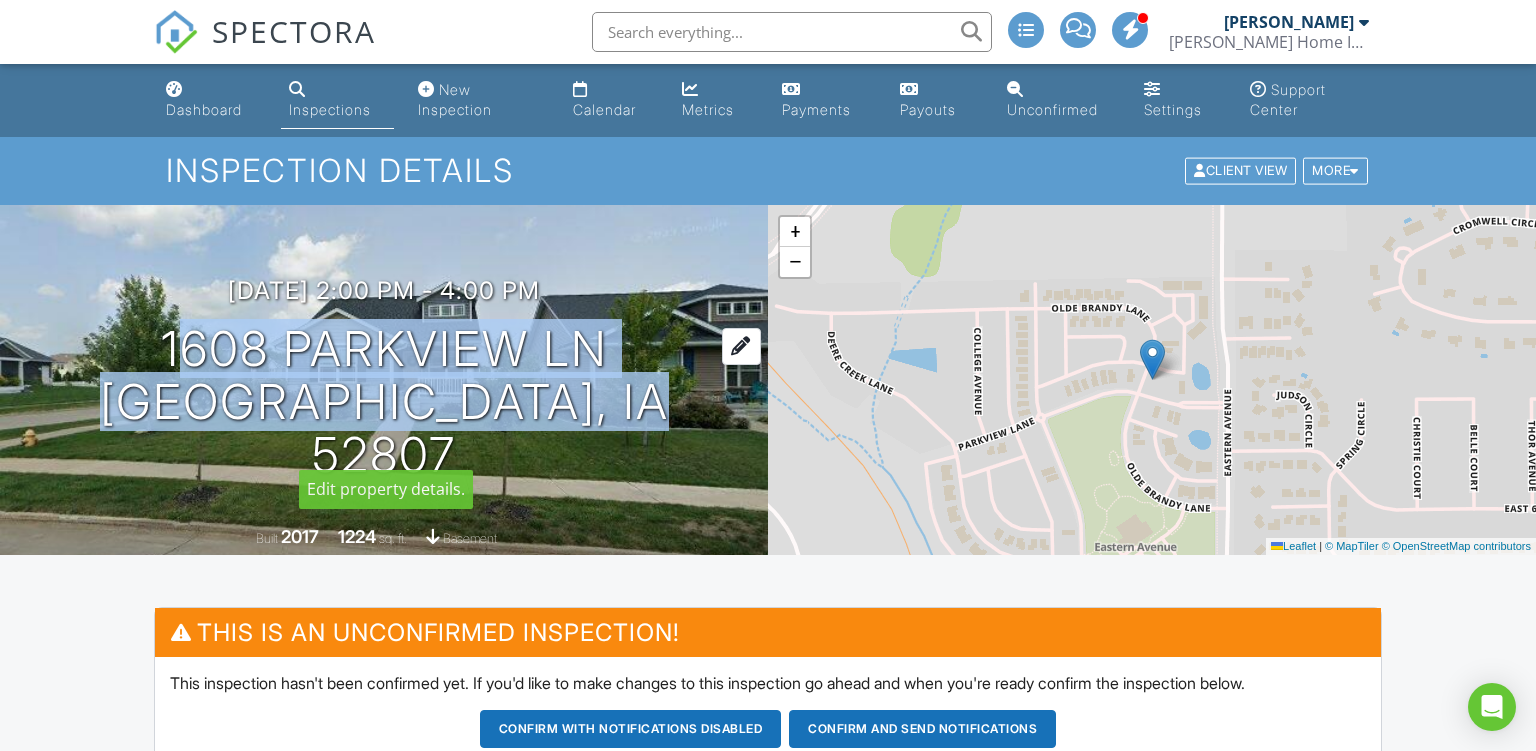 drag, startPoint x: 660, startPoint y: 442, endPoint x: 155, endPoint y: 380, distance: 508.79172 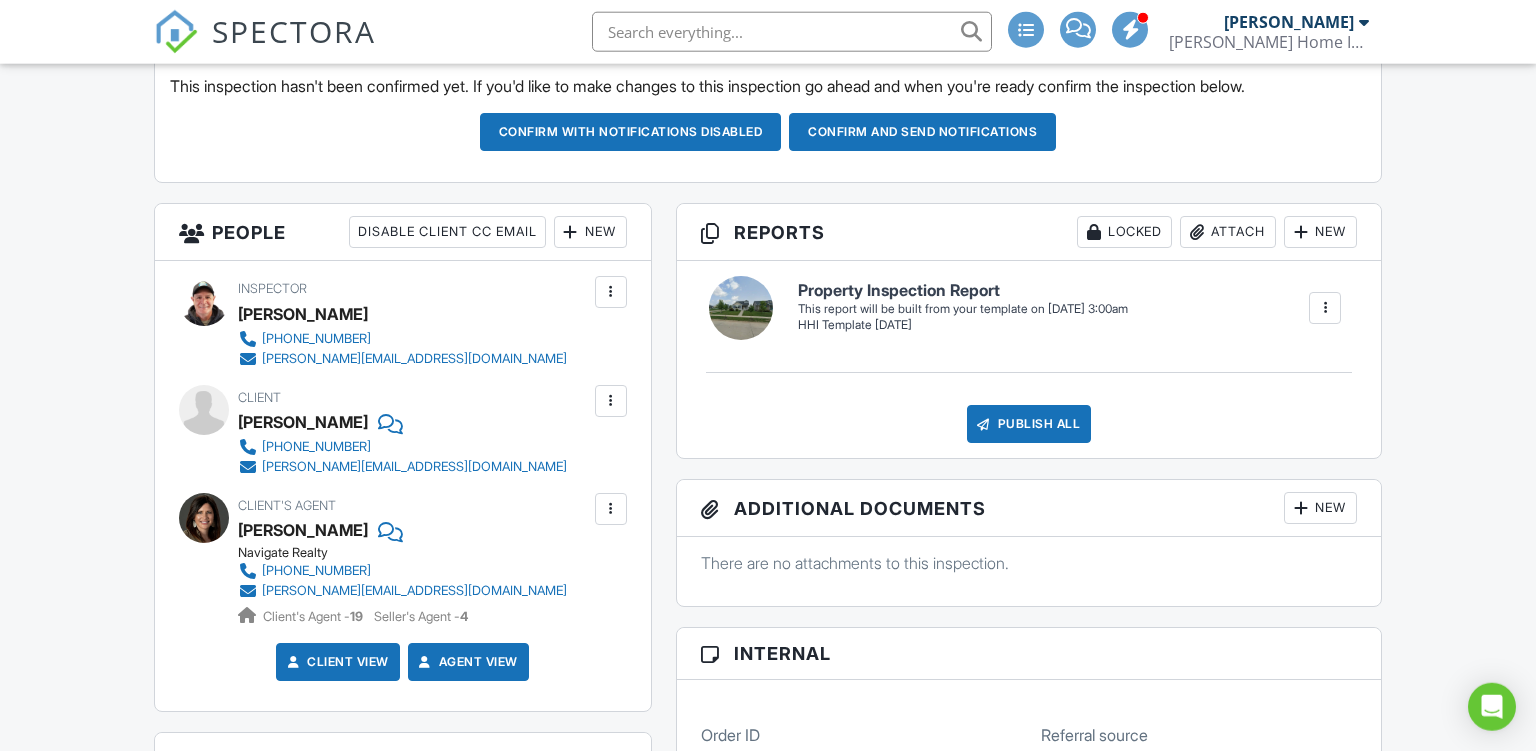 scroll, scrollTop: 661, scrollLeft: 0, axis: vertical 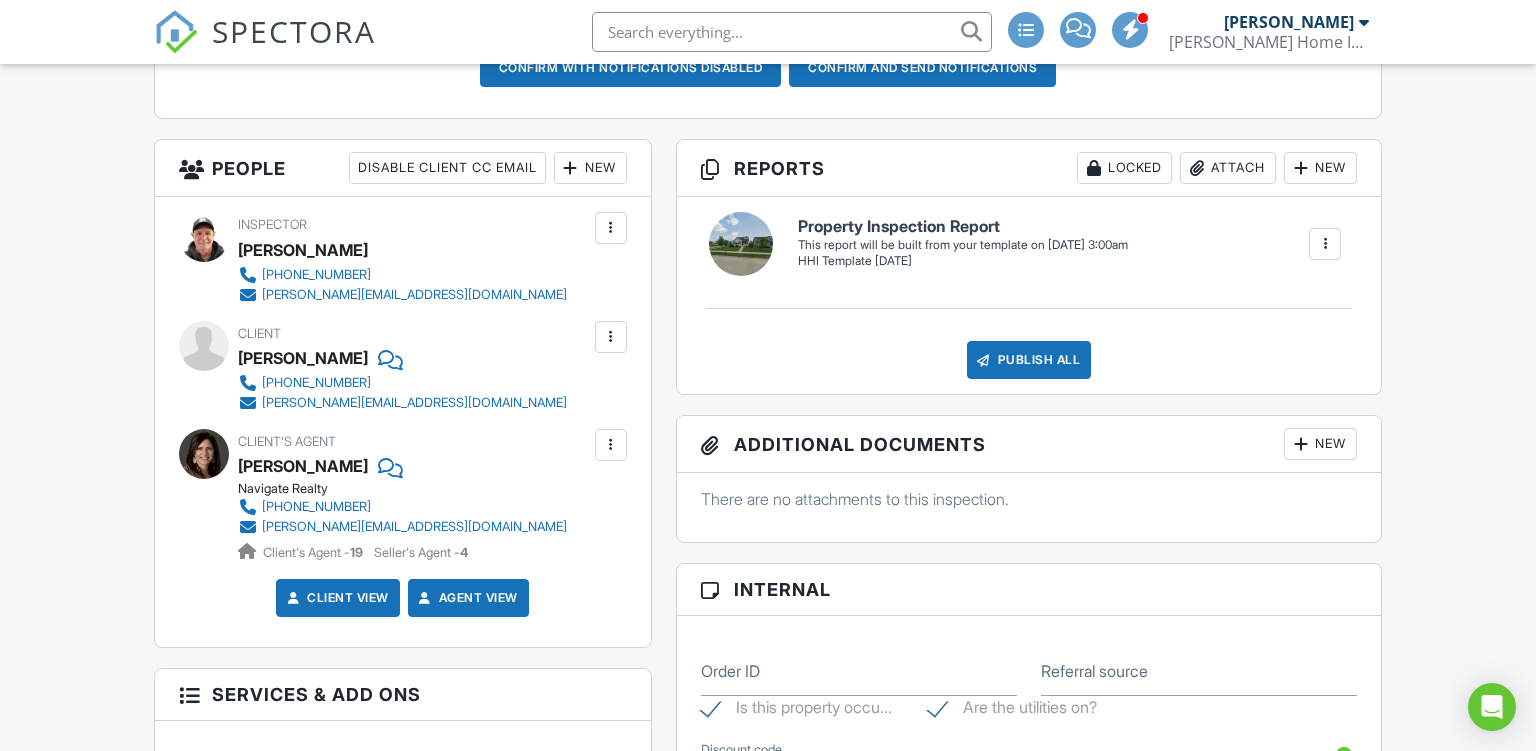 click at bounding box center (611, 445) 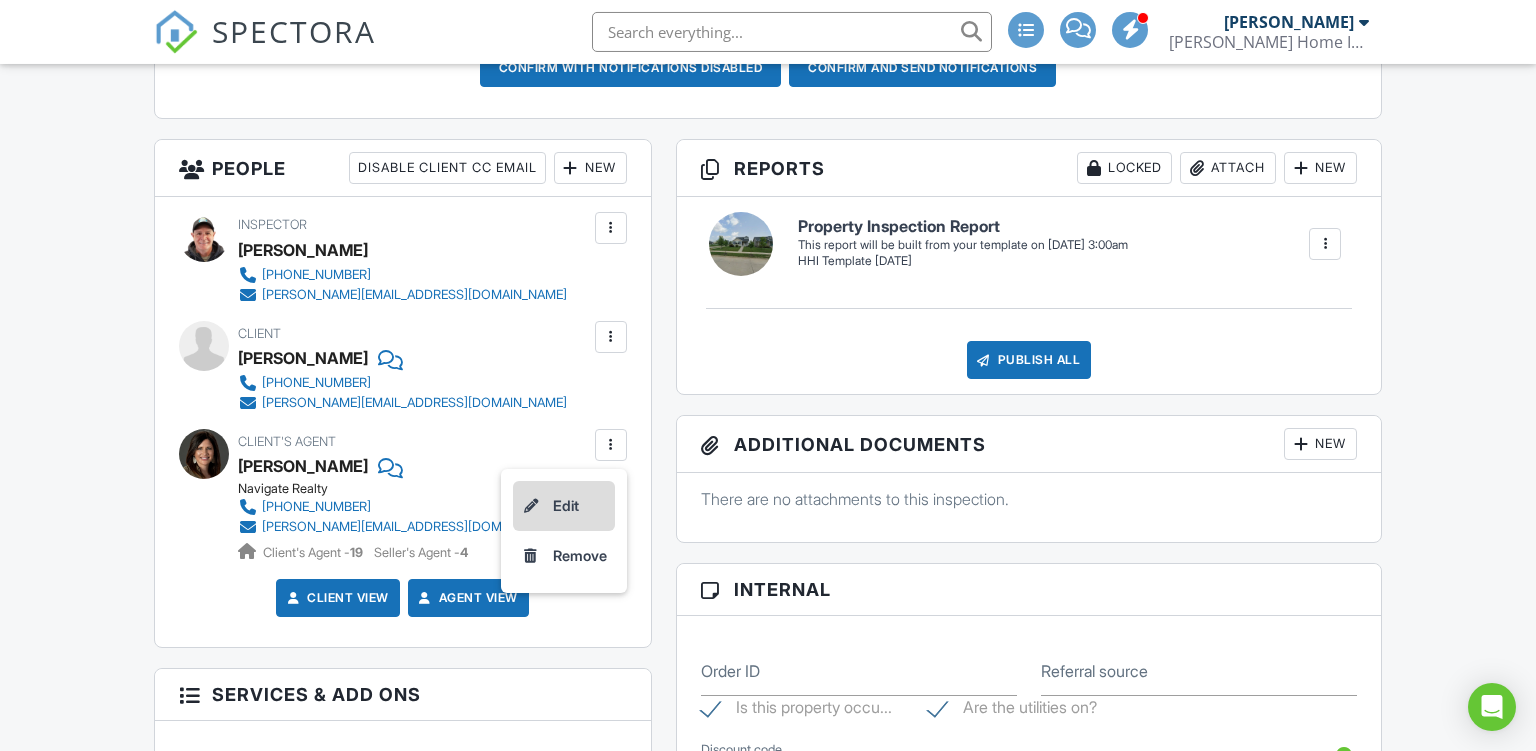 click on "Edit" at bounding box center [564, 506] 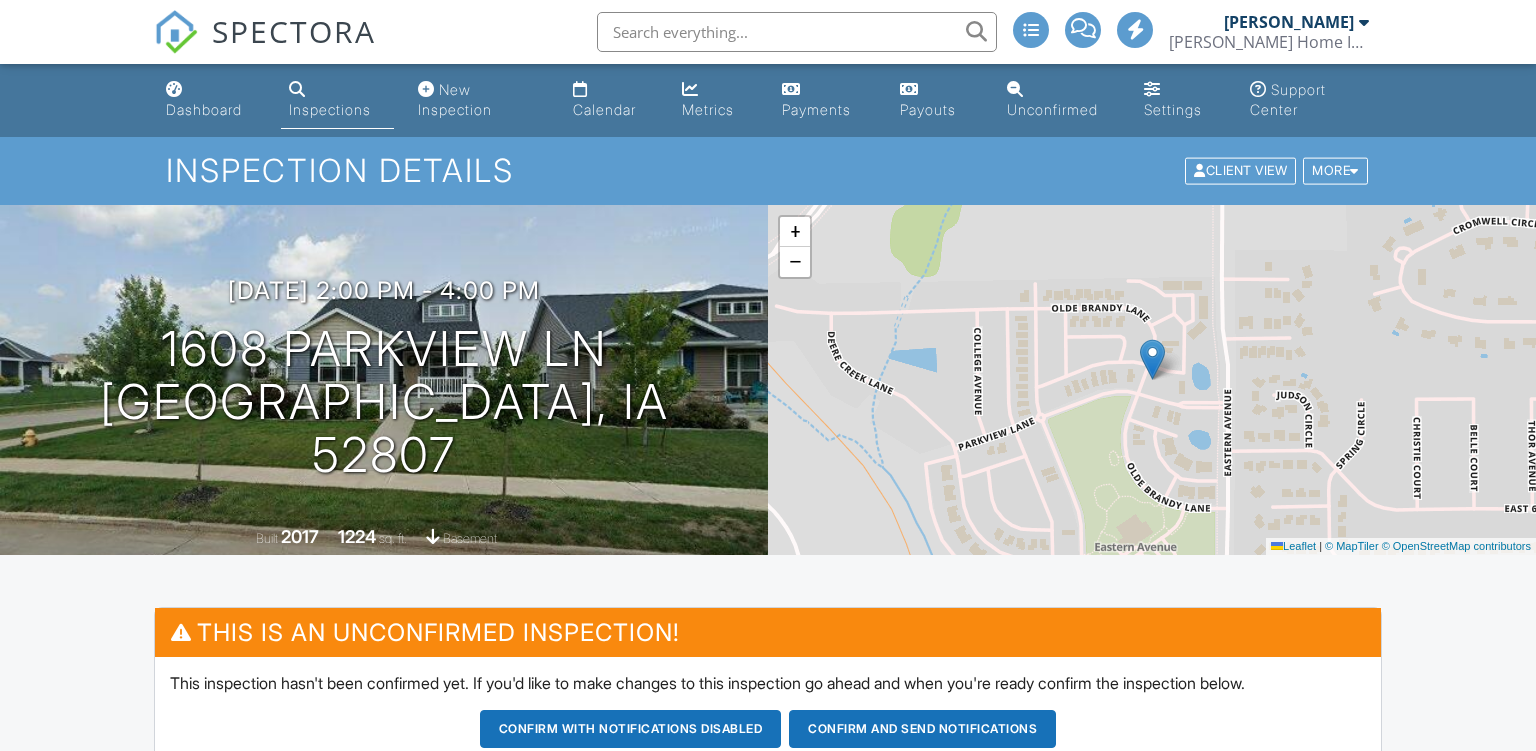 scroll, scrollTop: 0, scrollLeft: 0, axis: both 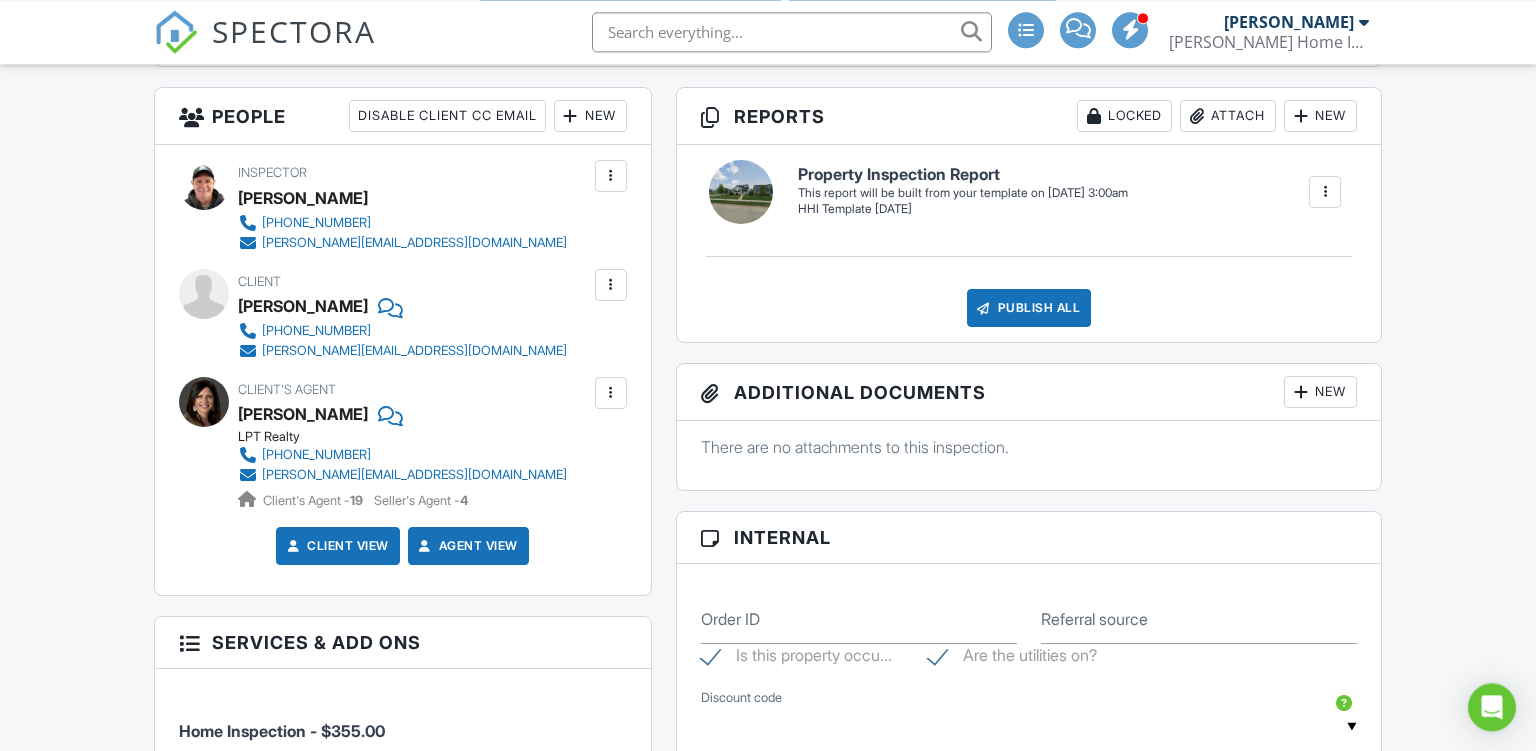 click at bounding box center (611, 393) 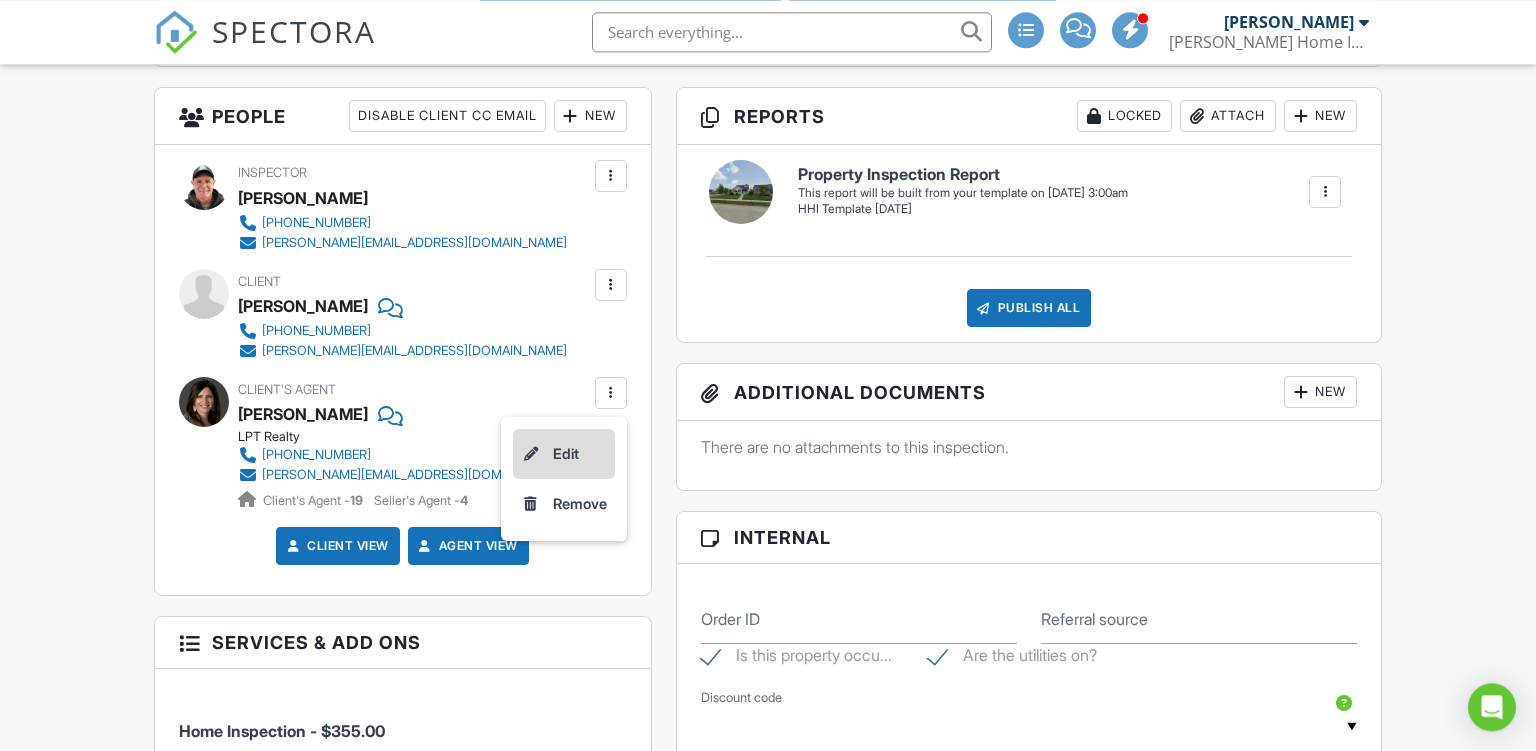 click on "Edit" at bounding box center (564, 454) 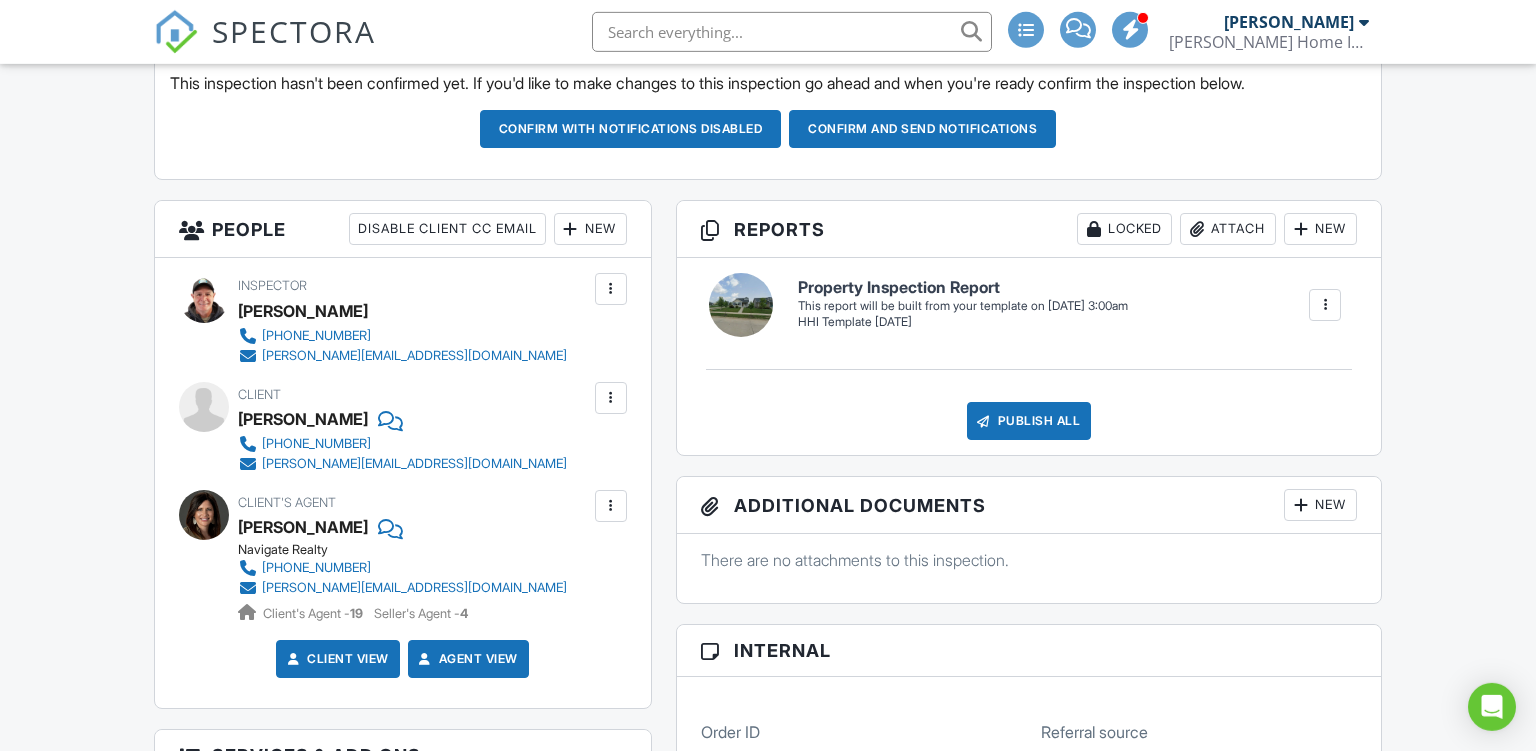 scroll, scrollTop: 467, scrollLeft: 0, axis: vertical 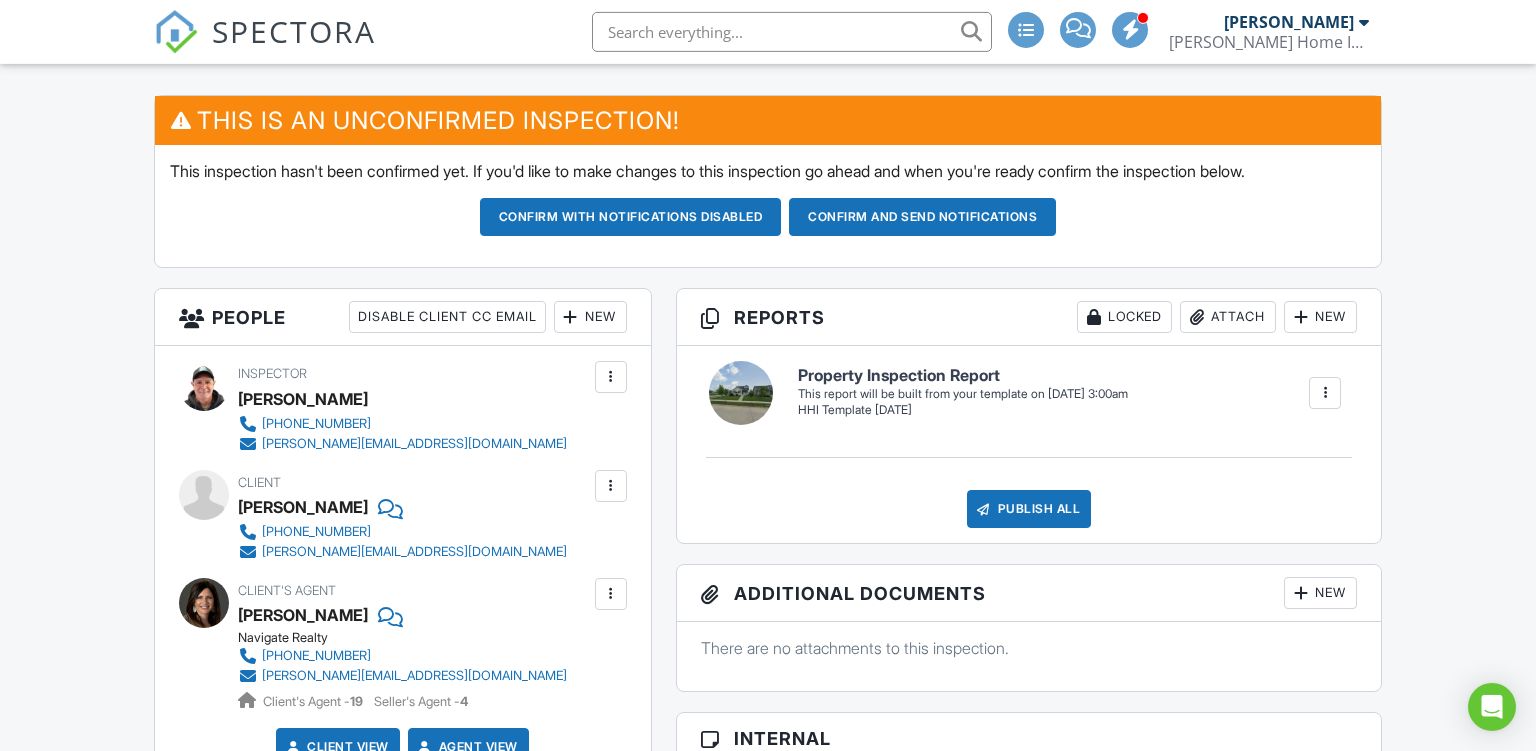 click on "Confirm and send notifications" at bounding box center (631, 217) 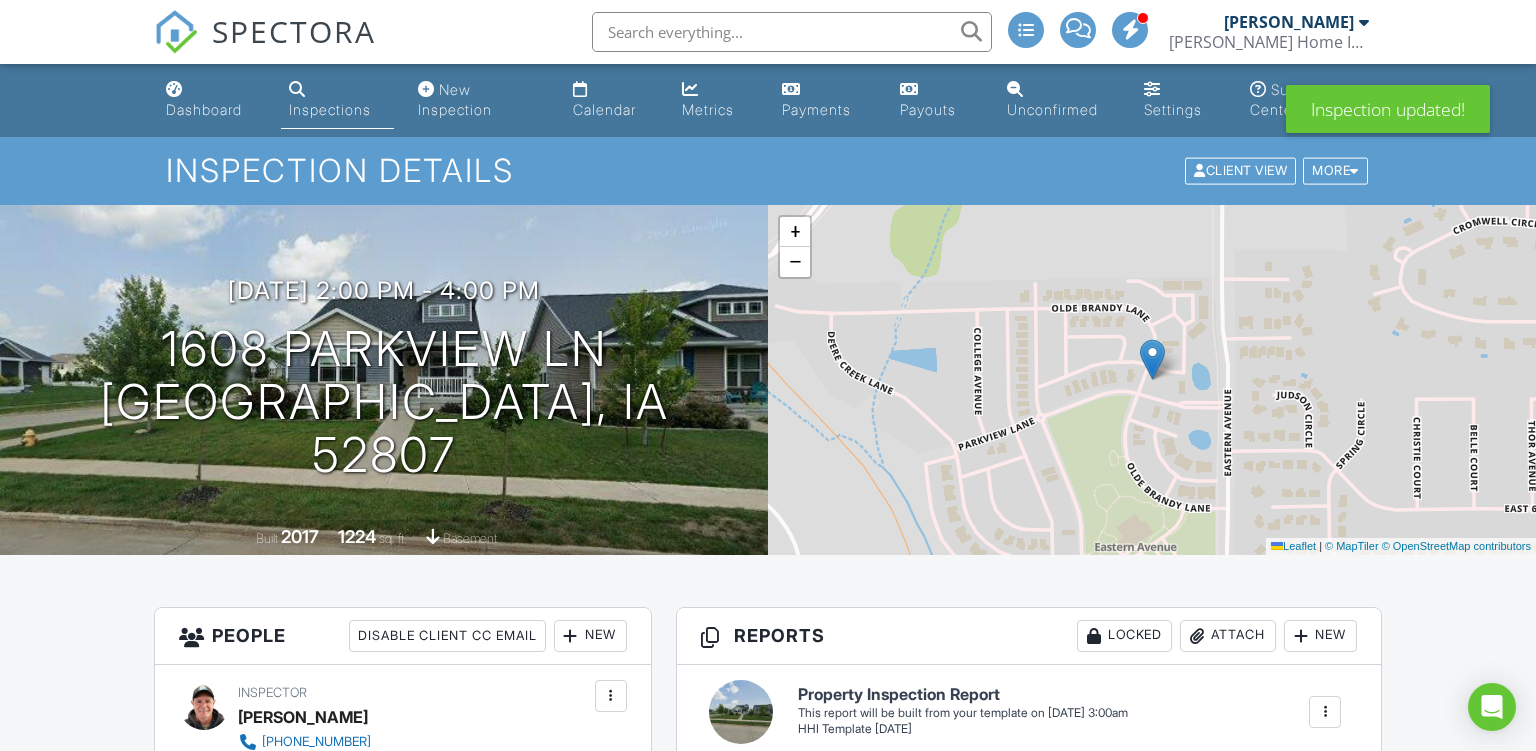 scroll, scrollTop: 0, scrollLeft: 0, axis: both 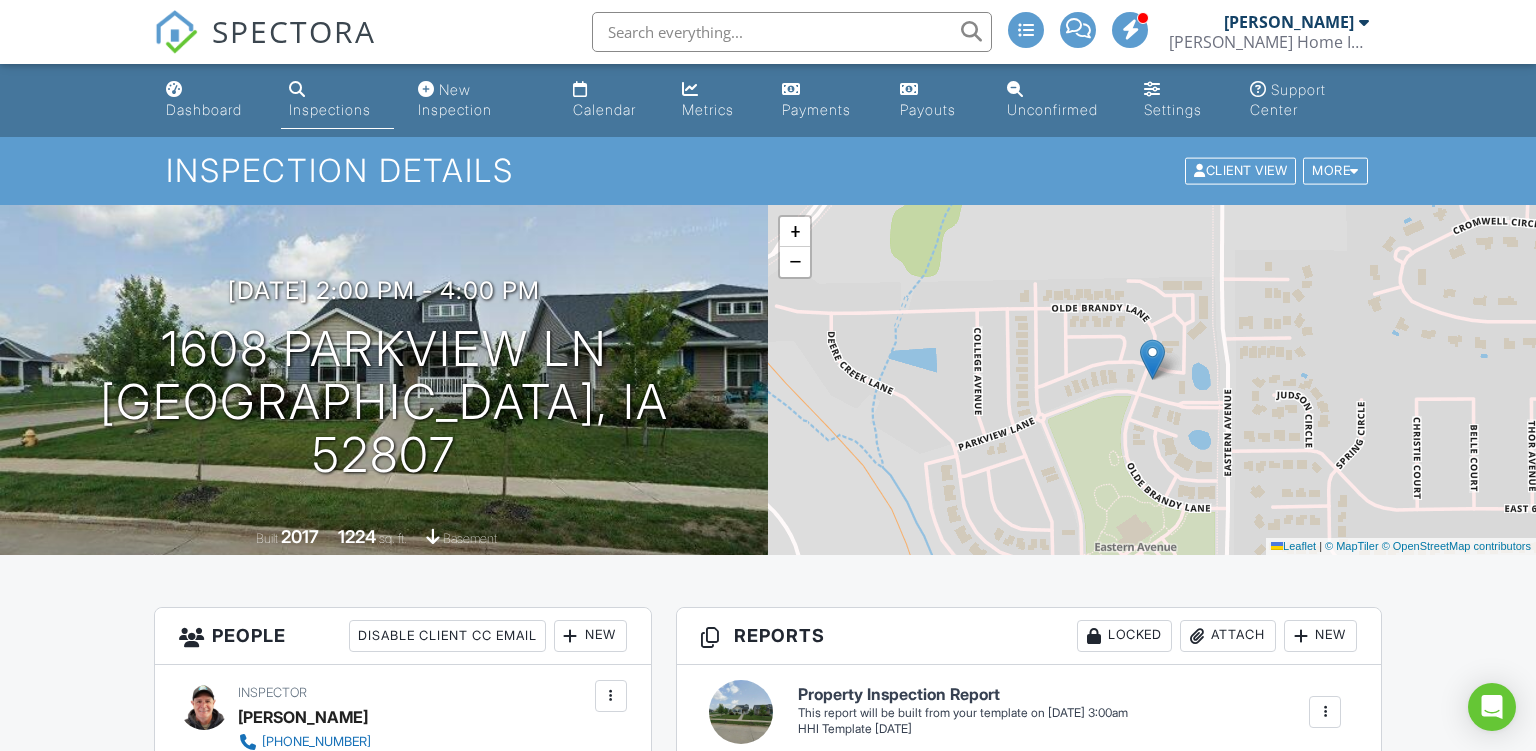 click on "Inspections" at bounding box center (330, 109) 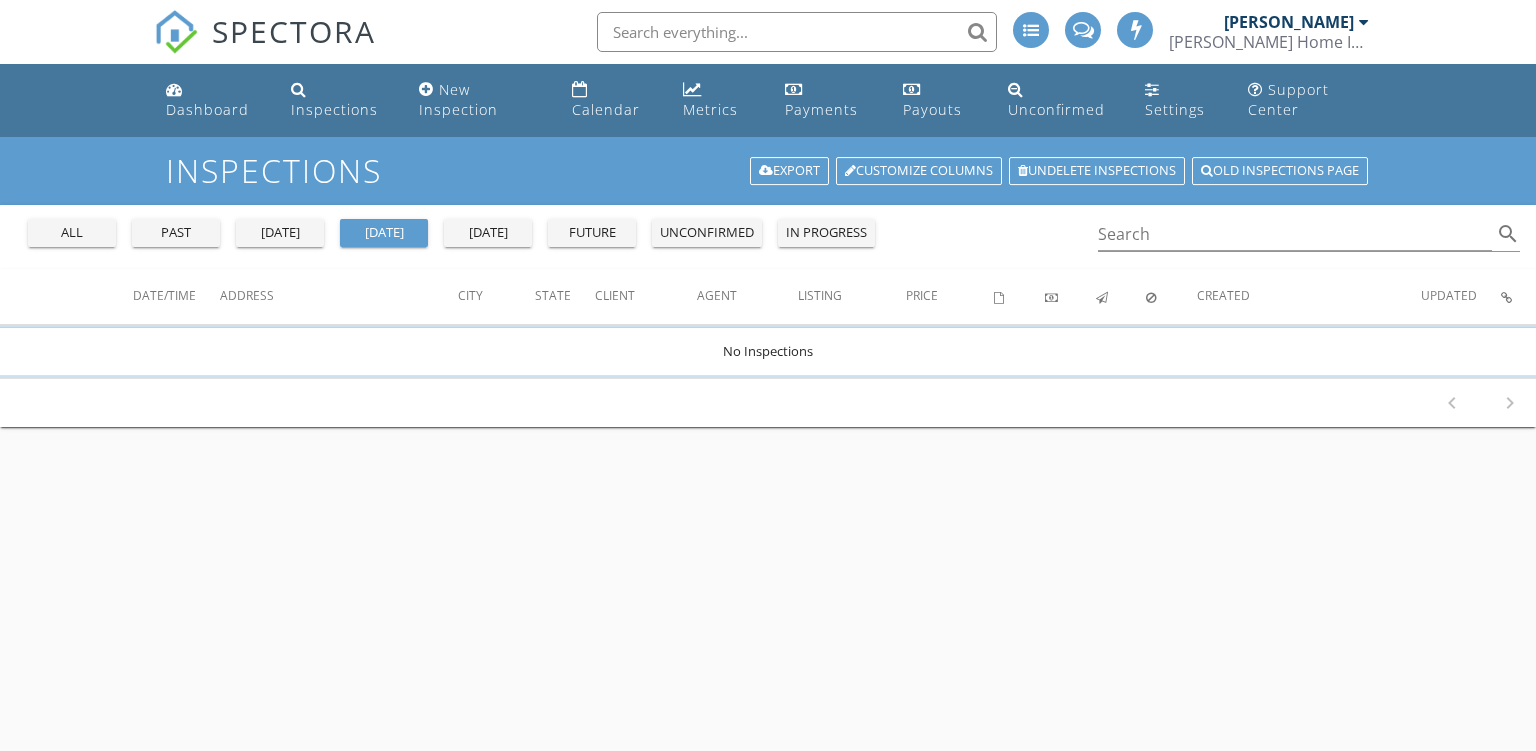 scroll, scrollTop: 0, scrollLeft: 0, axis: both 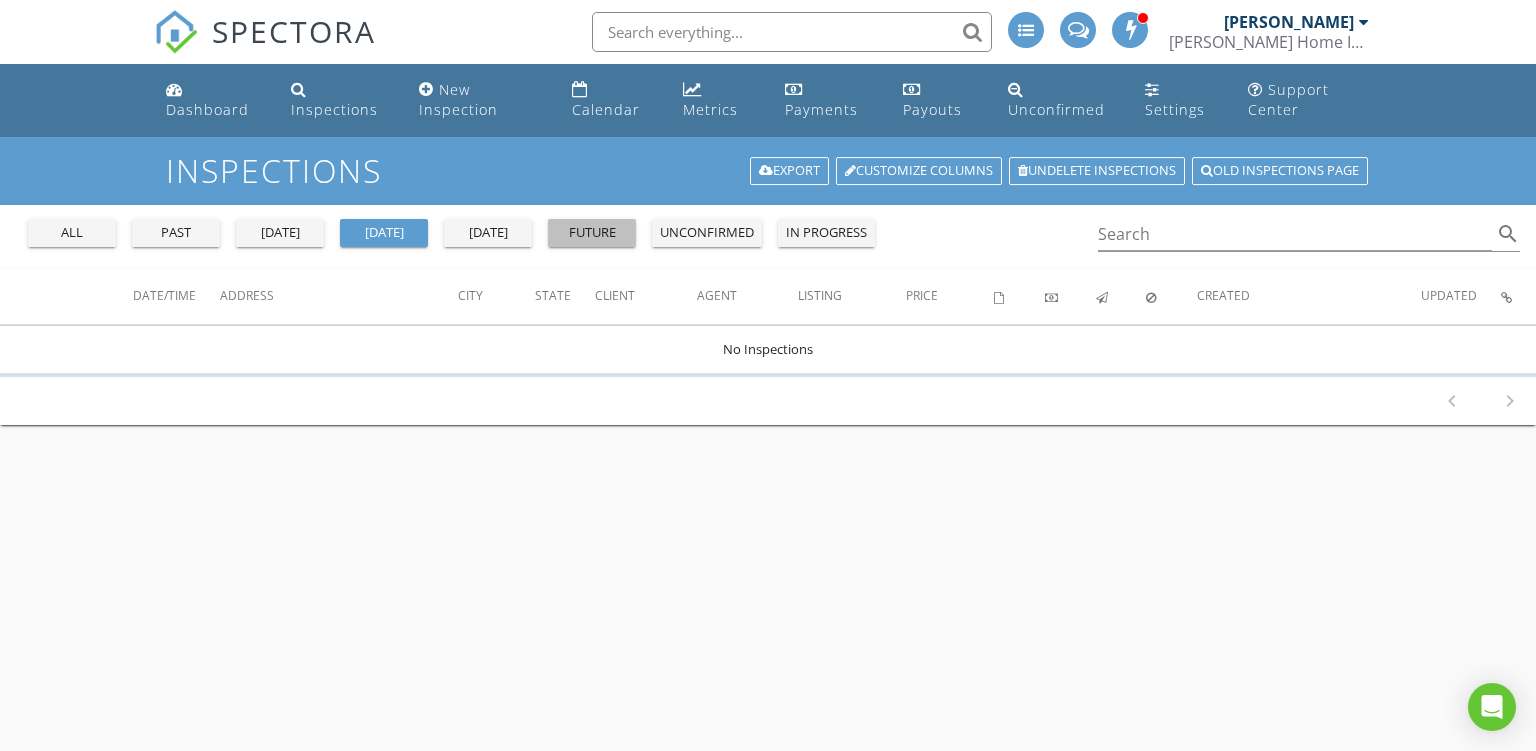 click on "future" at bounding box center (592, 233) 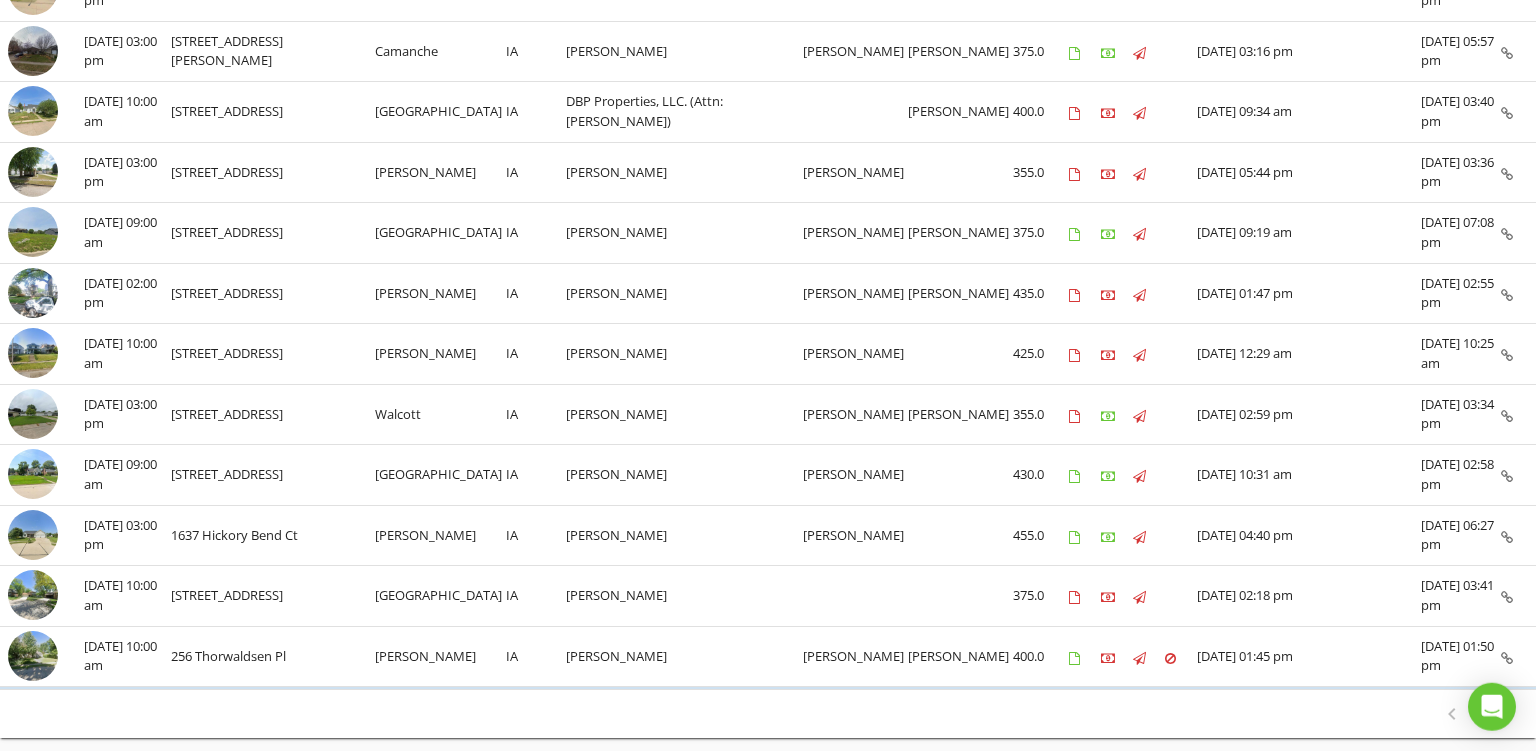 scroll, scrollTop: 732, scrollLeft: 0, axis: vertical 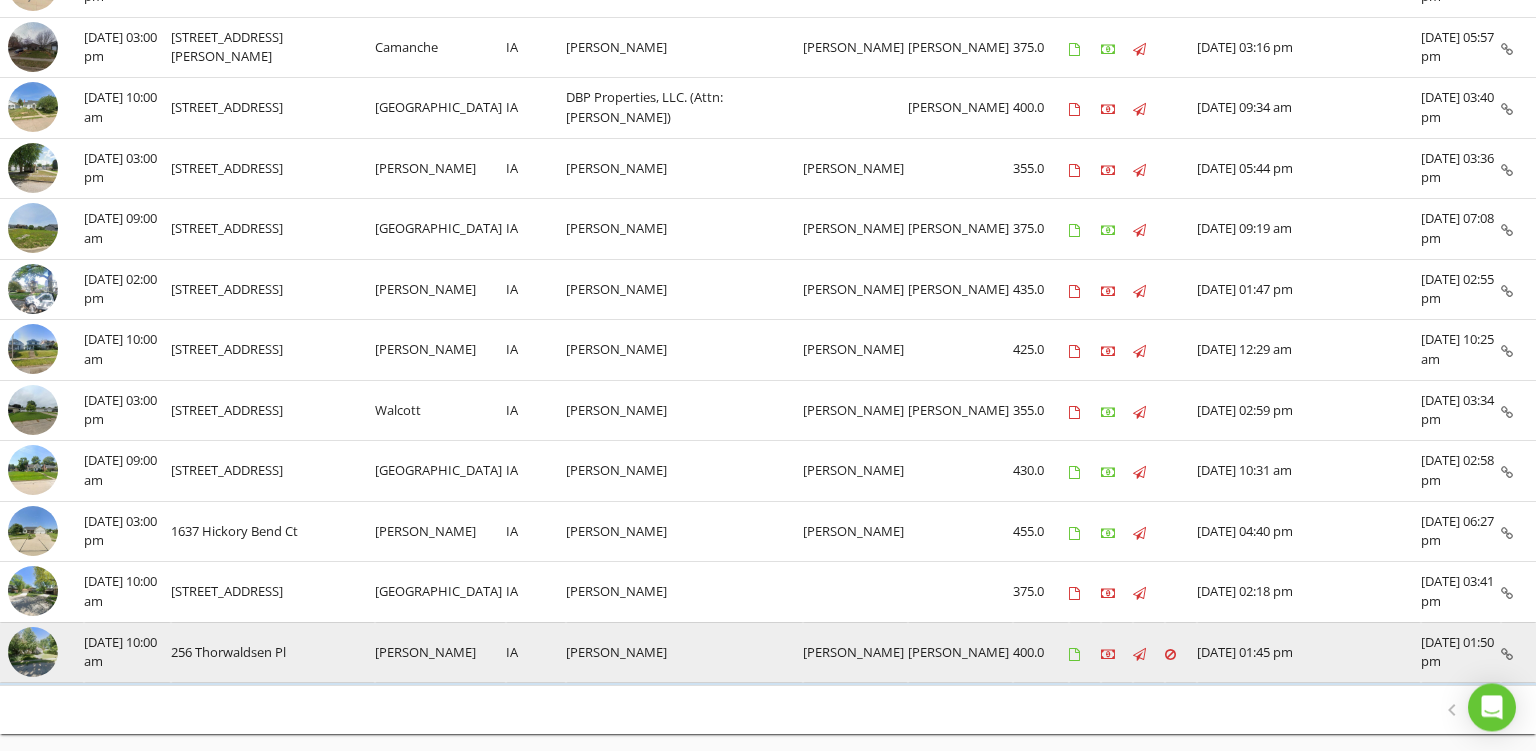 click at bounding box center [33, 652] 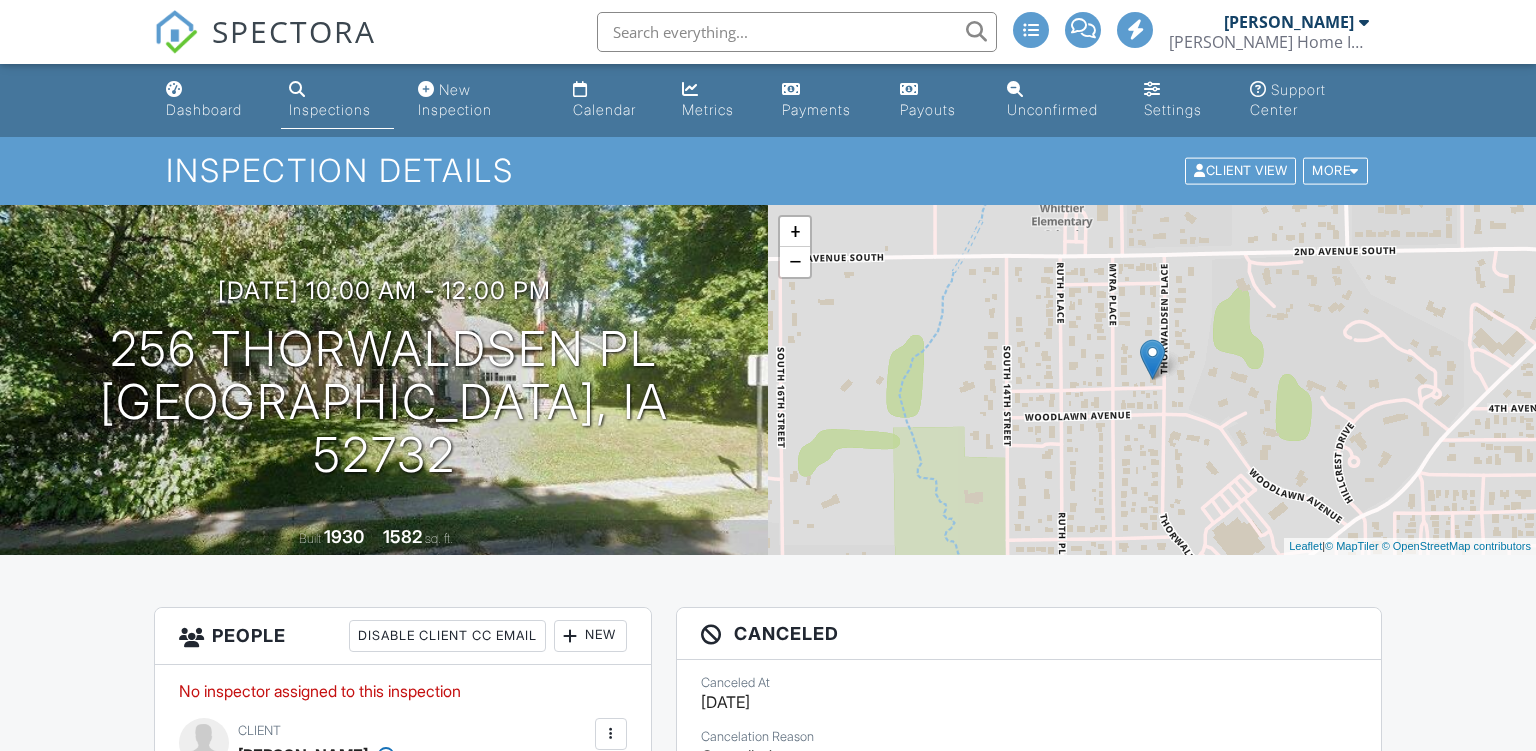 click on "More" at bounding box center [1335, 171] 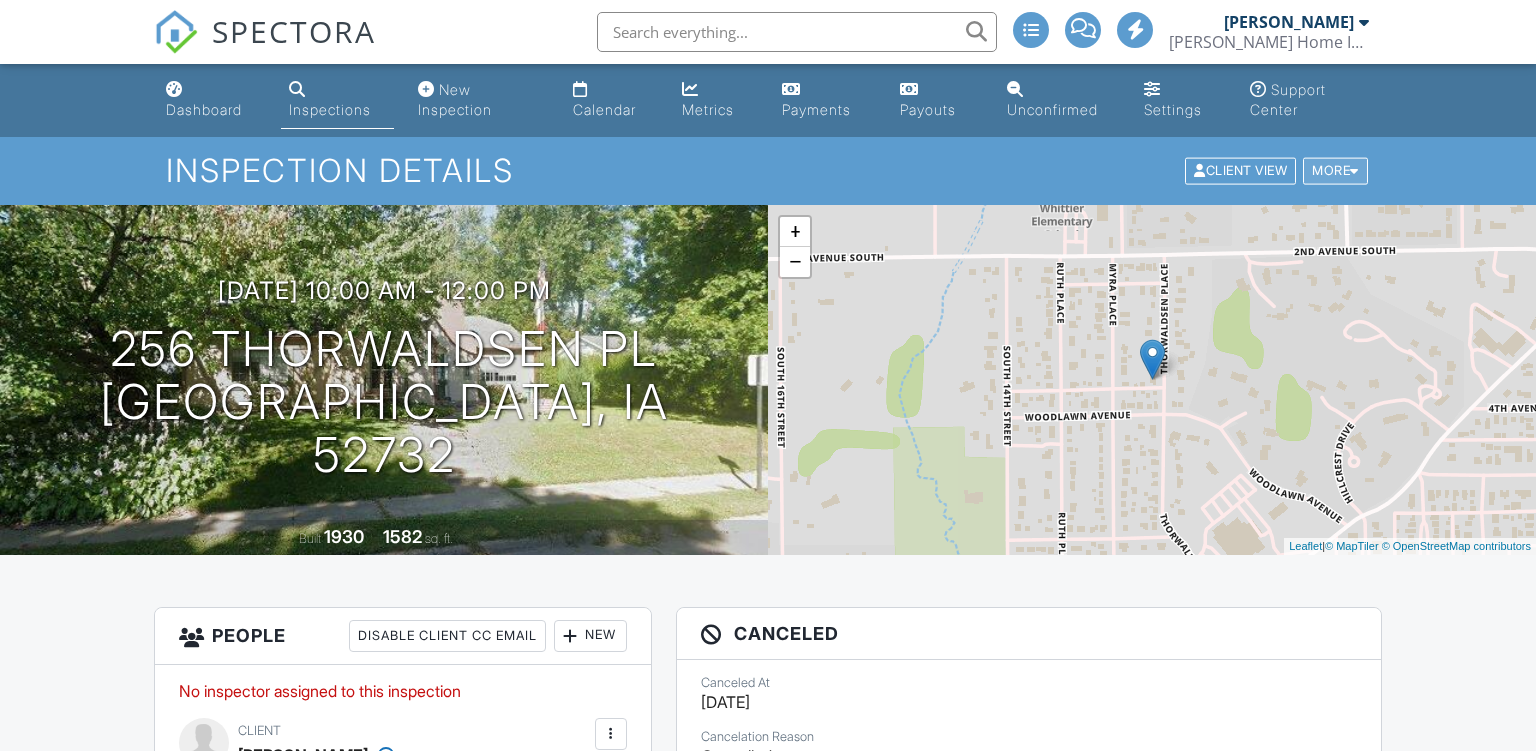 scroll, scrollTop: 0, scrollLeft: 0, axis: both 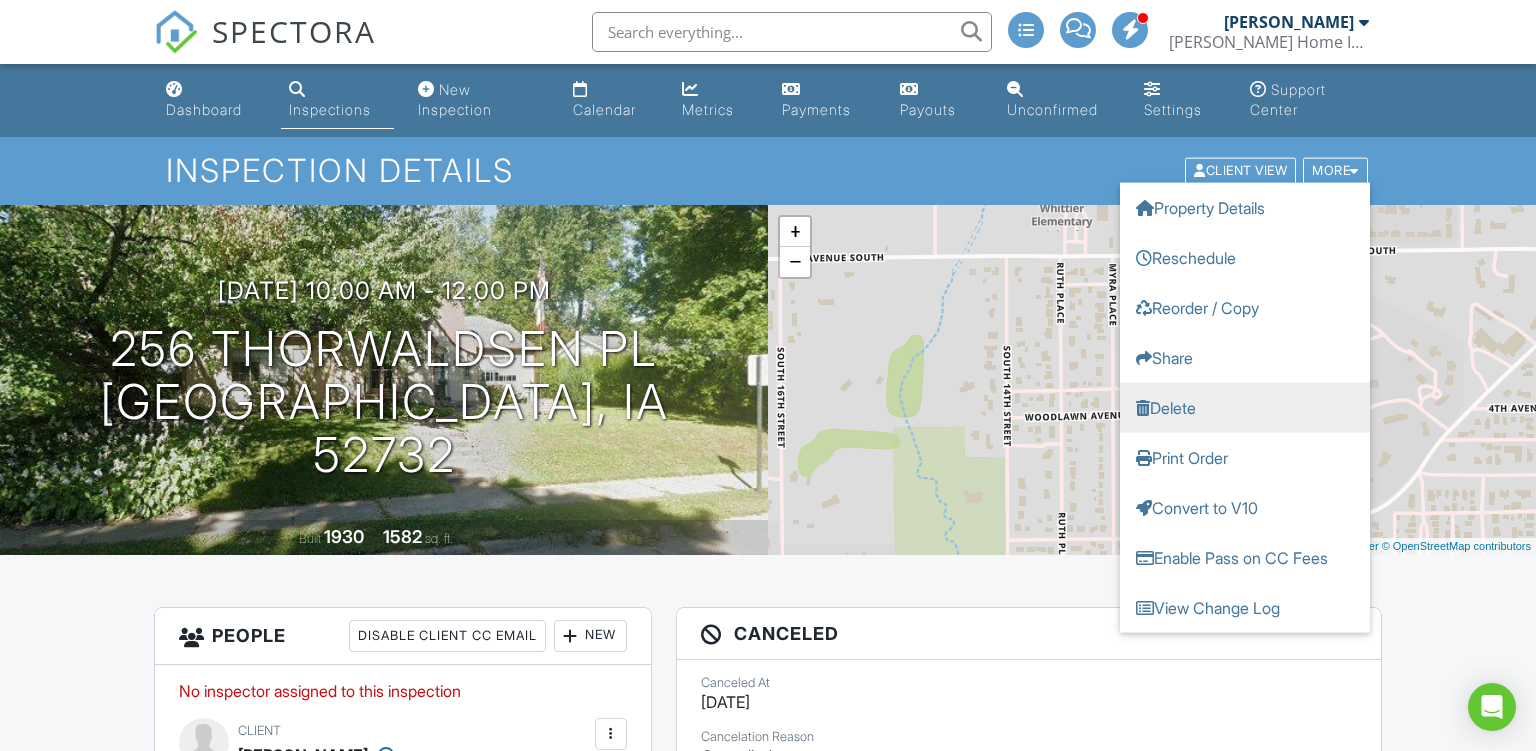 click on "Delete" at bounding box center [1245, 408] 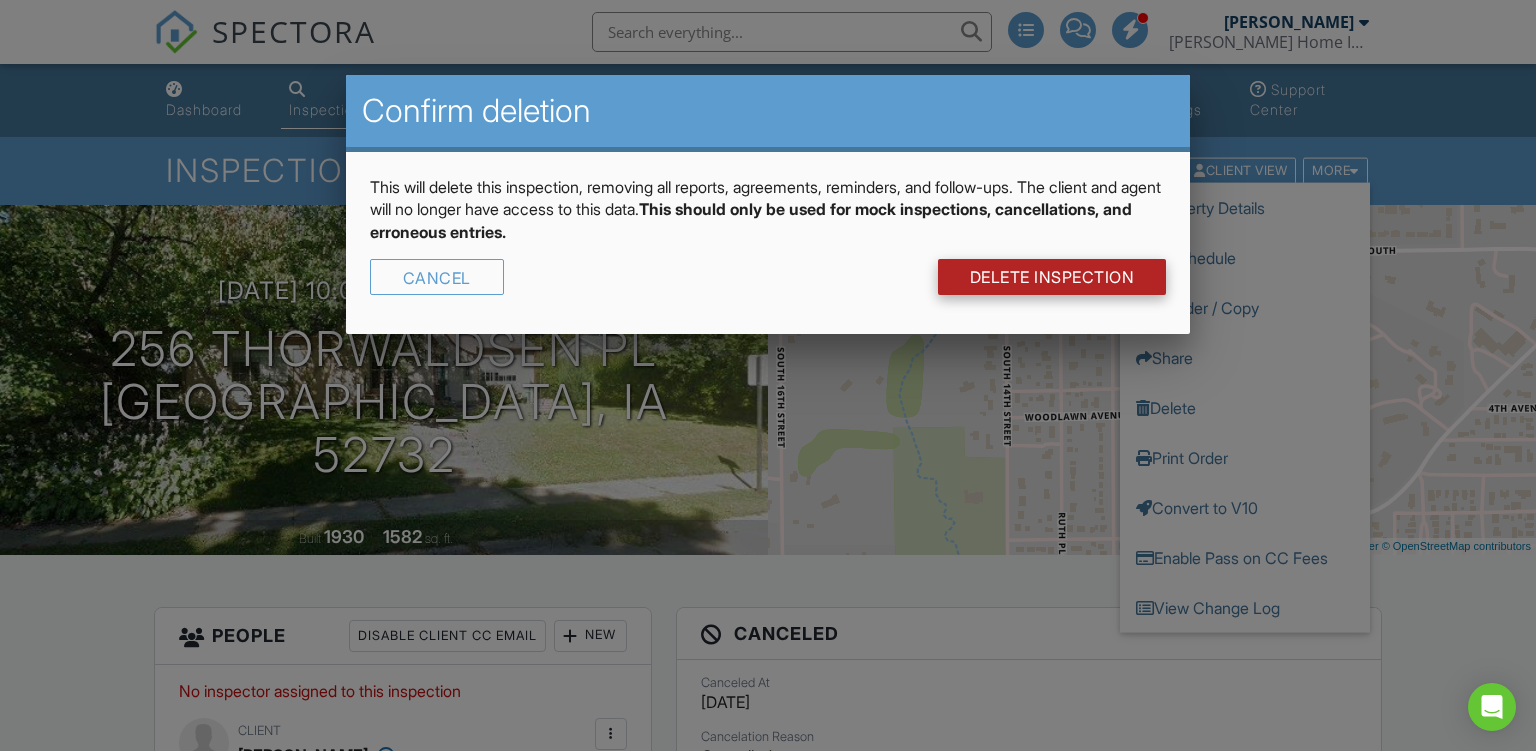 click on "DELETE Inspection" at bounding box center [1052, 277] 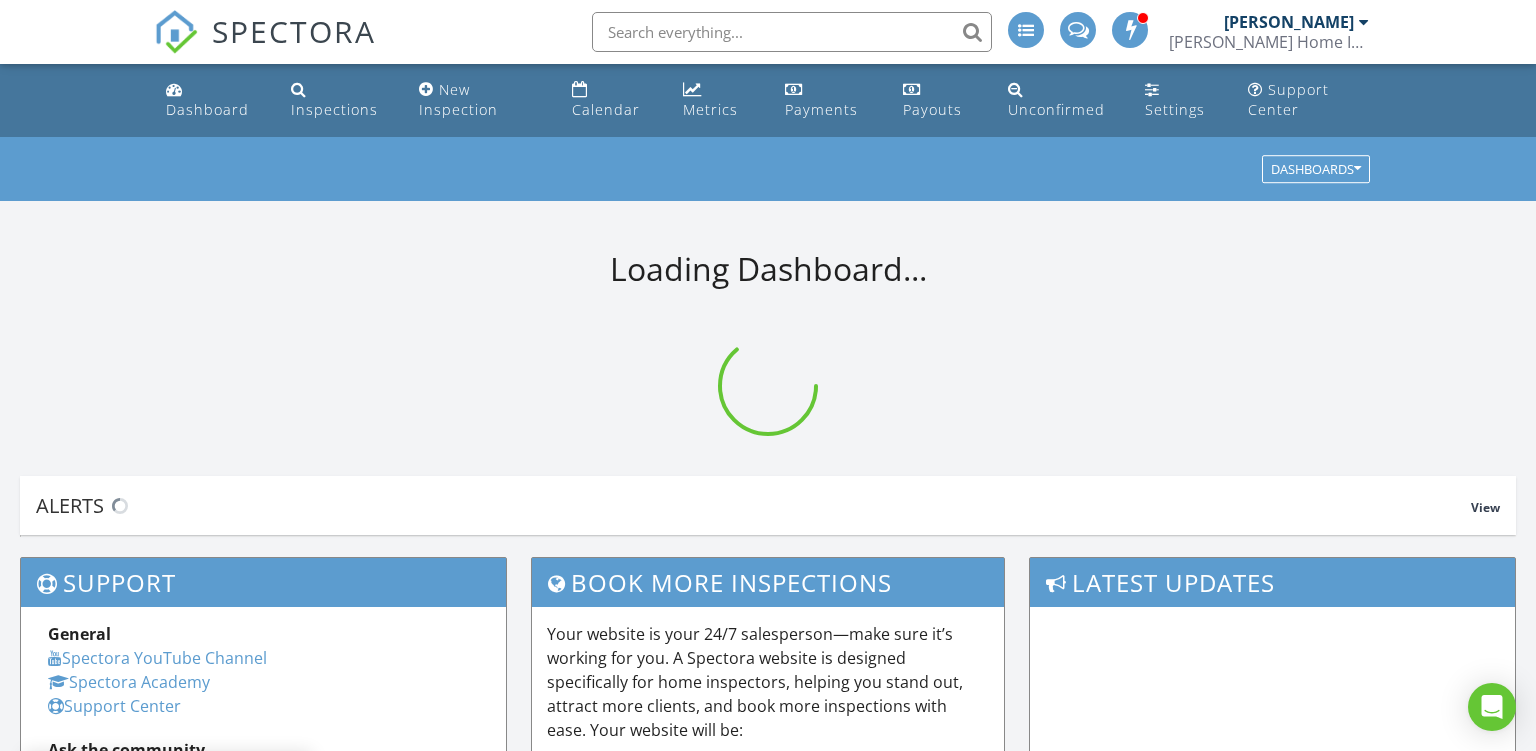 scroll, scrollTop: 0, scrollLeft: 0, axis: both 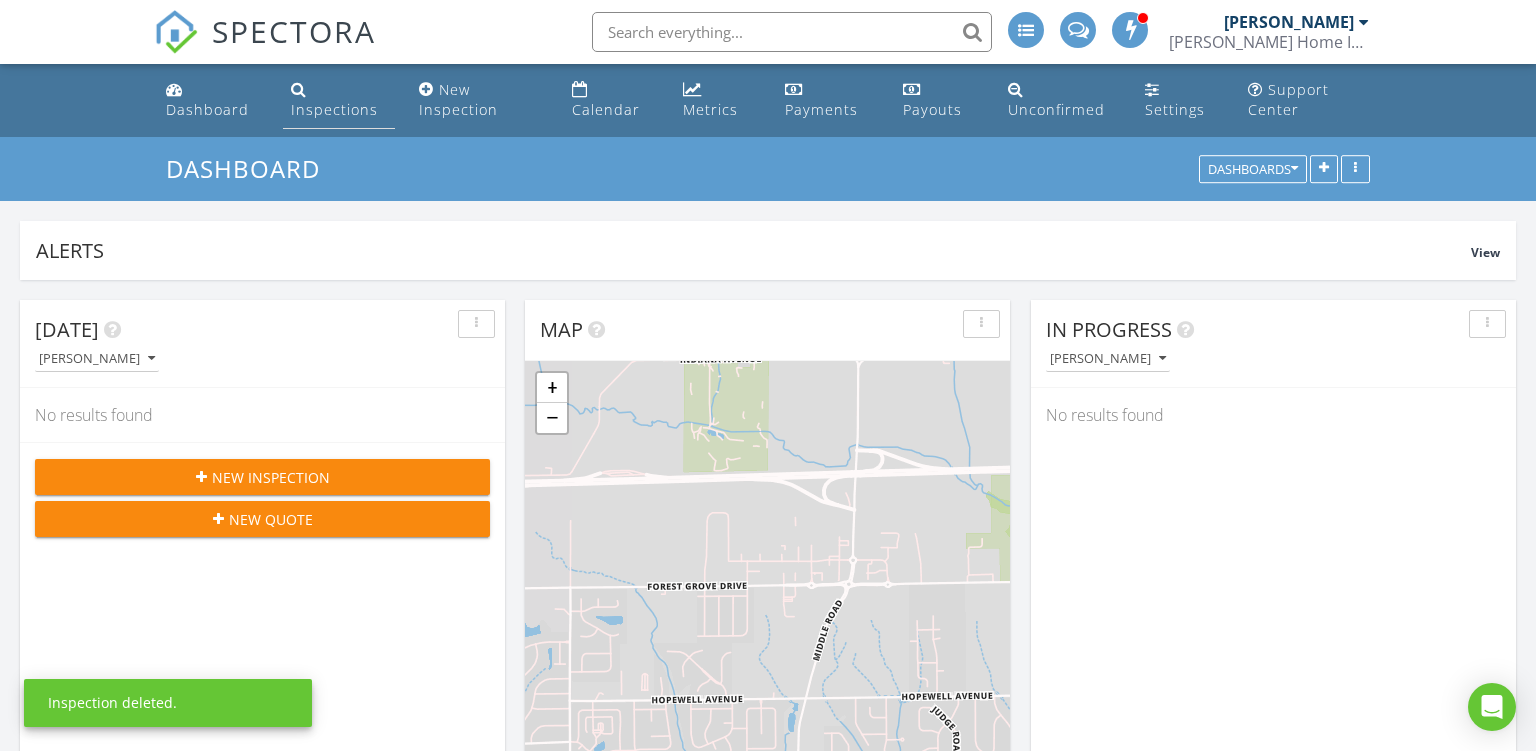 click on "Inspections" at bounding box center [334, 109] 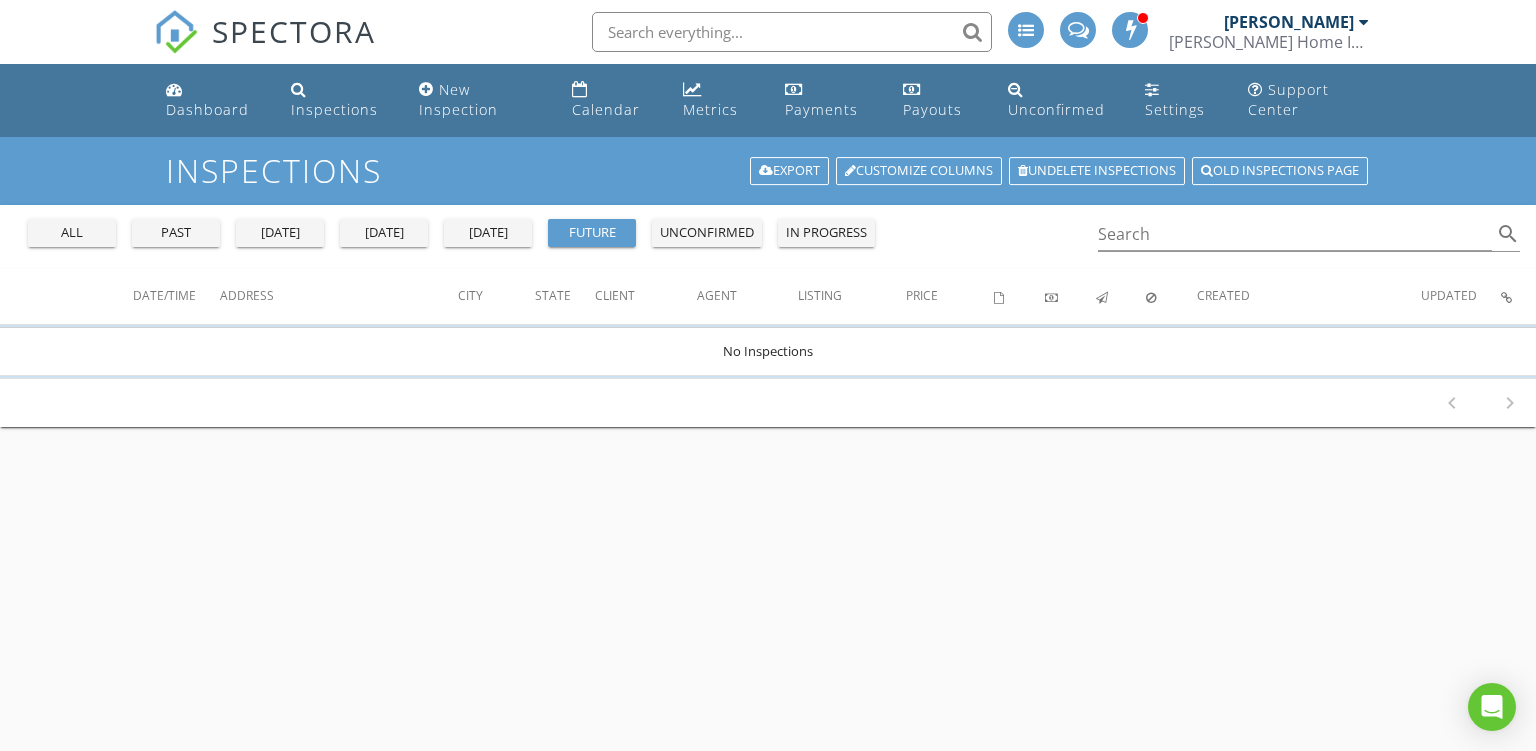 scroll, scrollTop: 0, scrollLeft: 0, axis: both 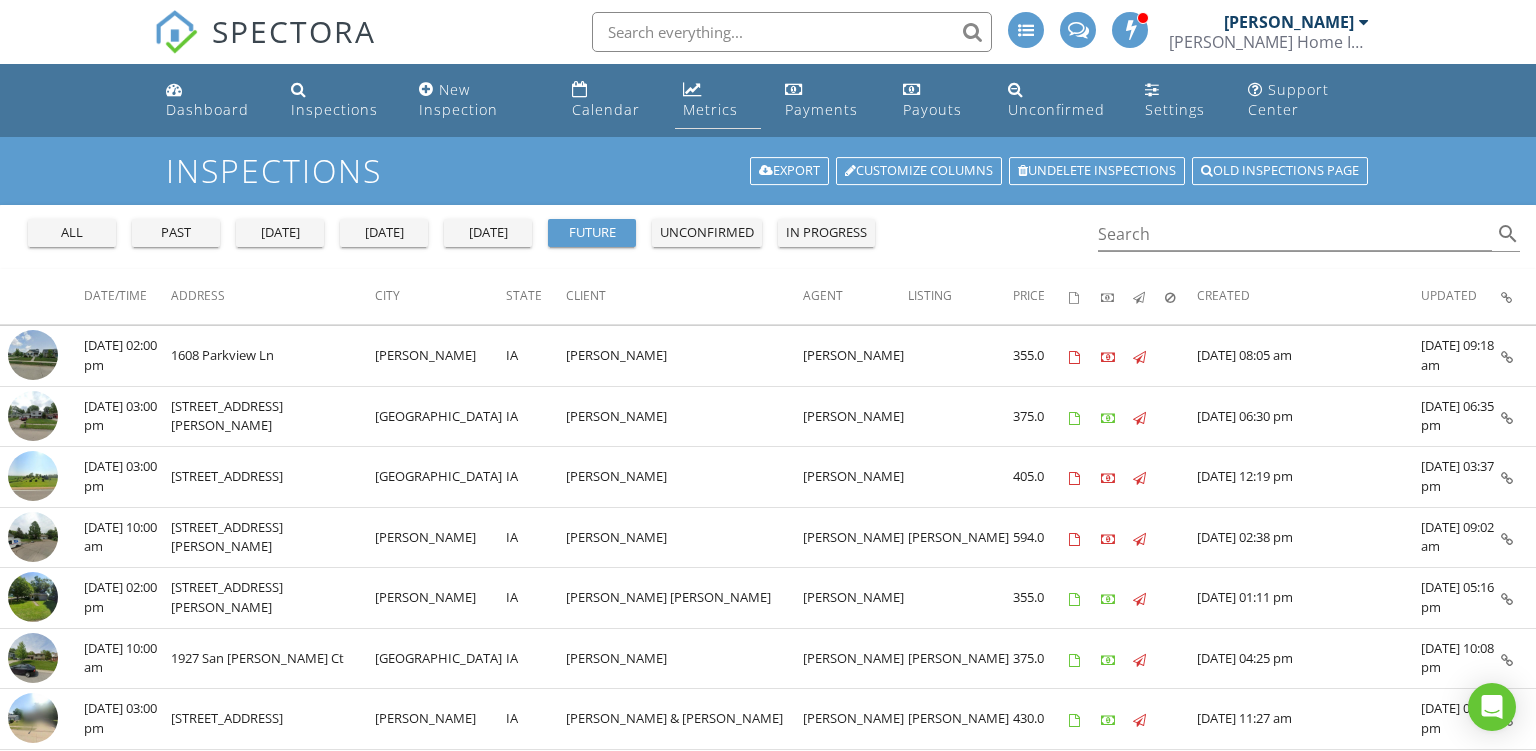click on "Metrics" at bounding box center [710, 109] 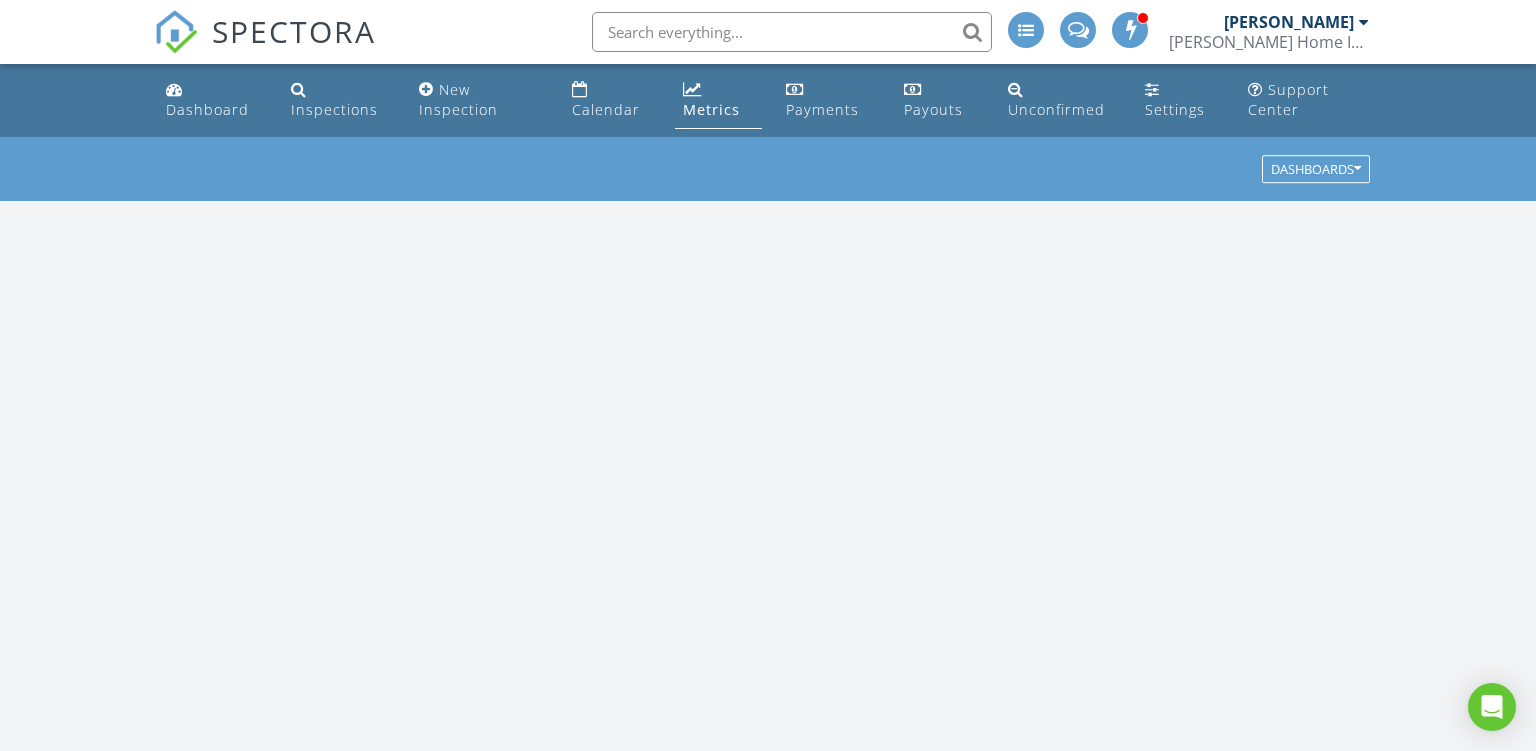 scroll, scrollTop: 0, scrollLeft: 0, axis: both 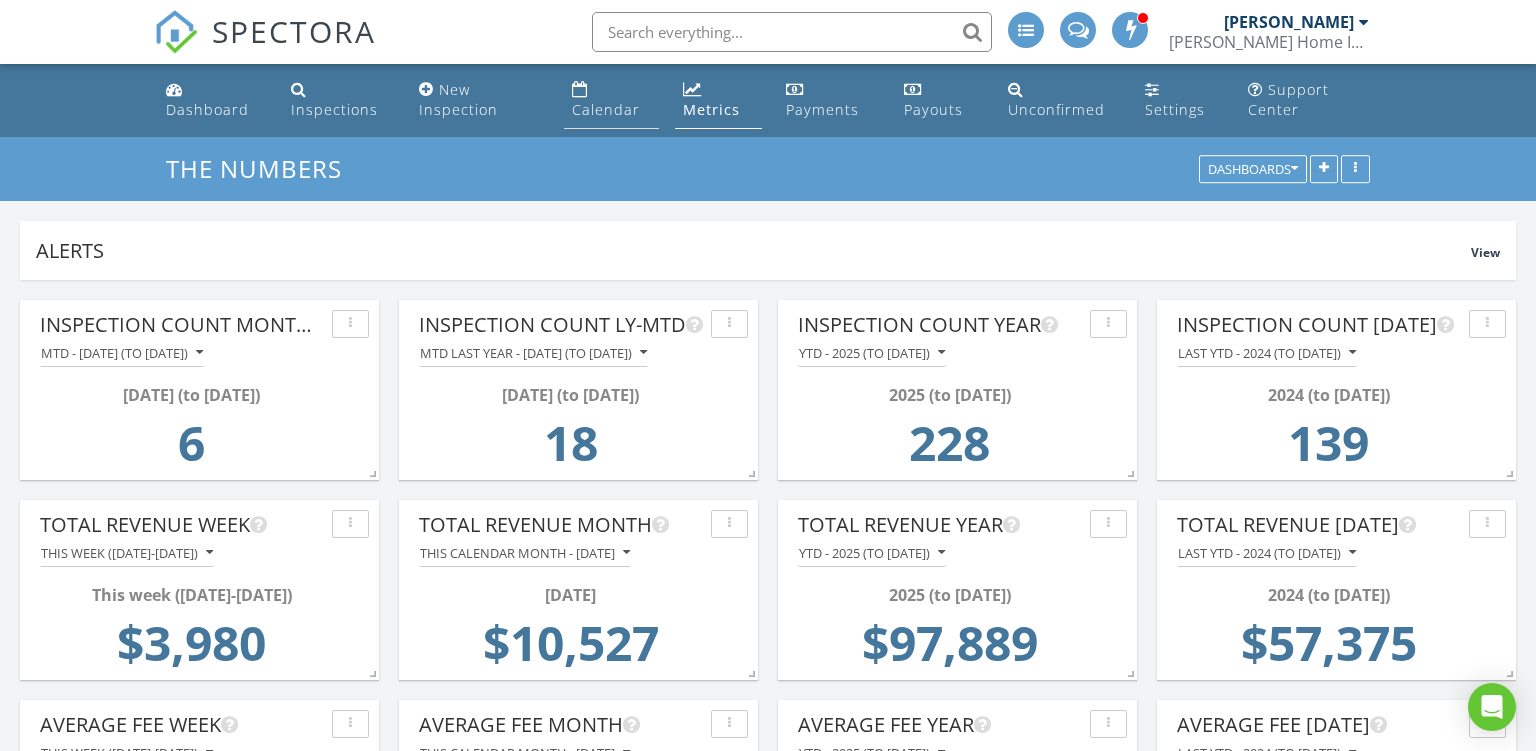 click on "Calendar" at bounding box center (606, 109) 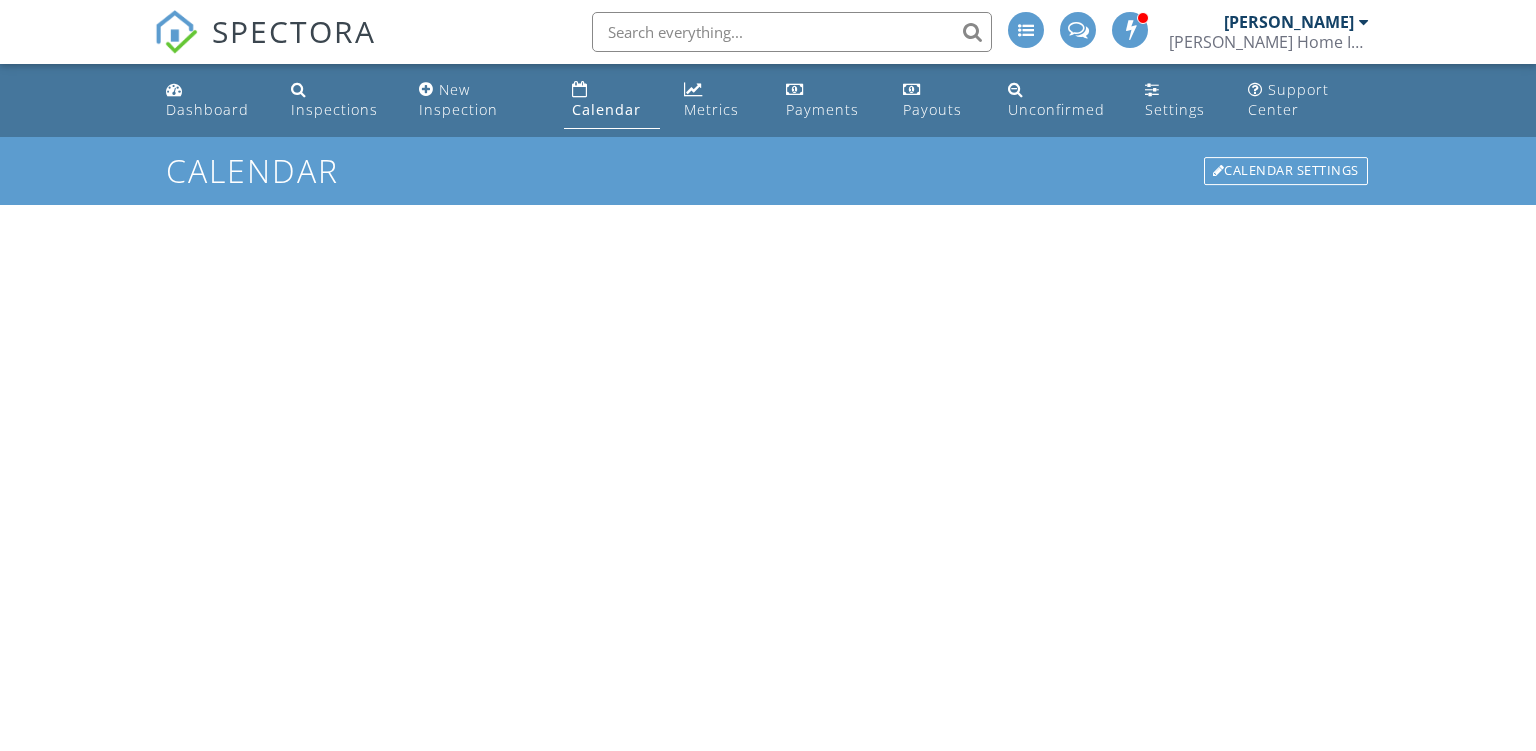 scroll, scrollTop: 0, scrollLeft: 0, axis: both 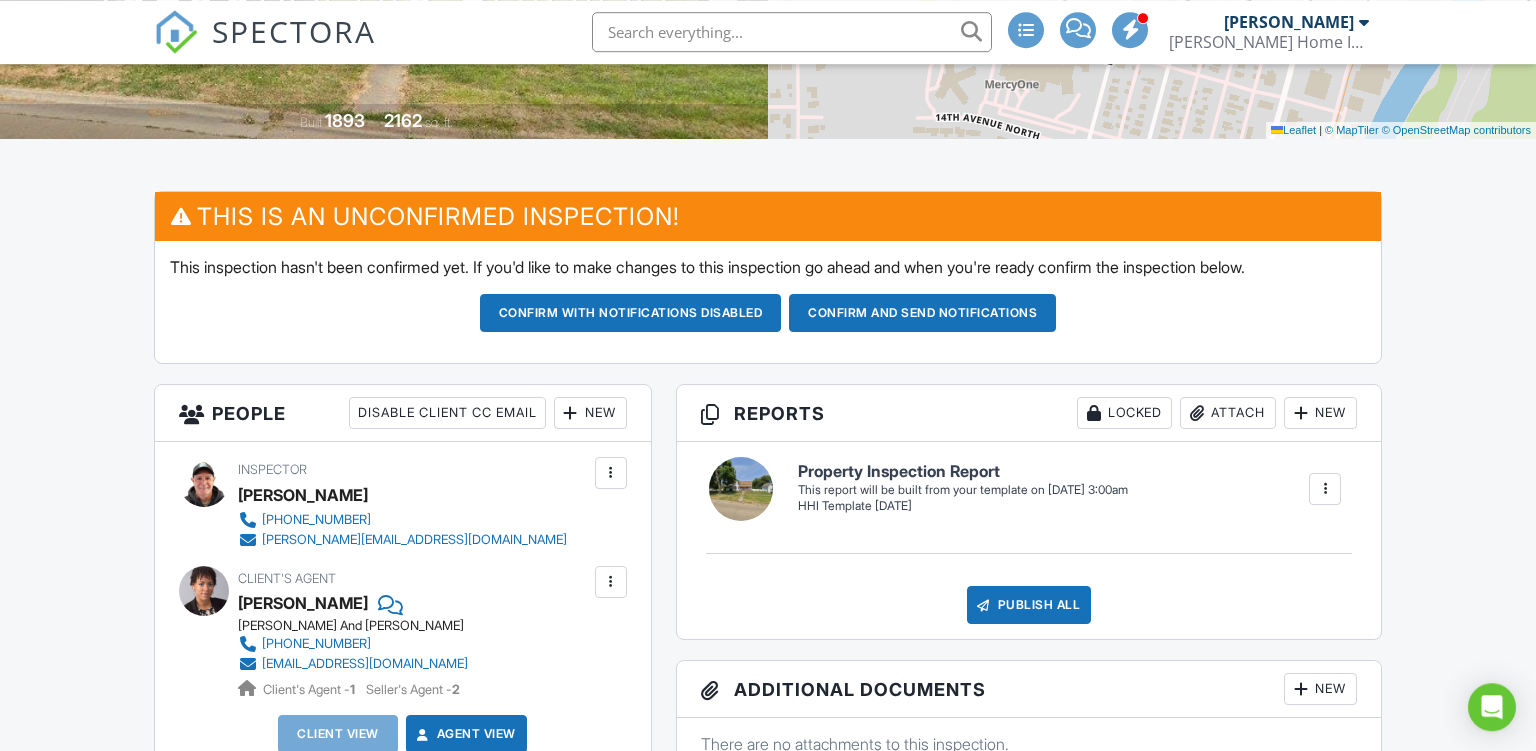 click at bounding box center (611, 582) 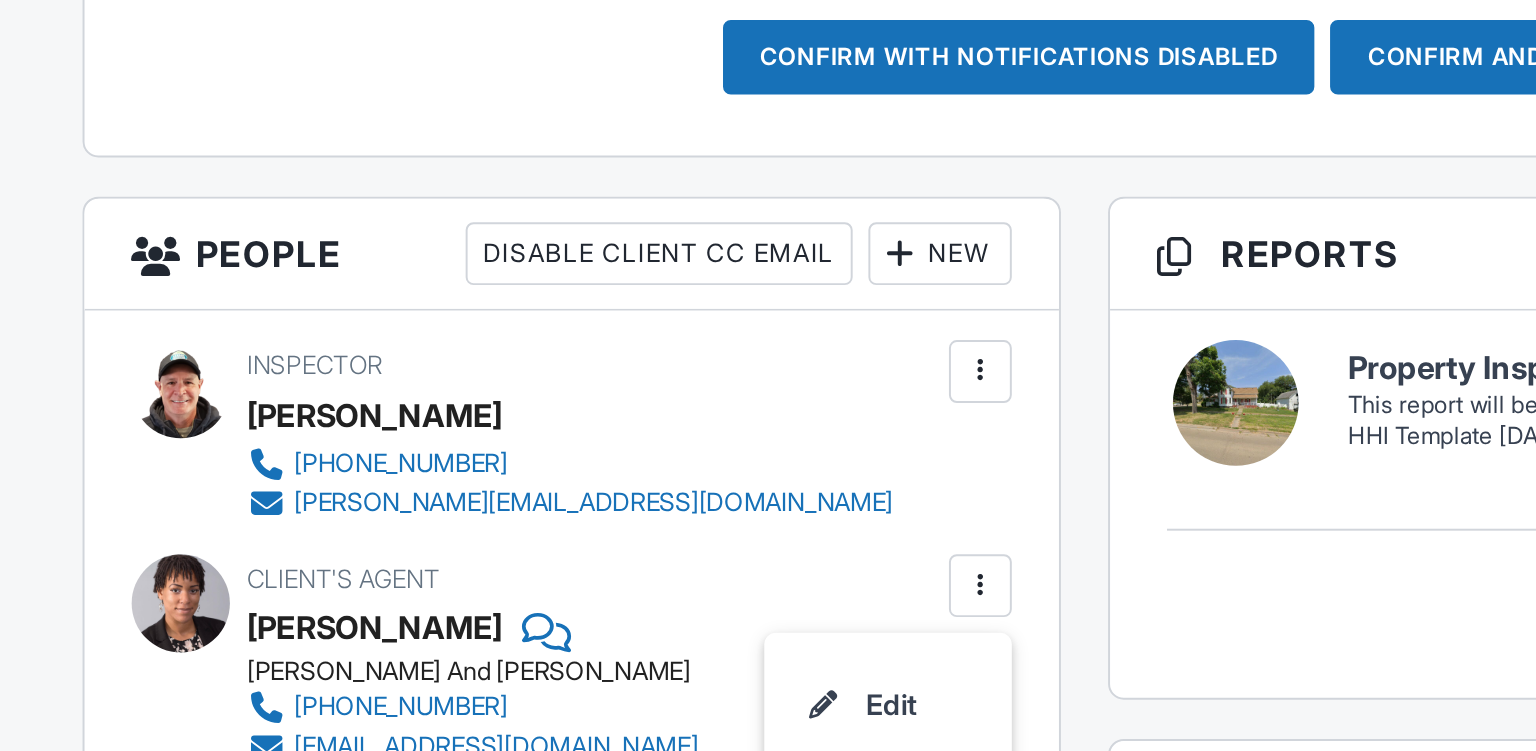 scroll, scrollTop: 415, scrollLeft: 0, axis: vertical 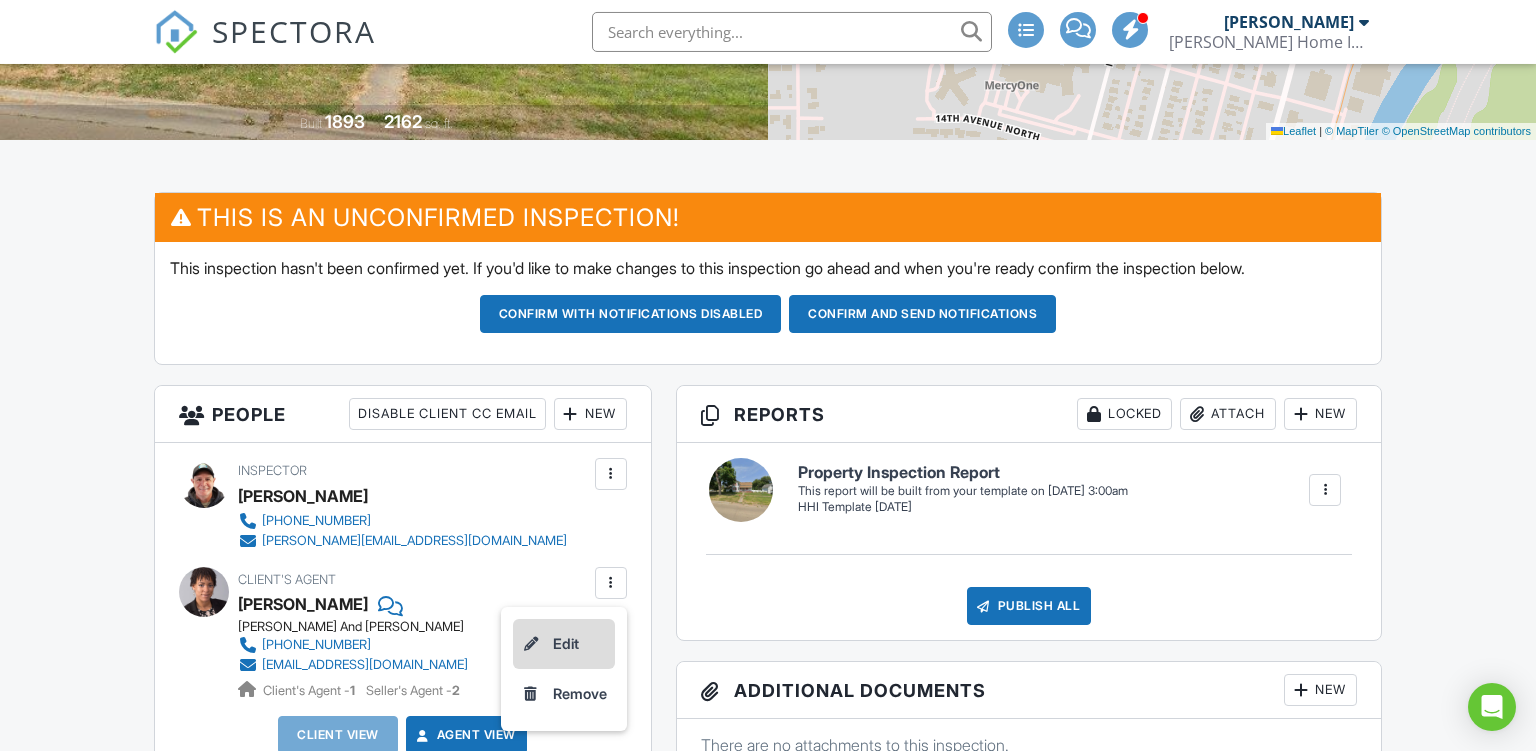 click on "Edit" at bounding box center (564, 644) 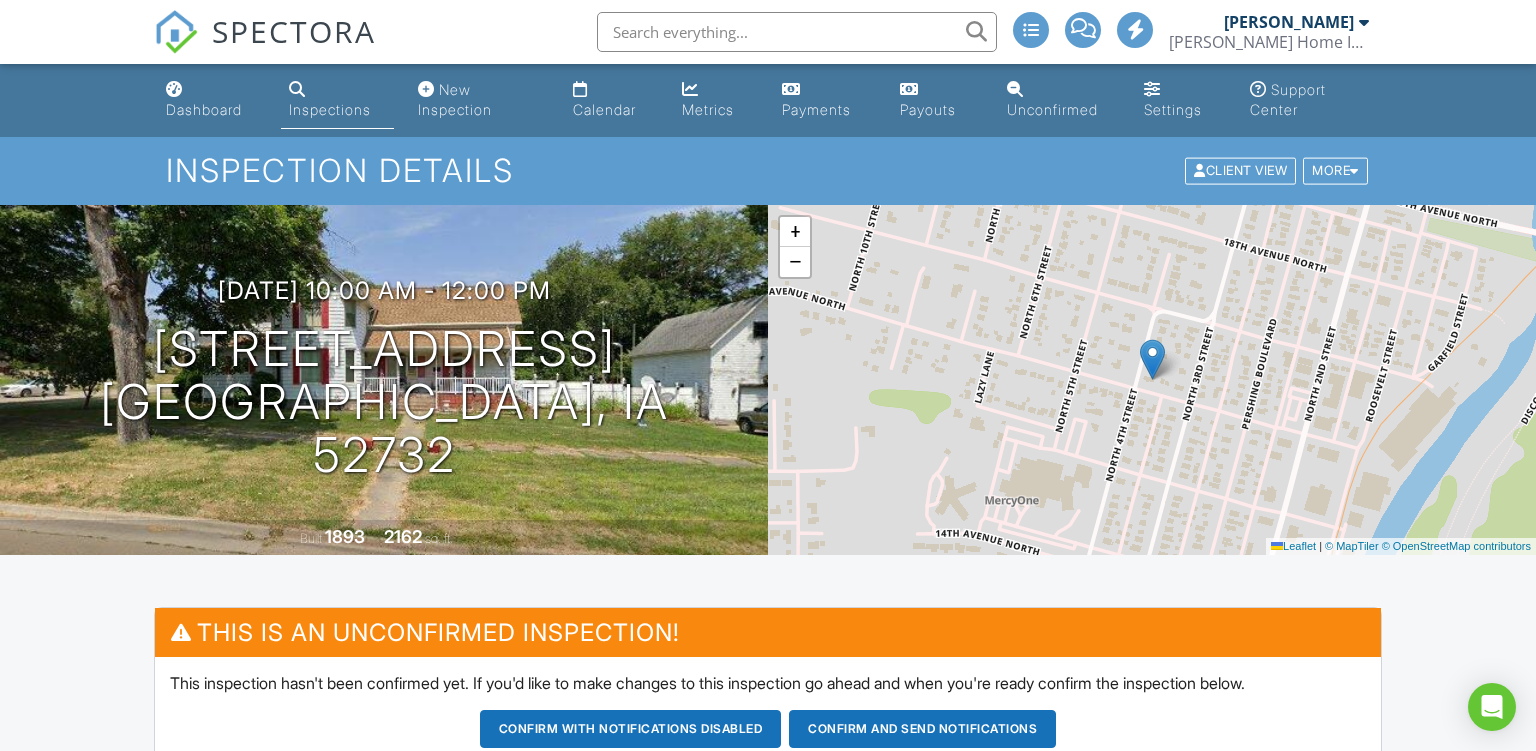 scroll, scrollTop: 0, scrollLeft: 0, axis: both 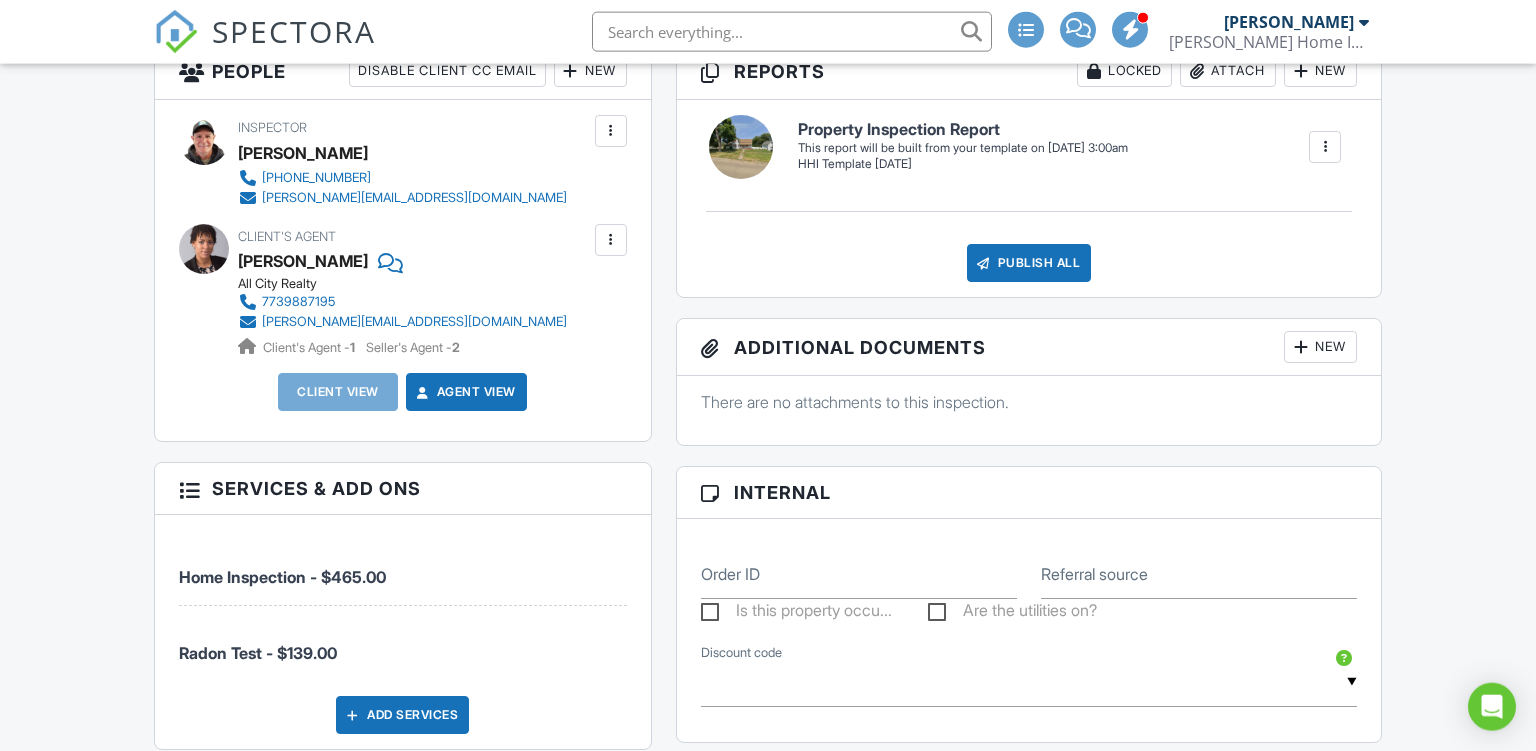 click at bounding box center [611, 240] 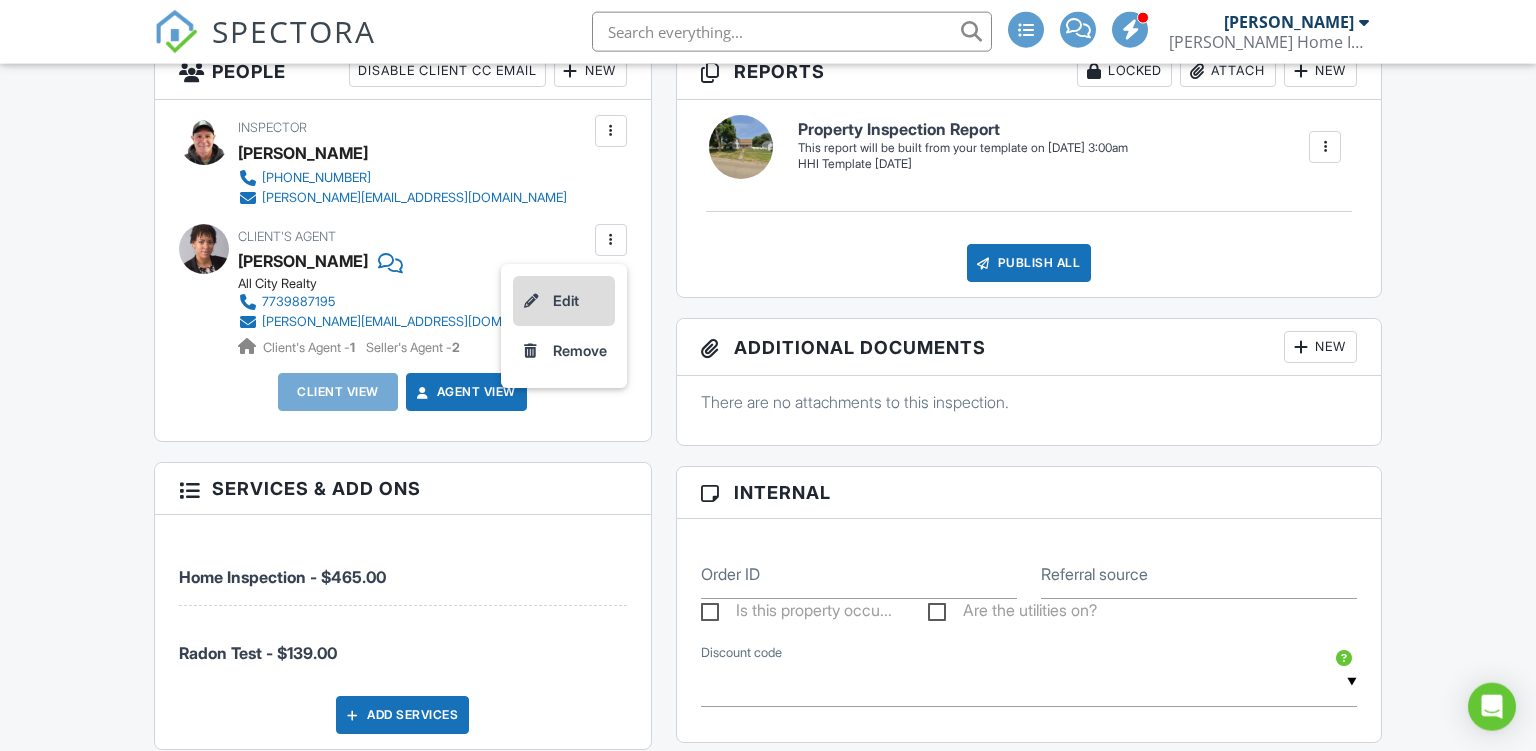 click on "Edit" at bounding box center (564, 301) 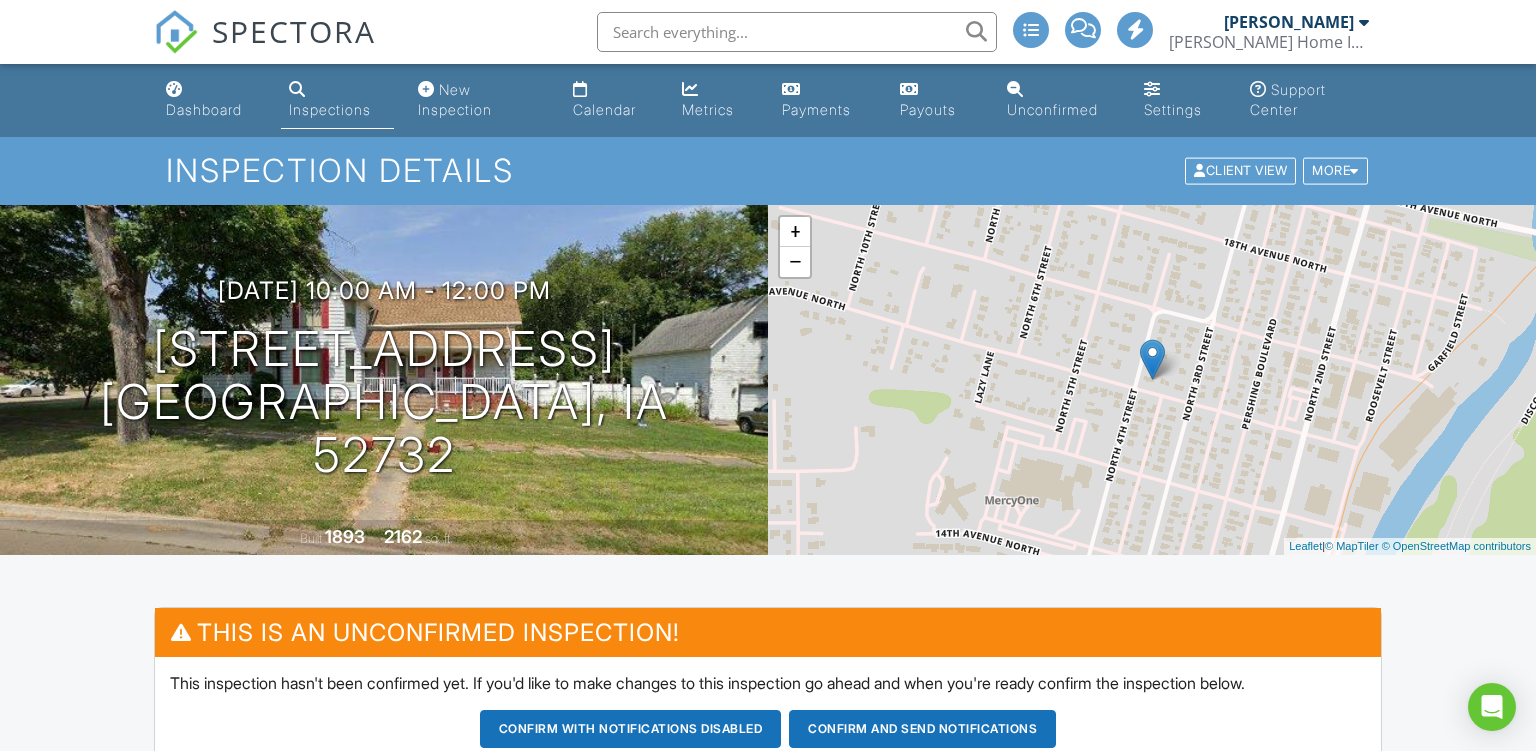 scroll, scrollTop: 0, scrollLeft: 0, axis: both 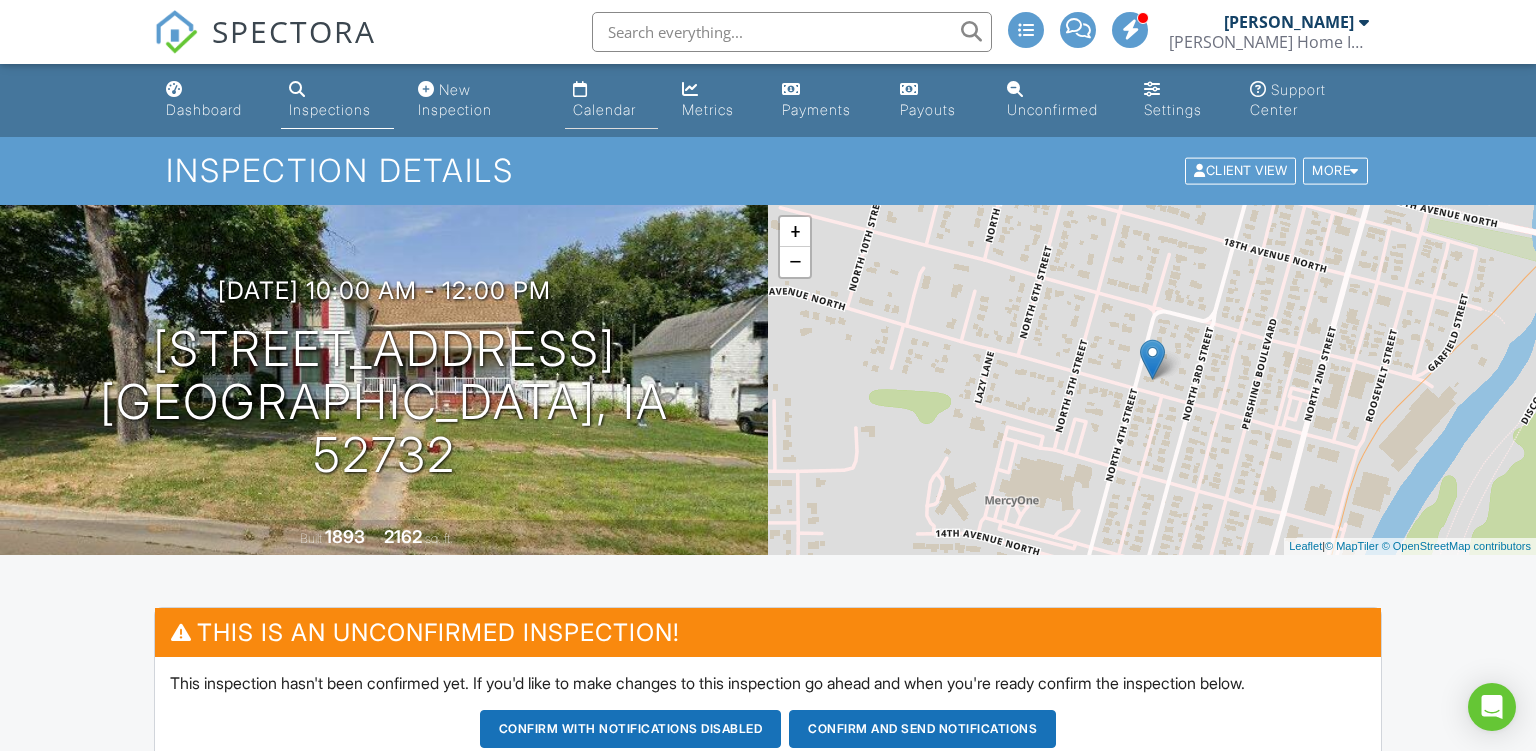 click on "Calendar" at bounding box center [611, 100] 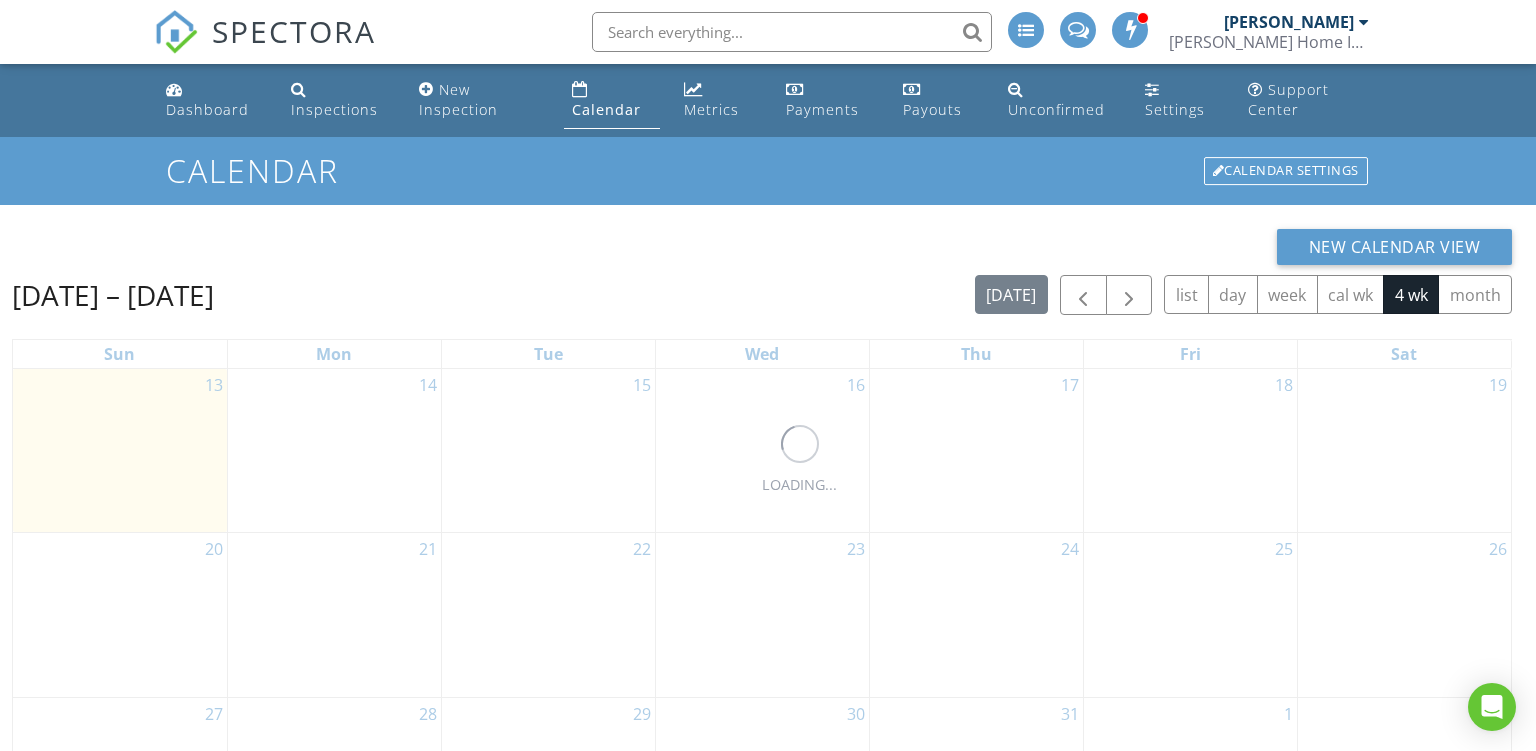 scroll, scrollTop: 0, scrollLeft: 0, axis: both 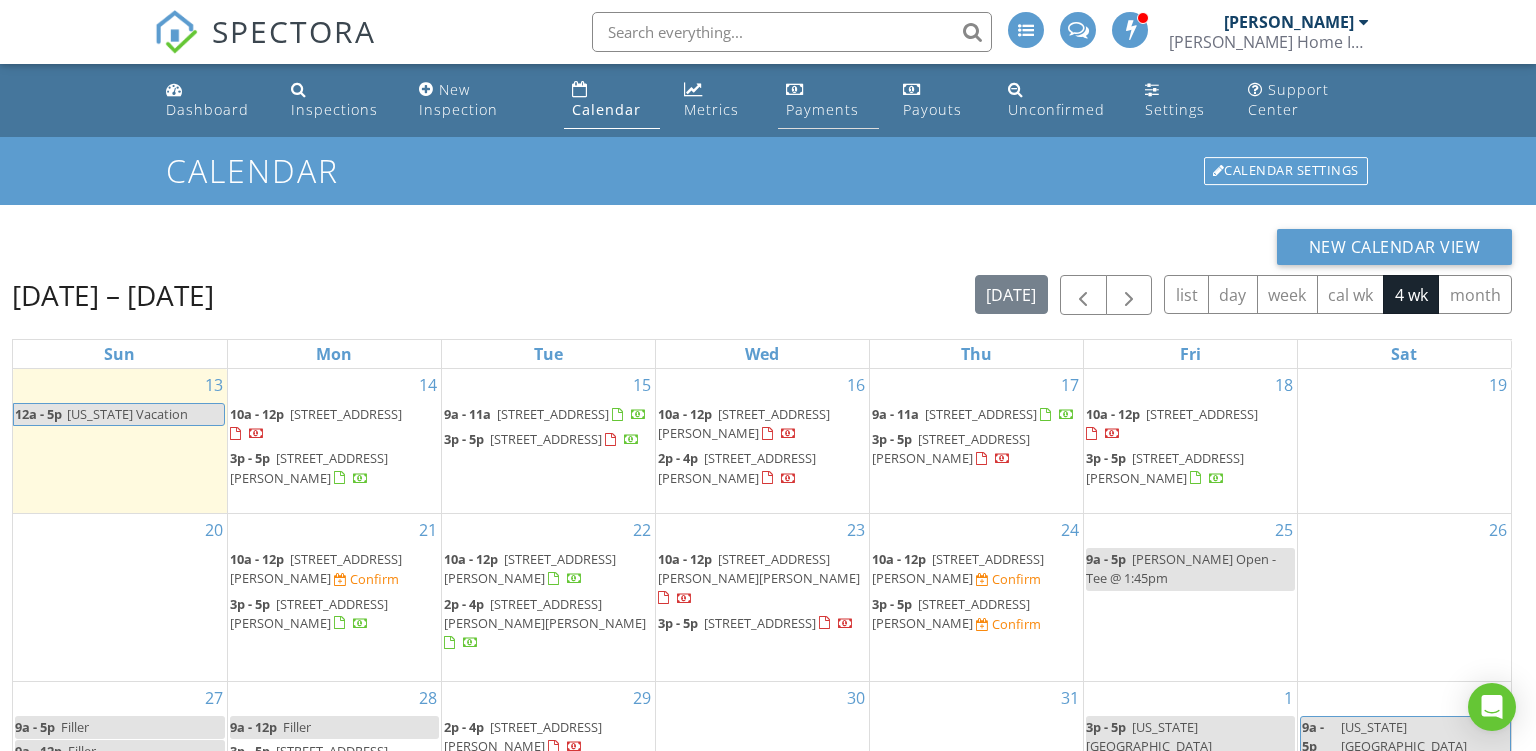 click on "Payments" at bounding box center (828, 100) 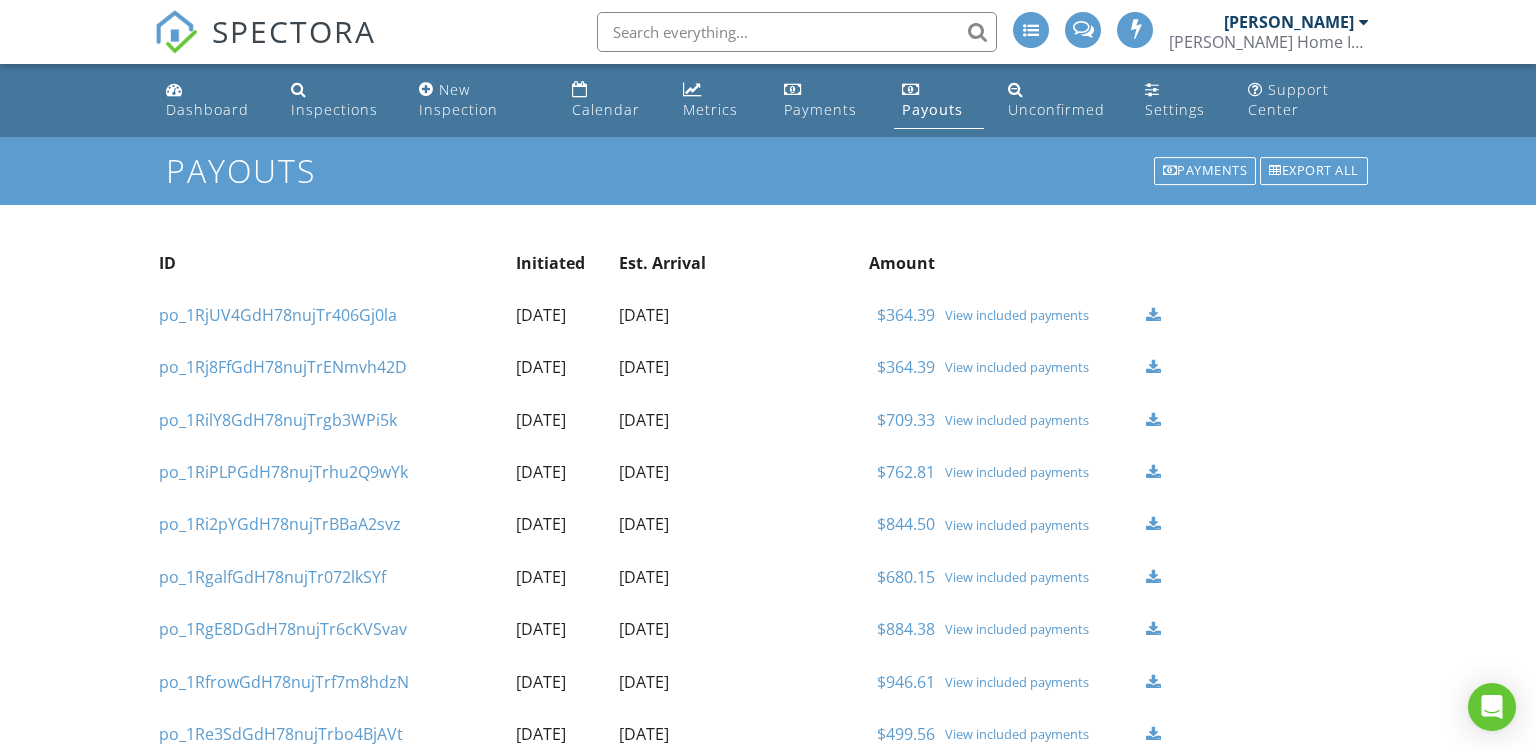 scroll, scrollTop: 0, scrollLeft: 0, axis: both 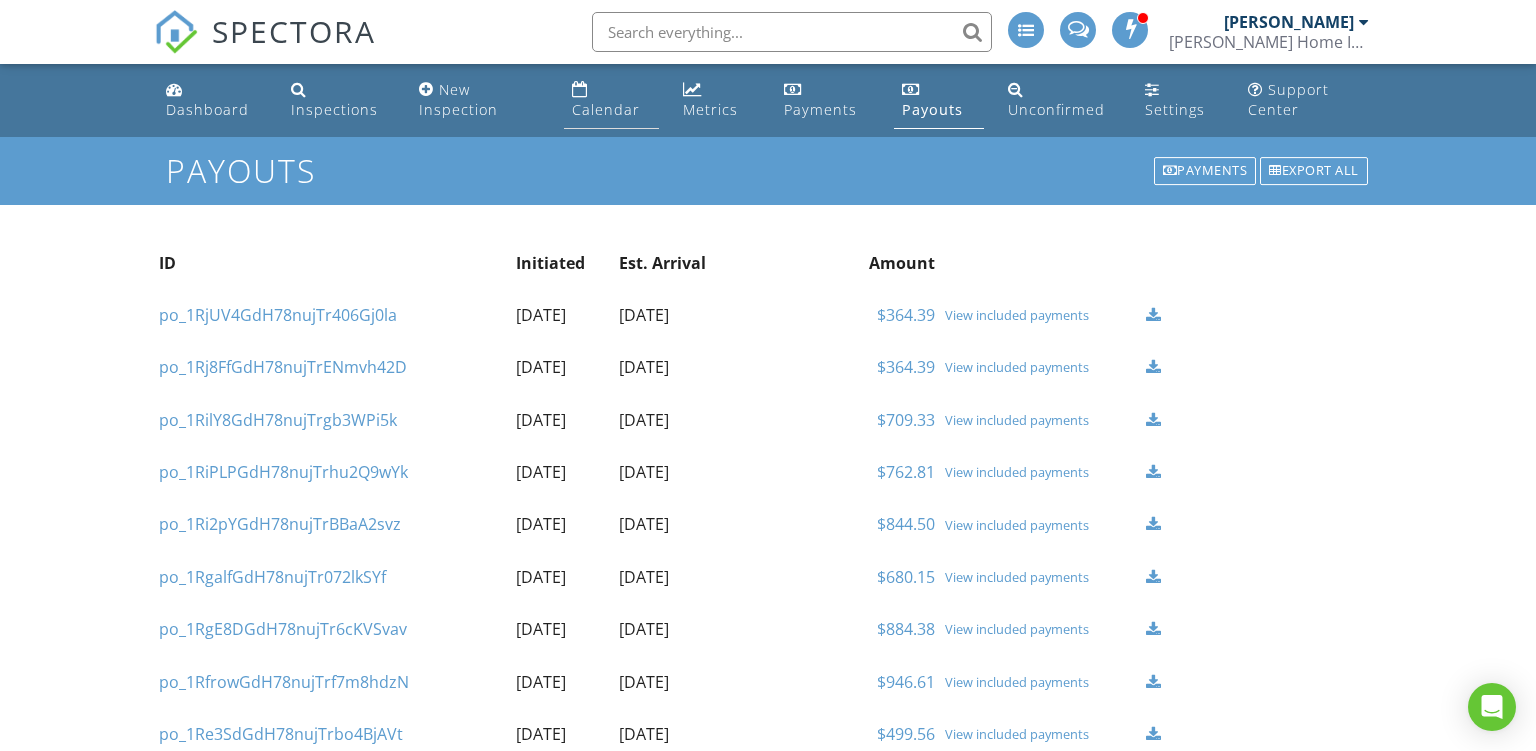 click on "Calendar" at bounding box center [611, 100] 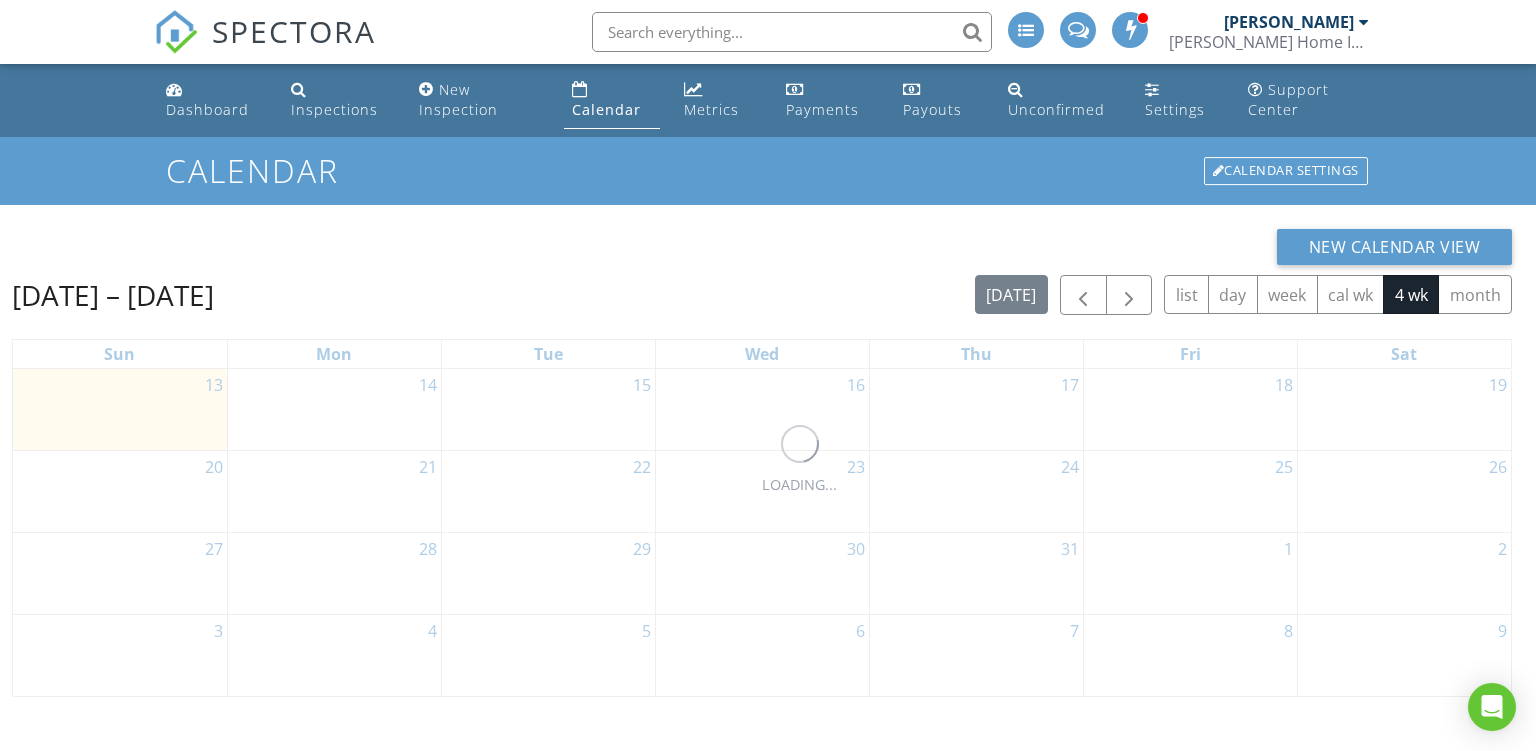 scroll, scrollTop: 0, scrollLeft: 0, axis: both 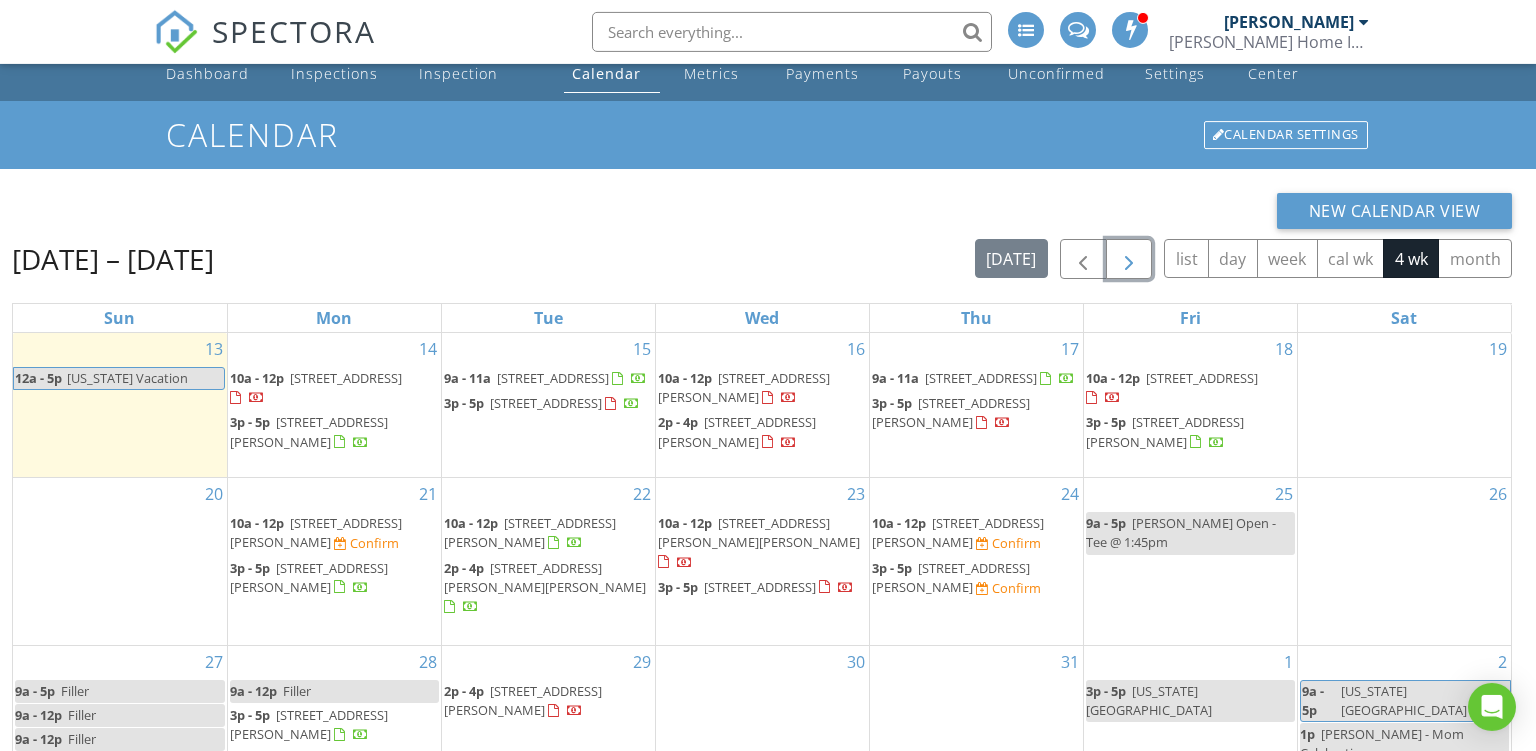 click at bounding box center (1129, 260) 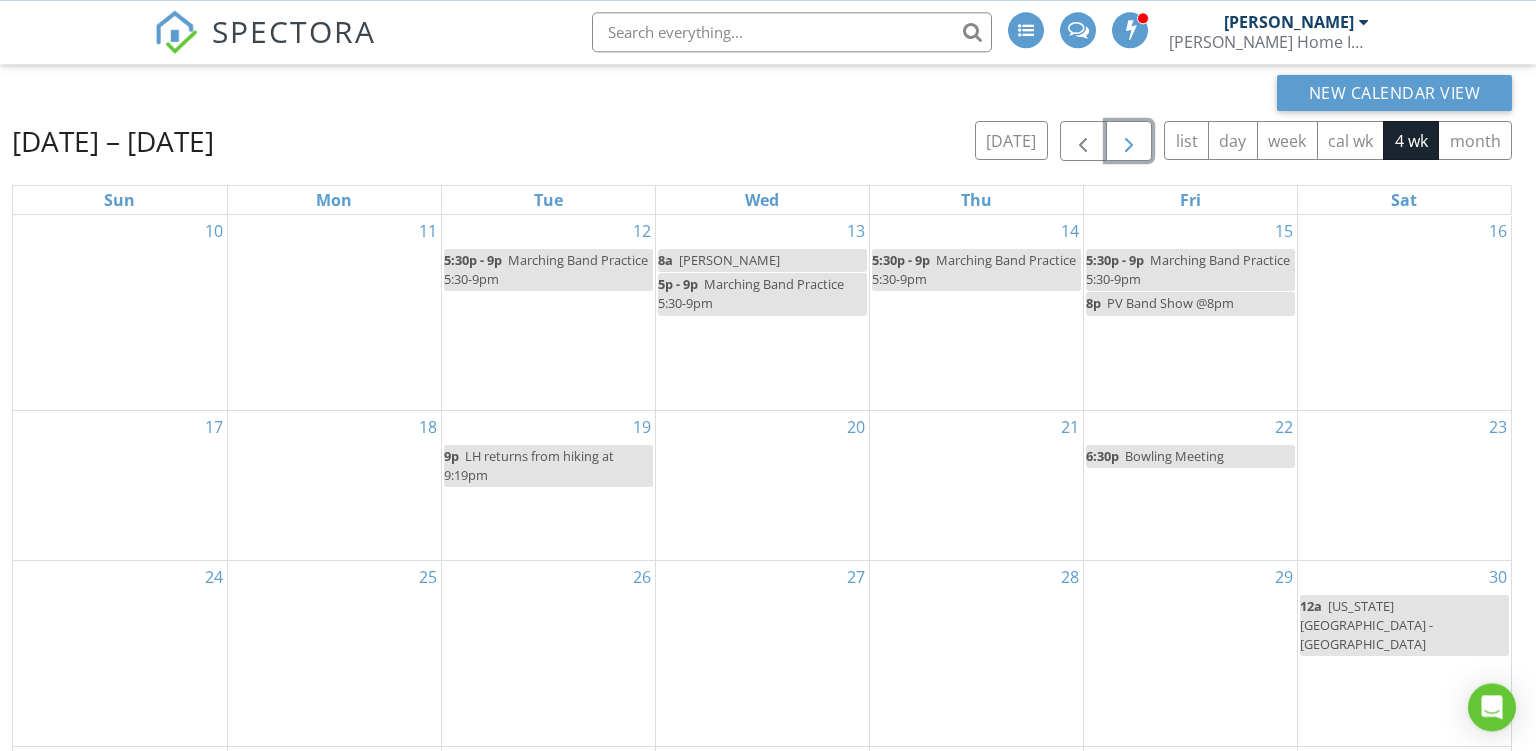 scroll, scrollTop: 157, scrollLeft: 0, axis: vertical 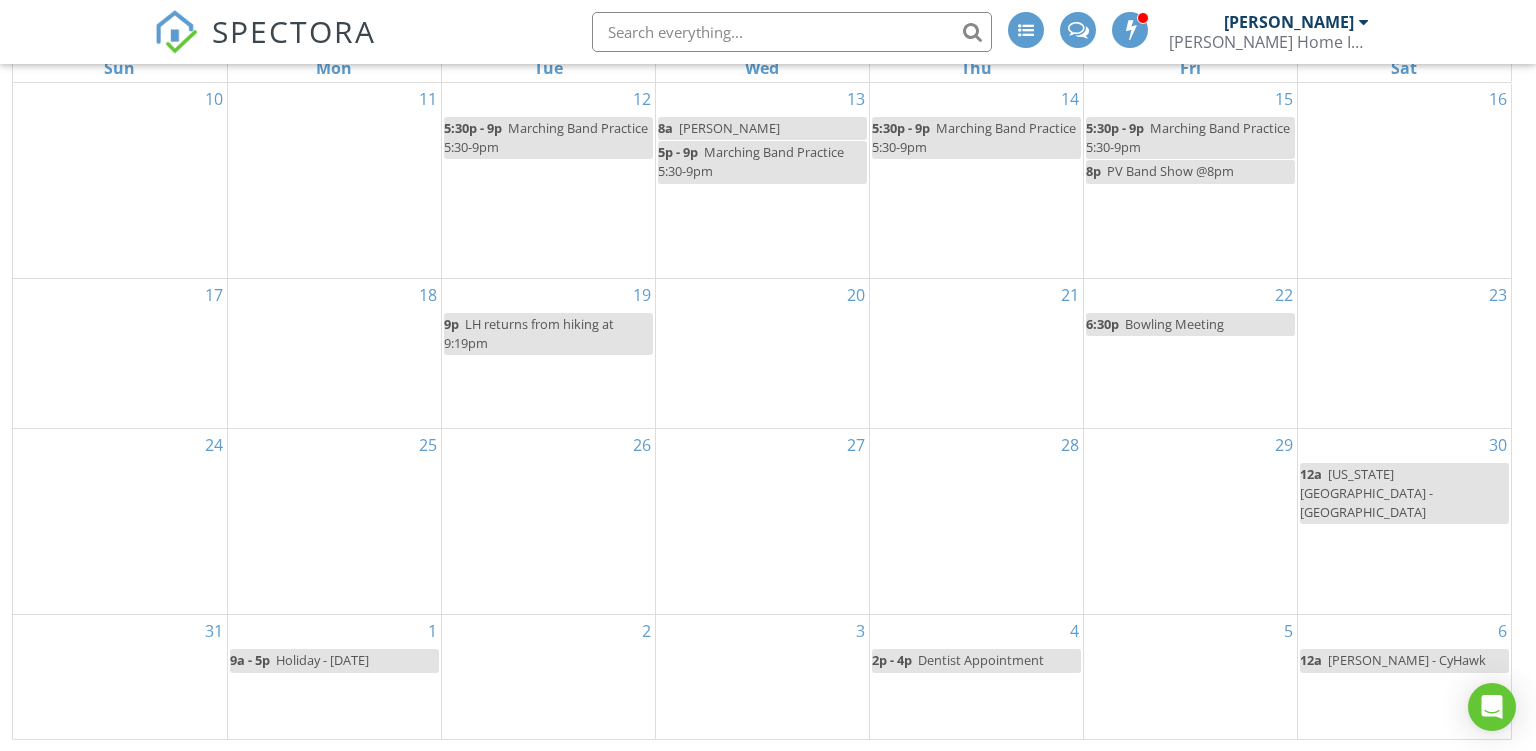 click at bounding box center [786, 32] 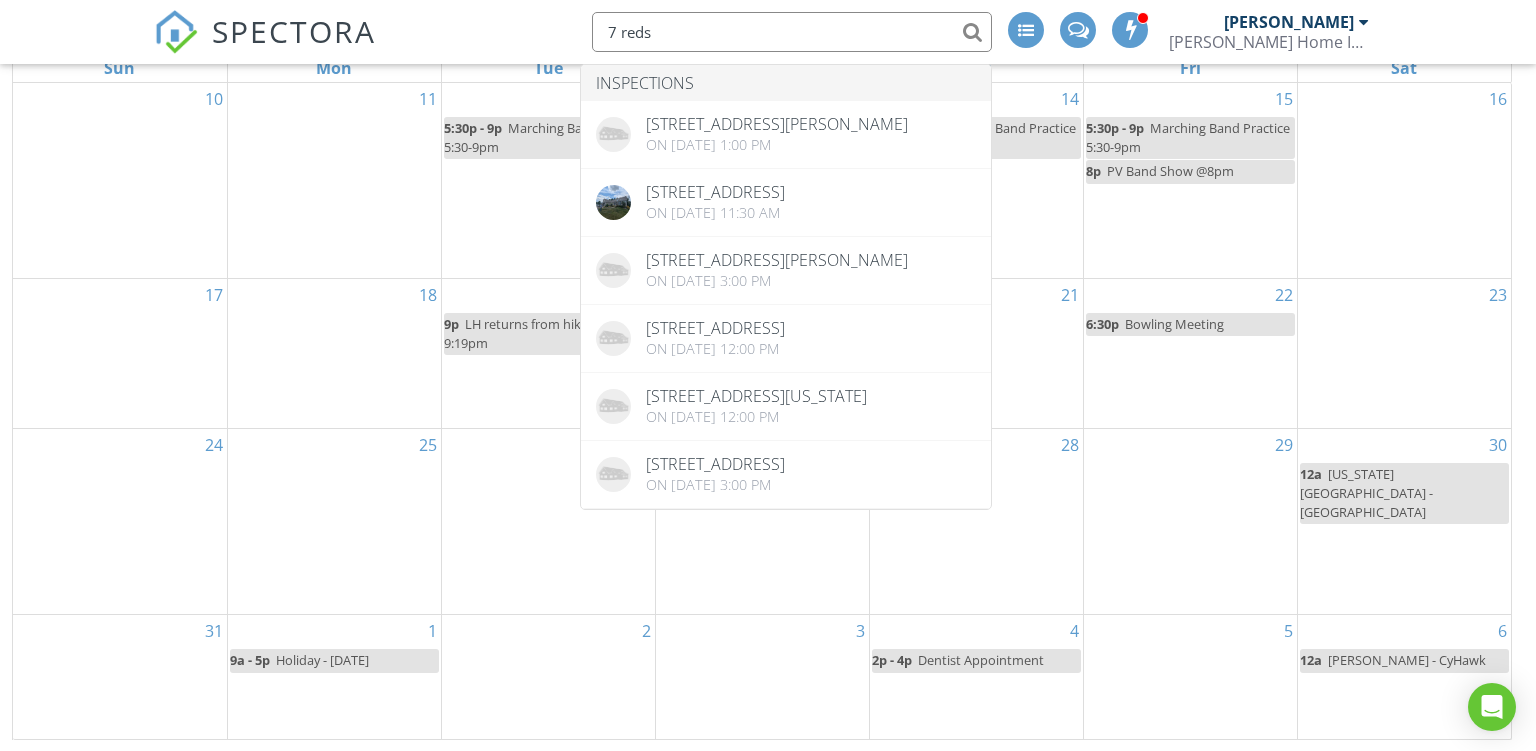 type on "7 reds" 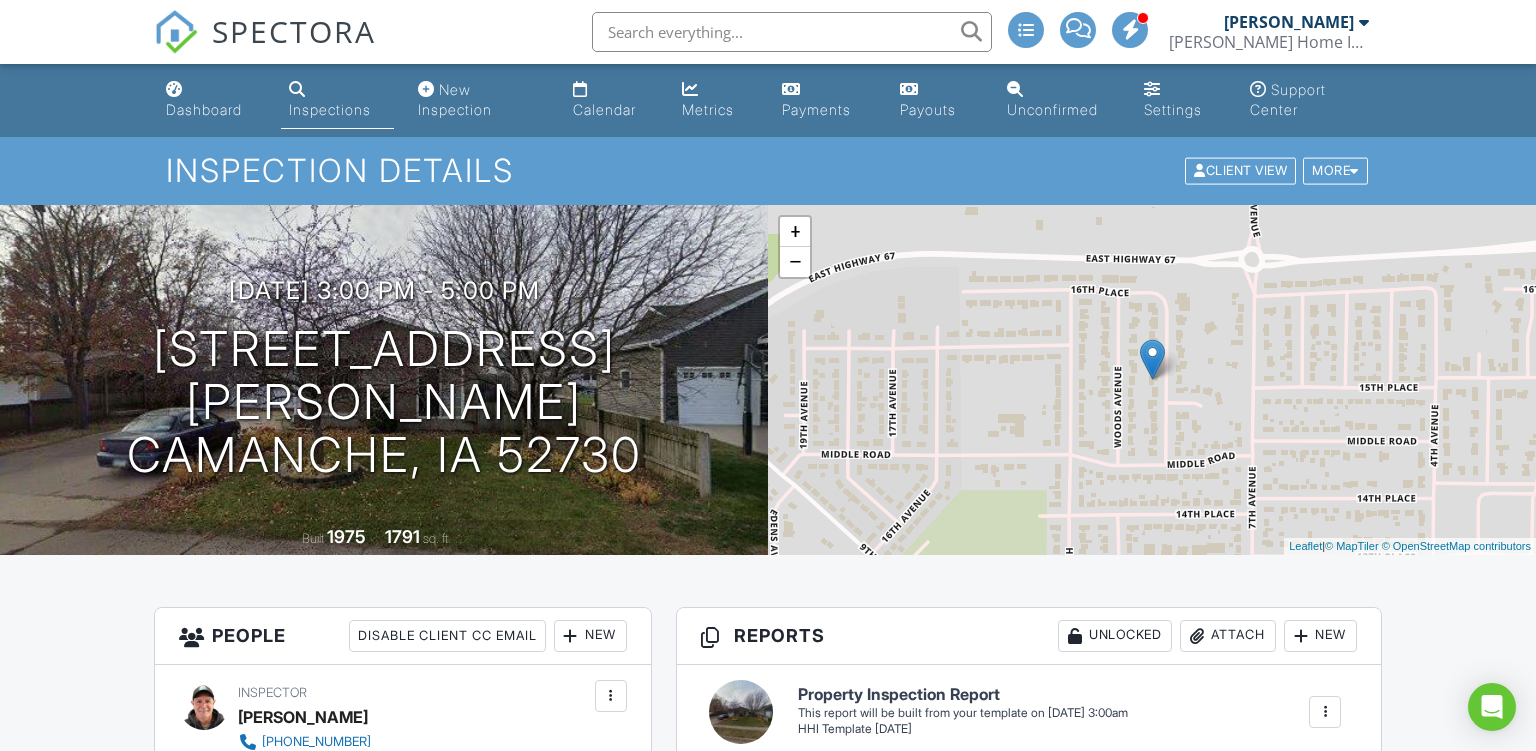 scroll, scrollTop: 0, scrollLeft: 0, axis: both 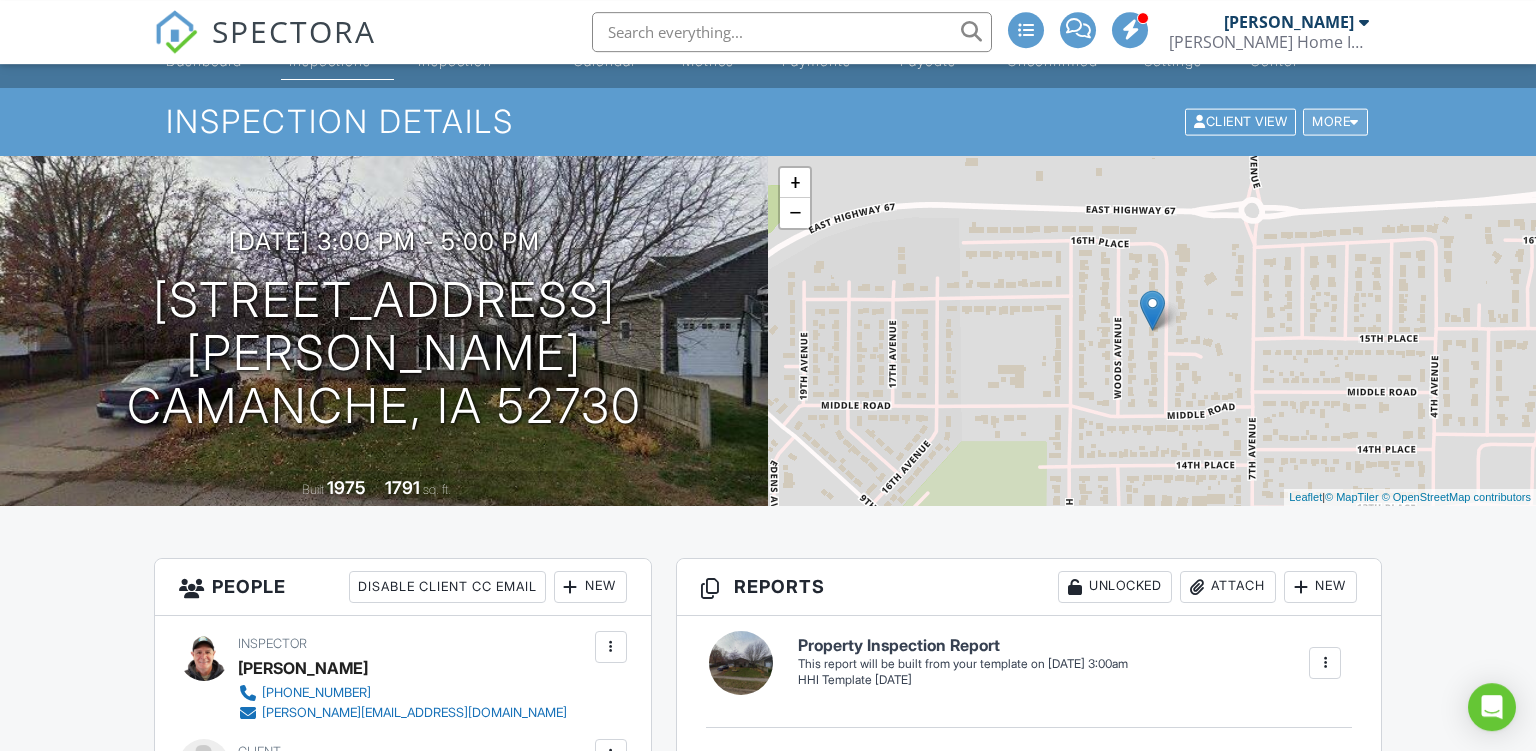click on "More" at bounding box center [1335, 122] 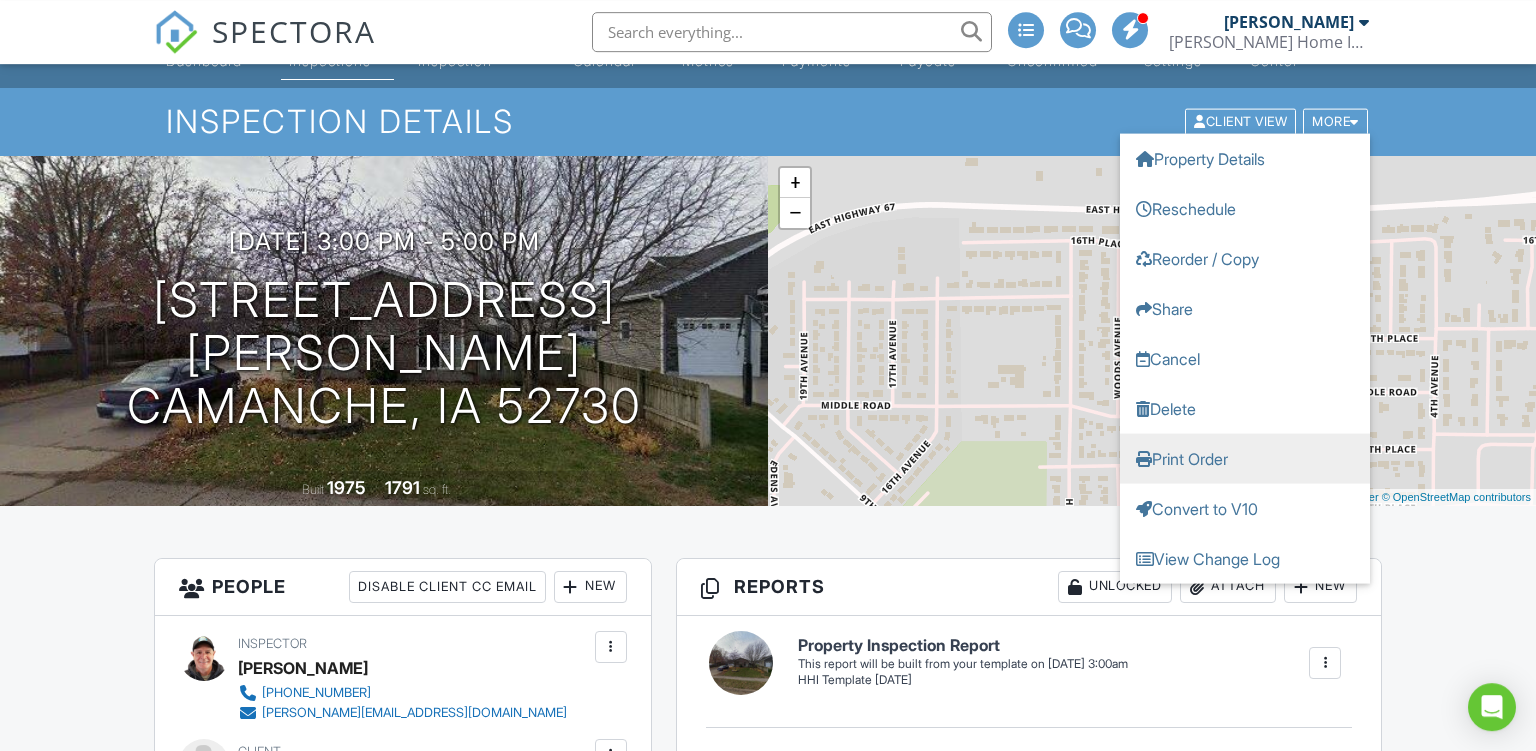 click on "Print Order" at bounding box center [1245, 459] 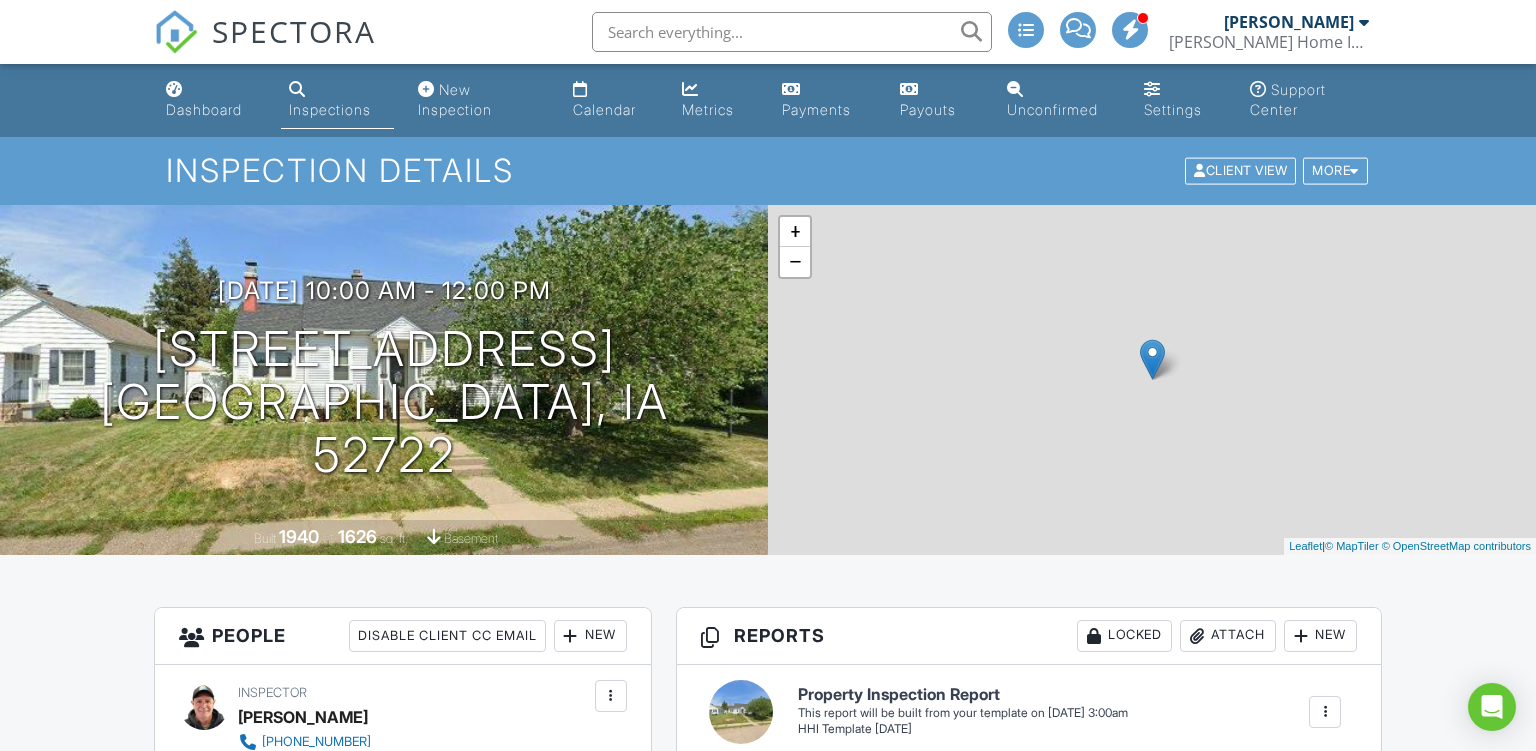 scroll, scrollTop: 0, scrollLeft: 0, axis: both 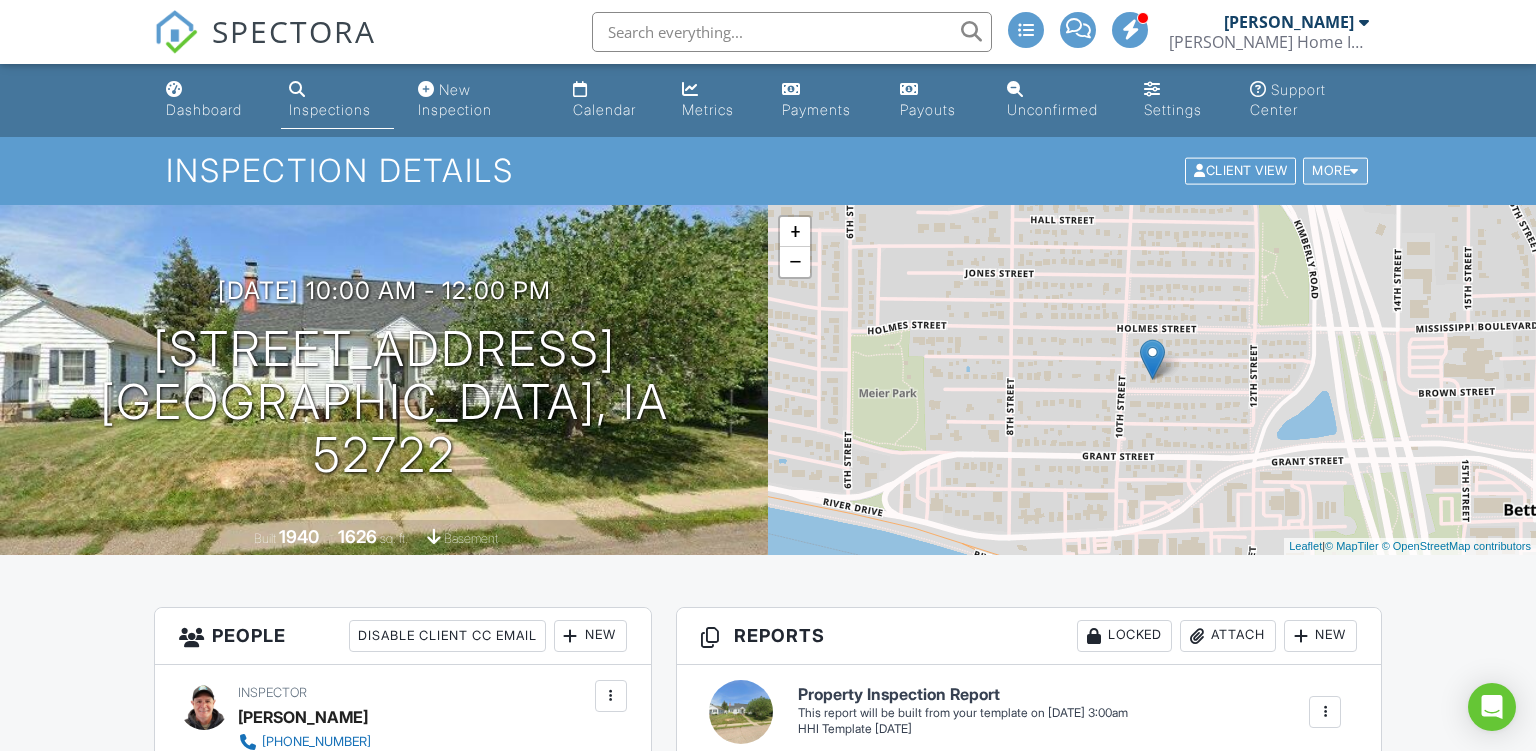click on "More" at bounding box center (1335, 171) 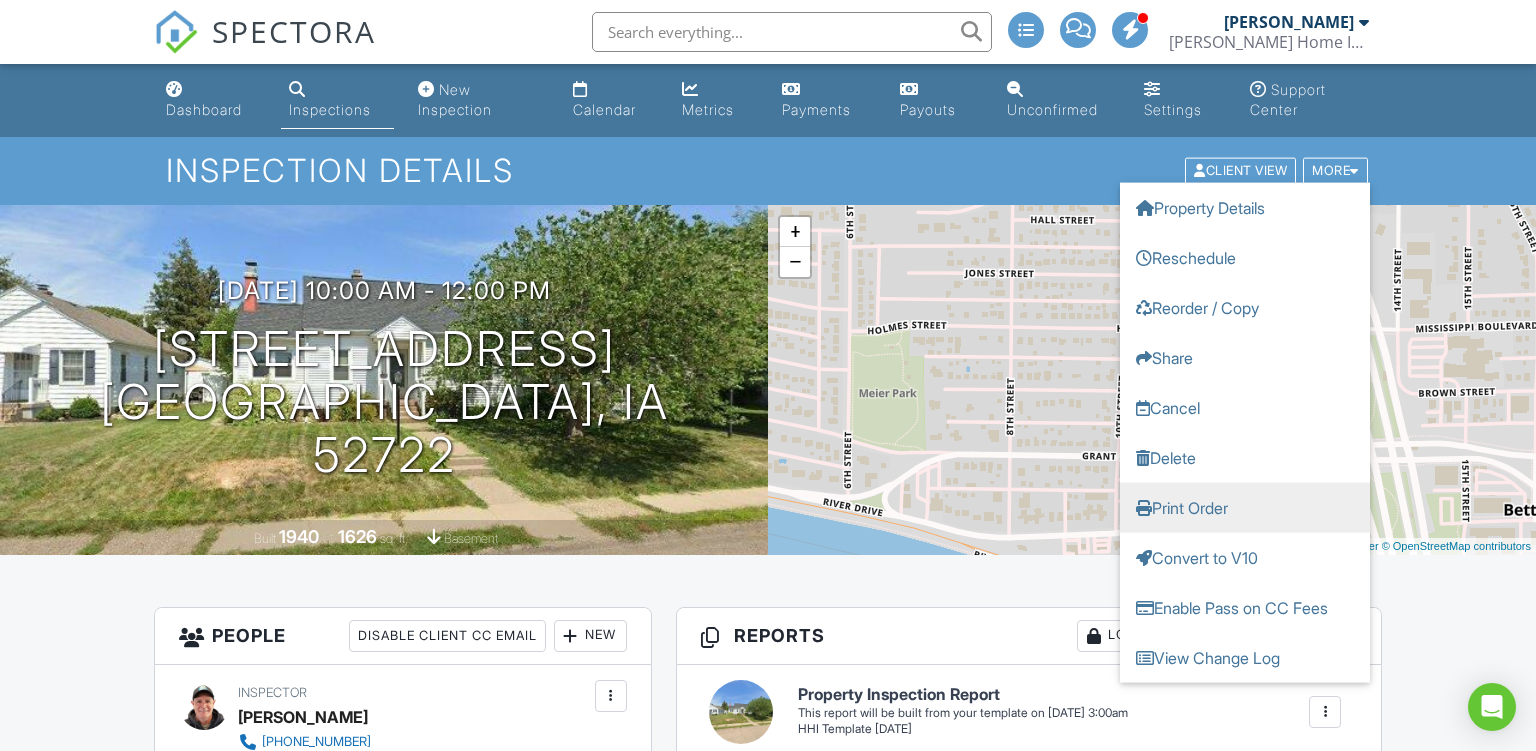 click on "Print Order" at bounding box center [1245, 508] 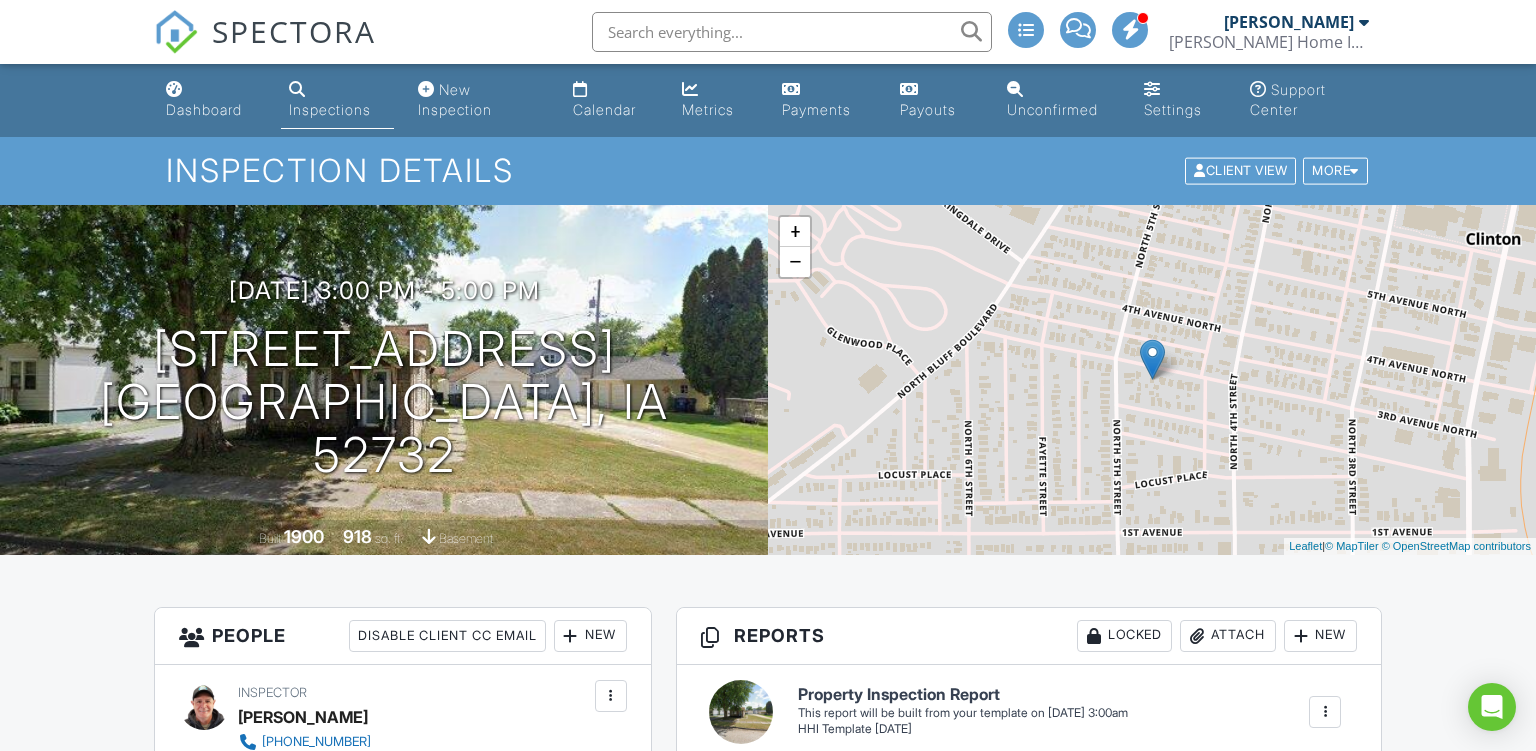 scroll, scrollTop: 0, scrollLeft: 0, axis: both 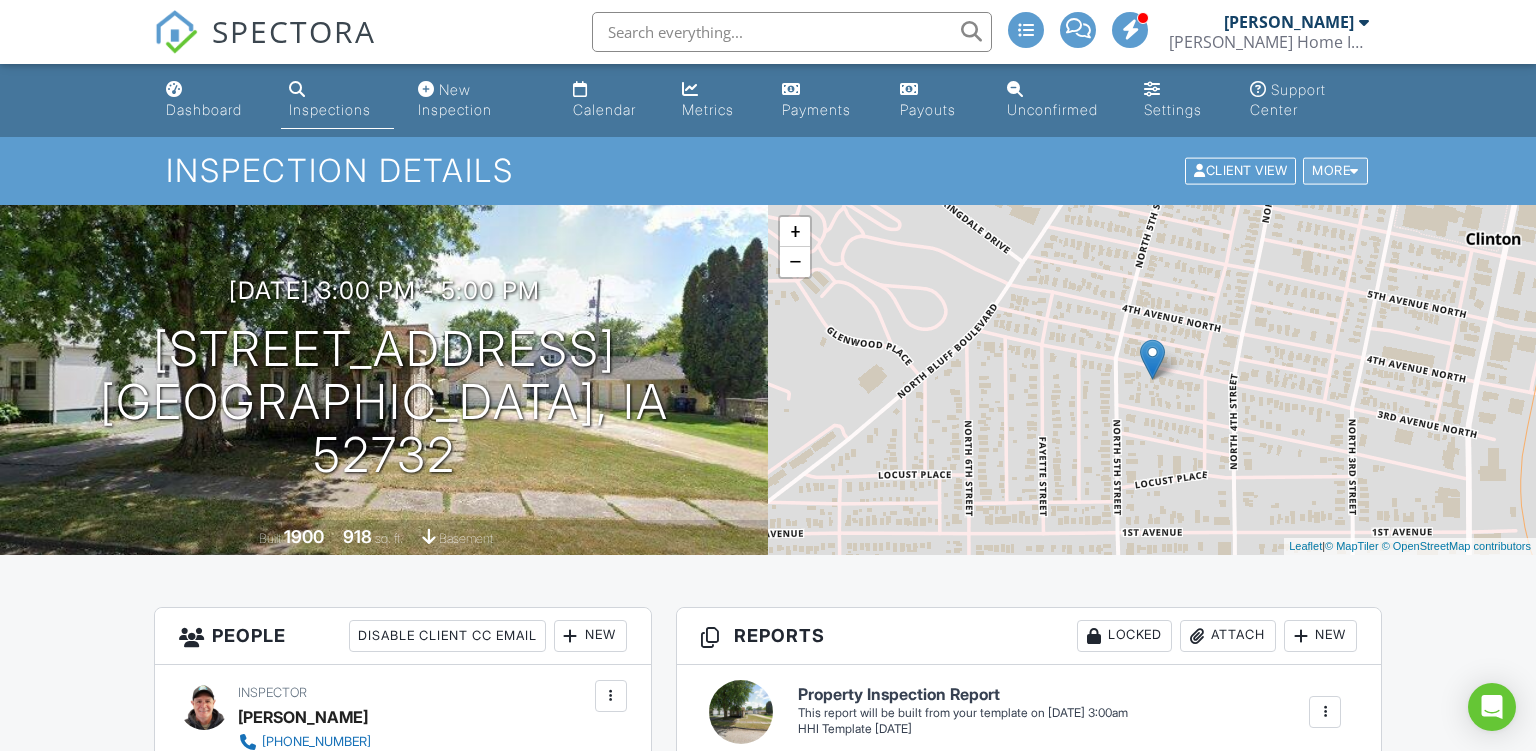 click on "More" at bounding box center [1335, 171] 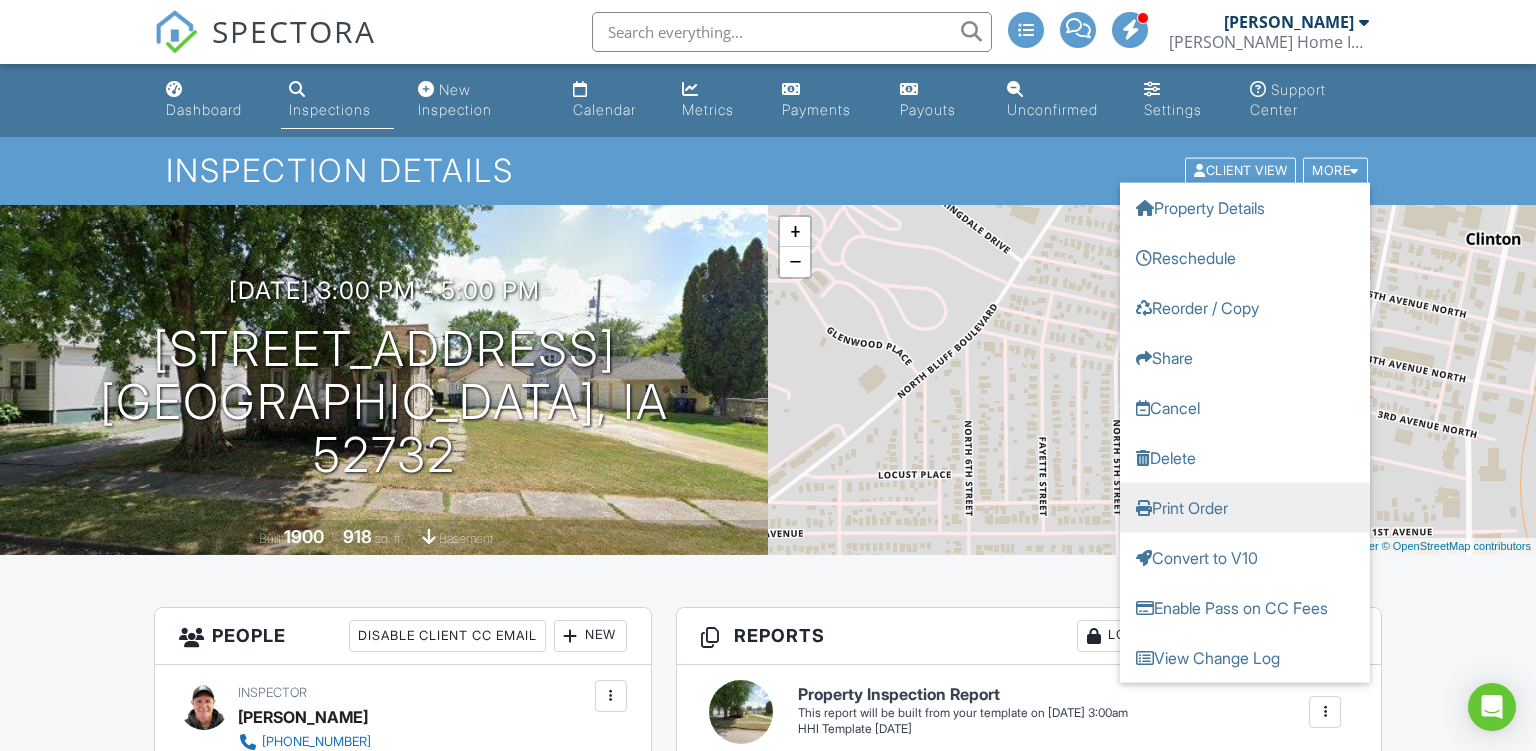 click on "Print Order" at bounding box center [1245, 508] 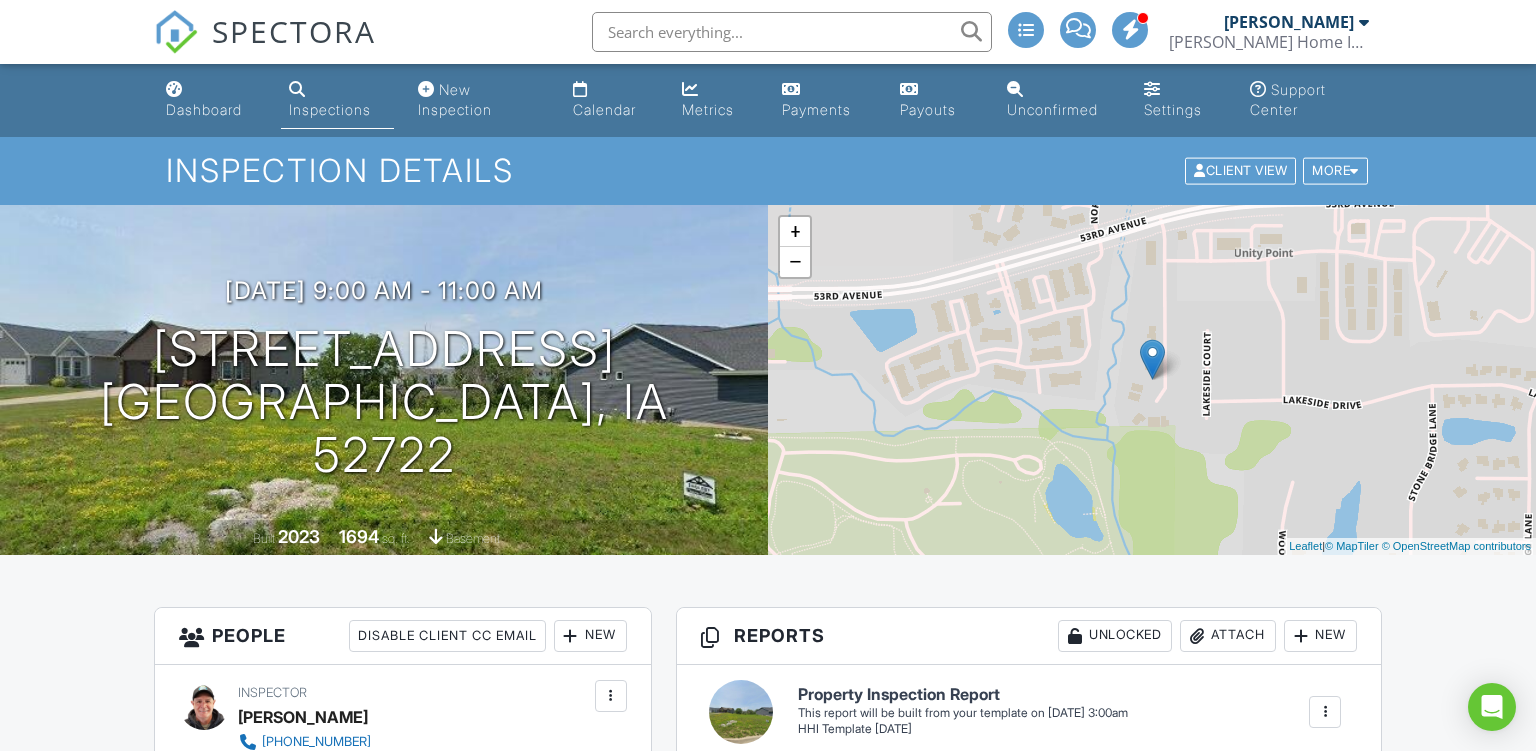 scroll, scrollTop: 0, scrollLeft: 0, axis: both 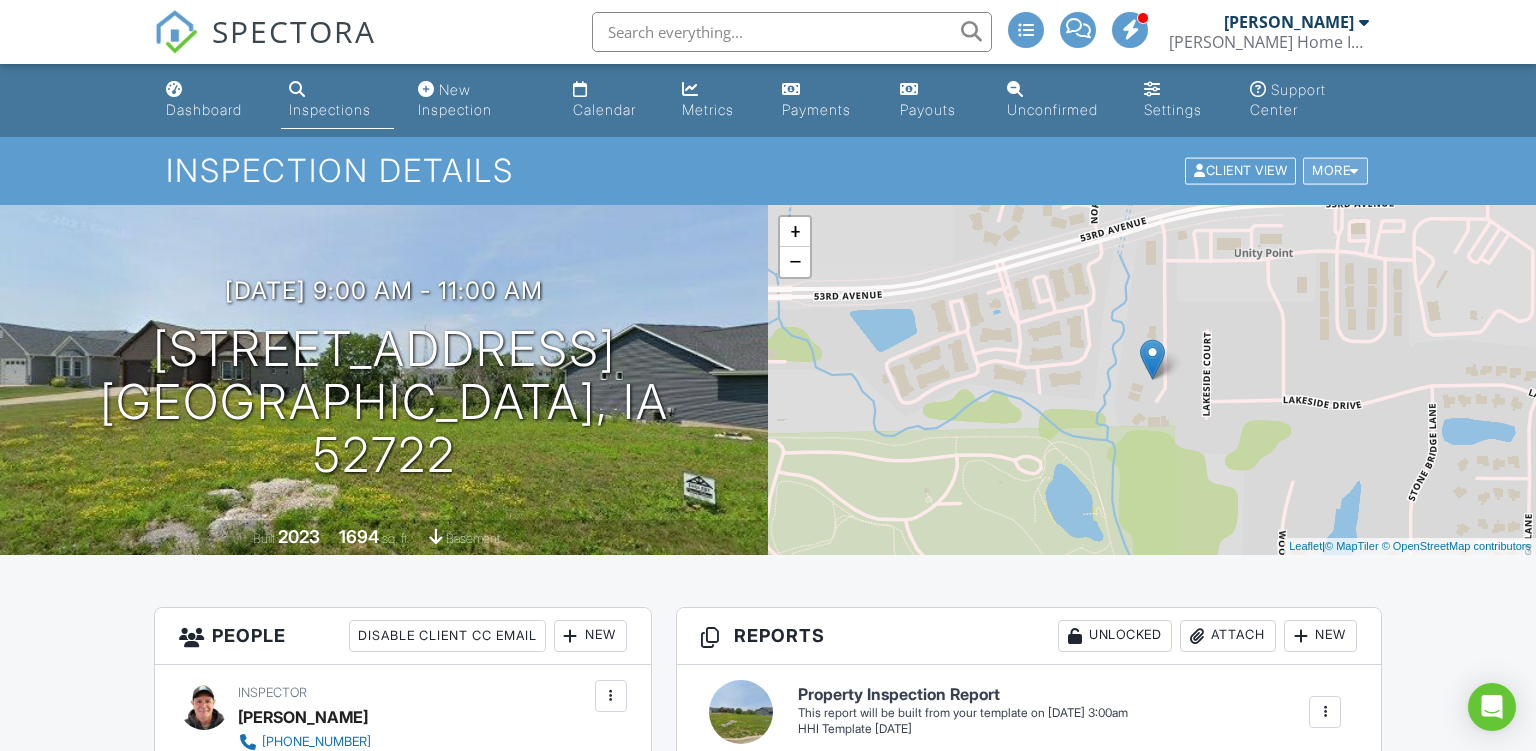 click on "More" at bounding box center [1335, 171] 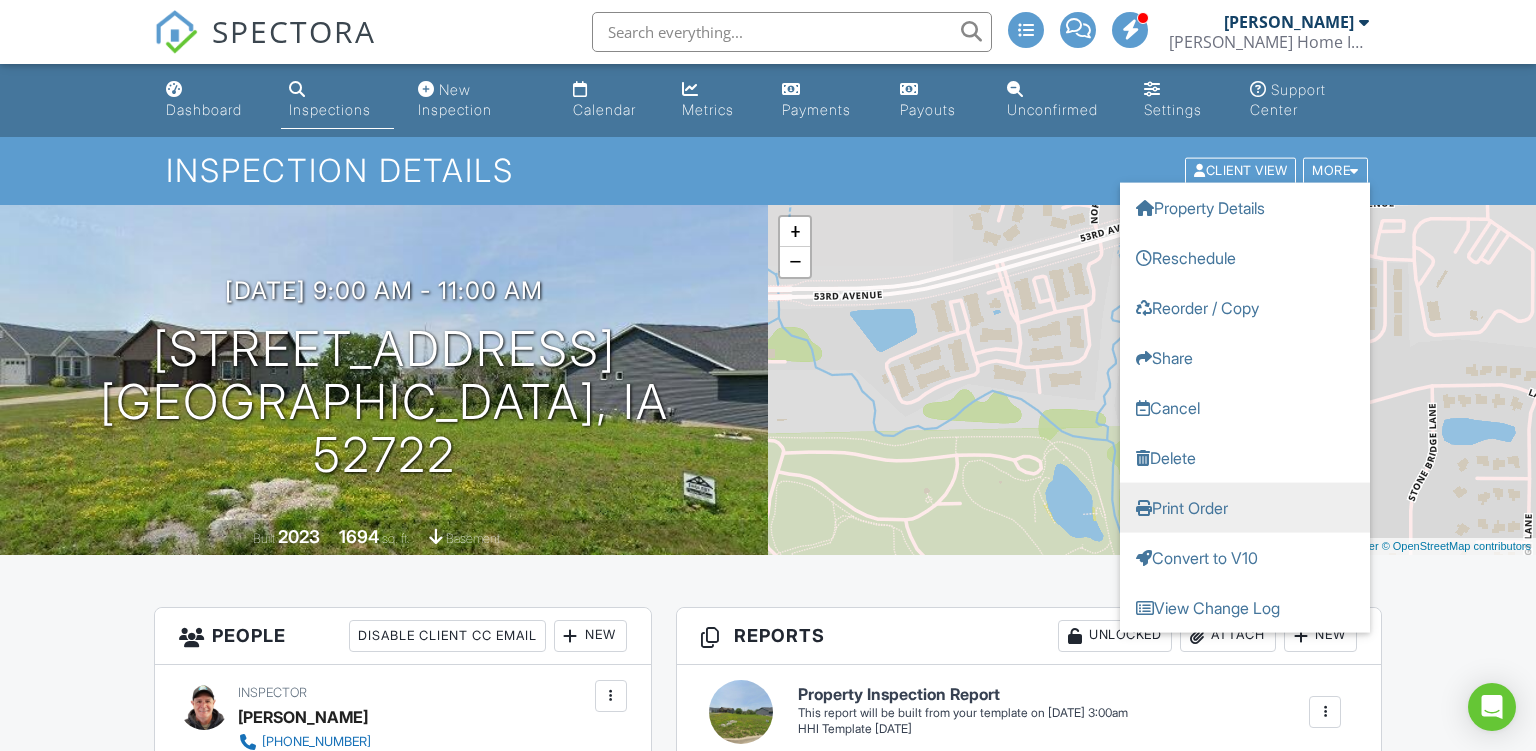 click on "Print Order" at bounding box center (1245, 508) 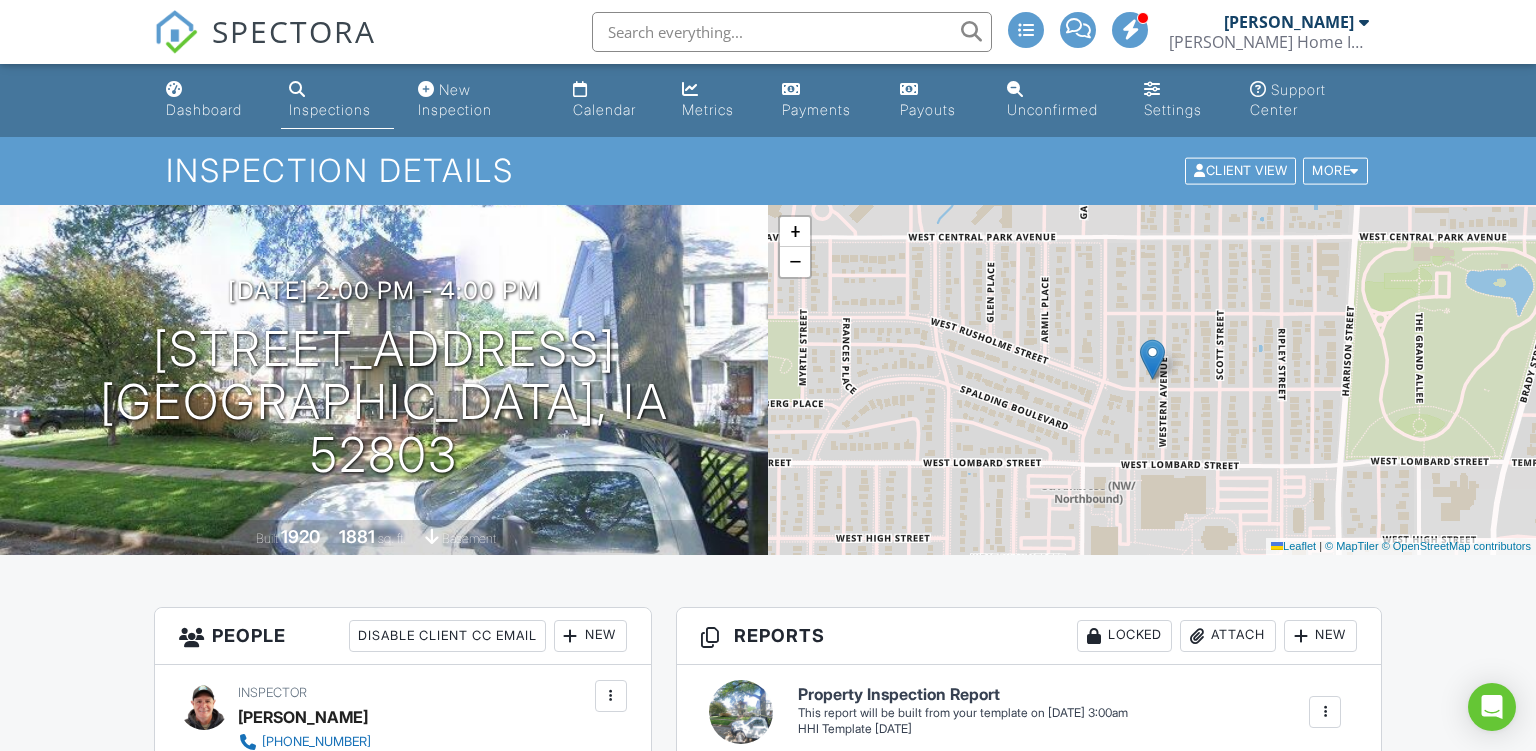 scroll, scrollTop: 0, scrollLeft: 0, axis: both 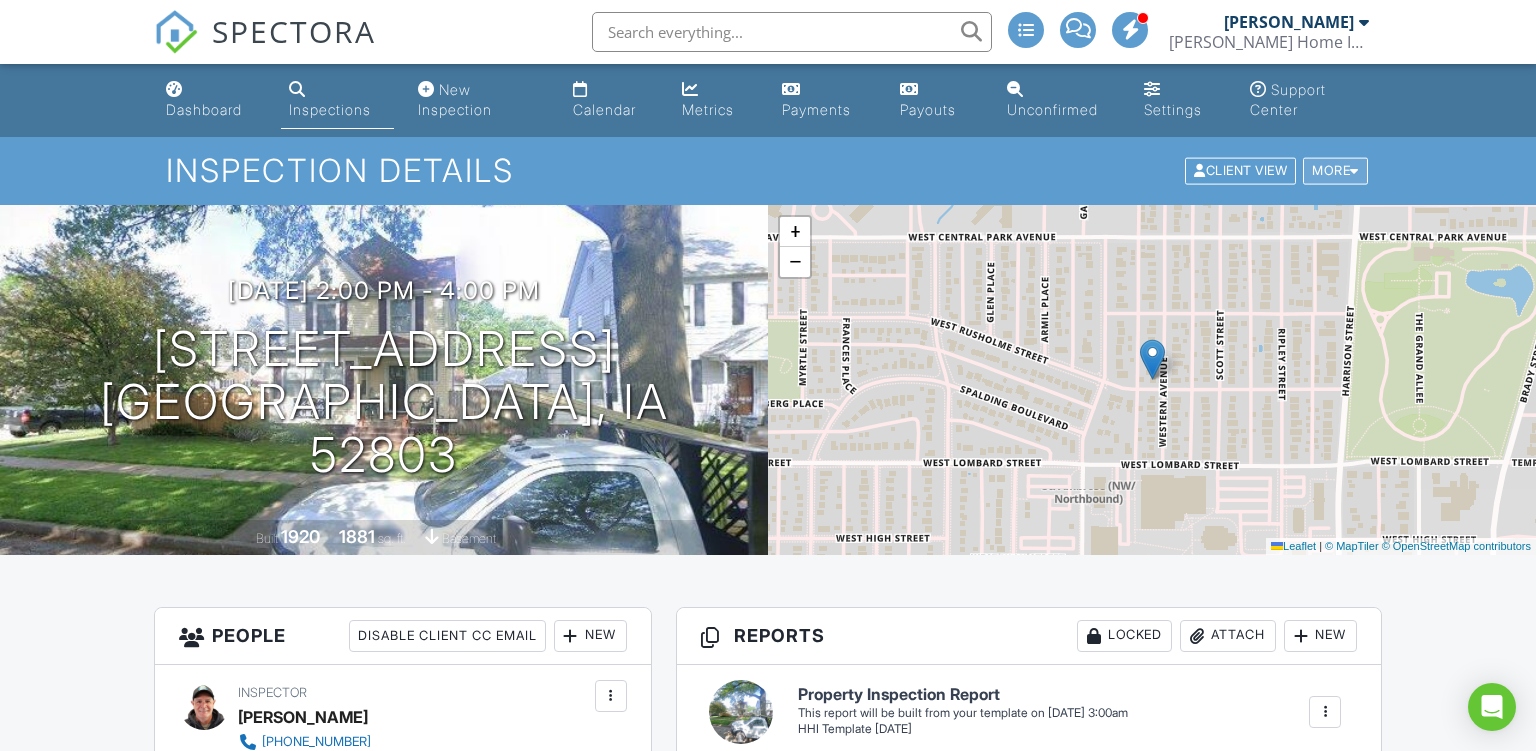 click on "More" at bounding box center (1335, 171) 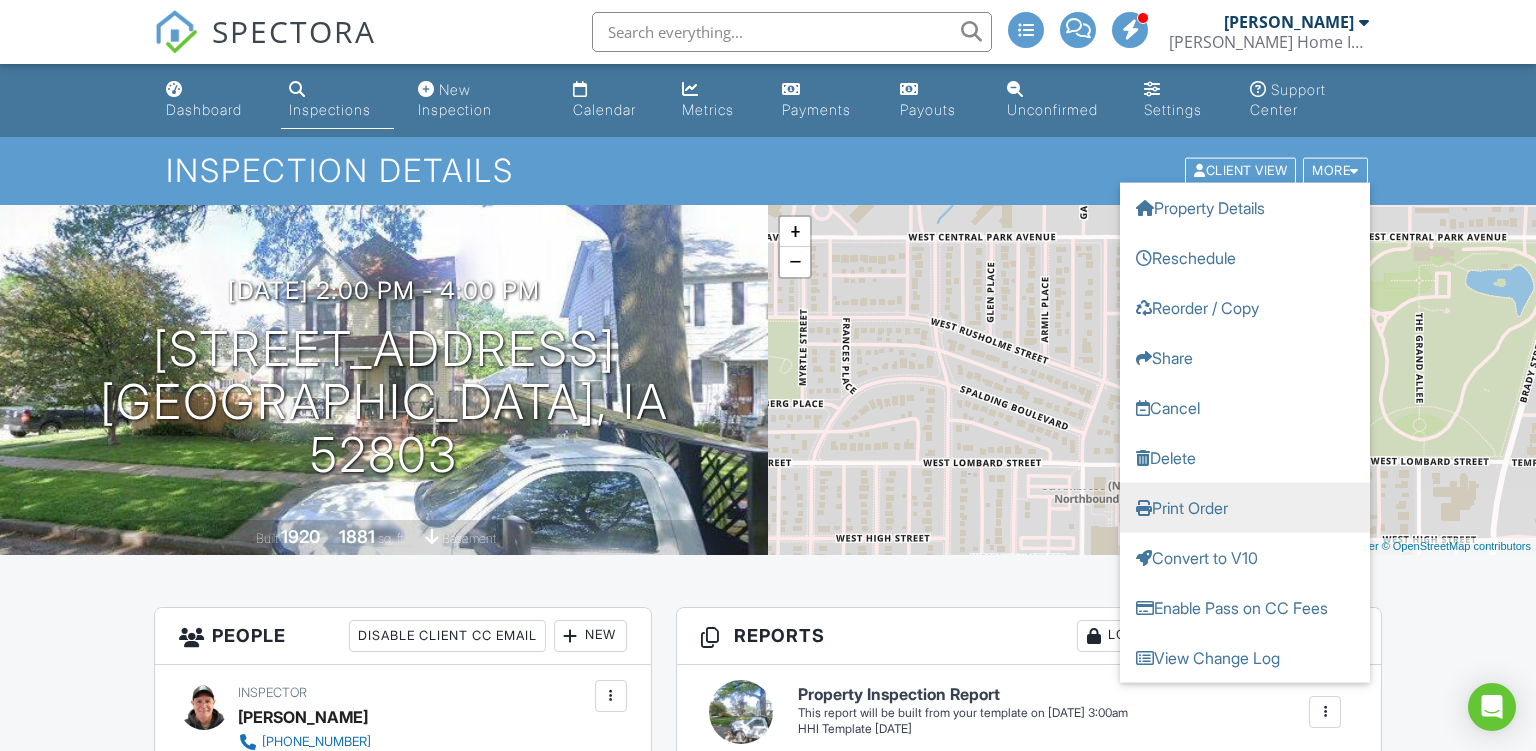click on "Print Order" at bounding box center (1245, 508) 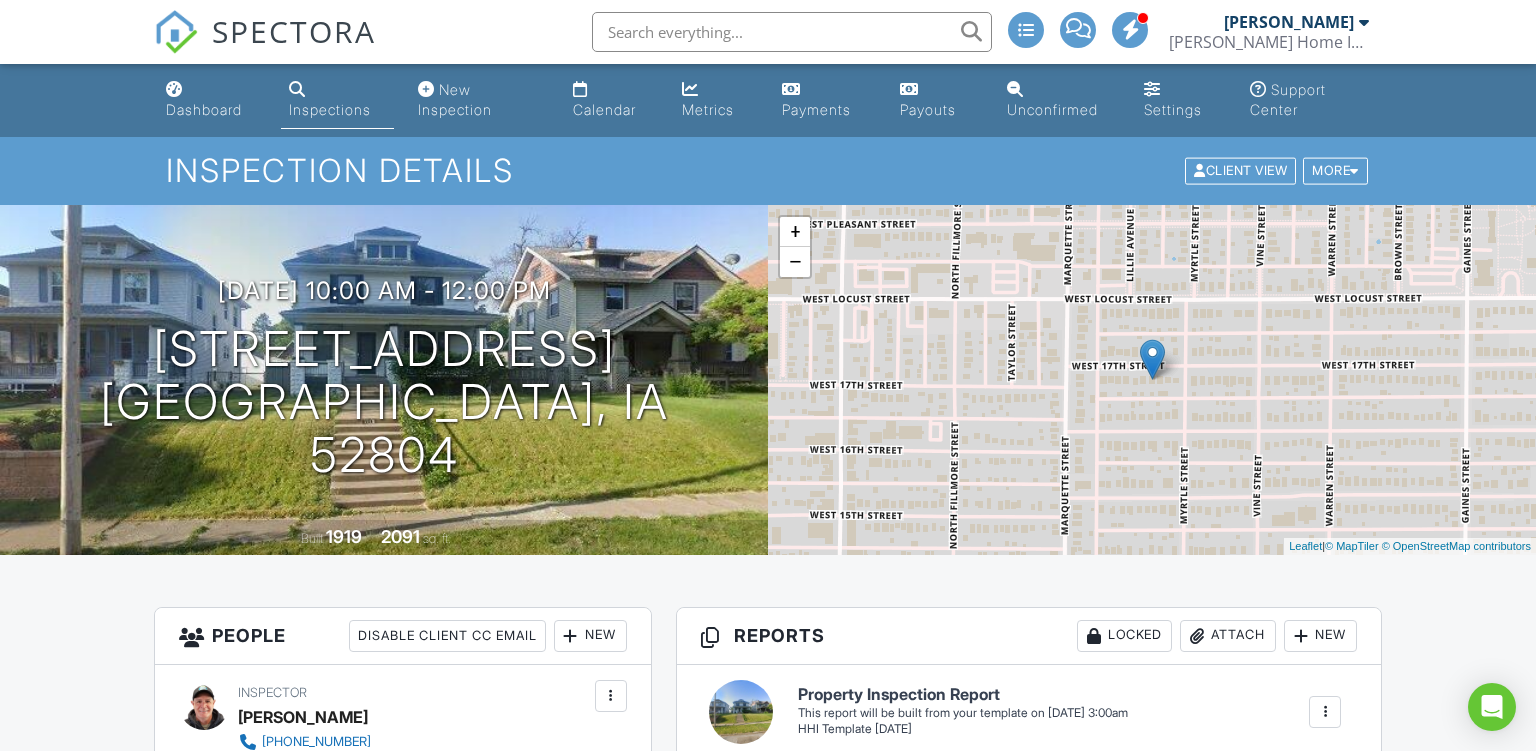 scroll, scrollTop: 0, scrollLeft: 0, axis: both 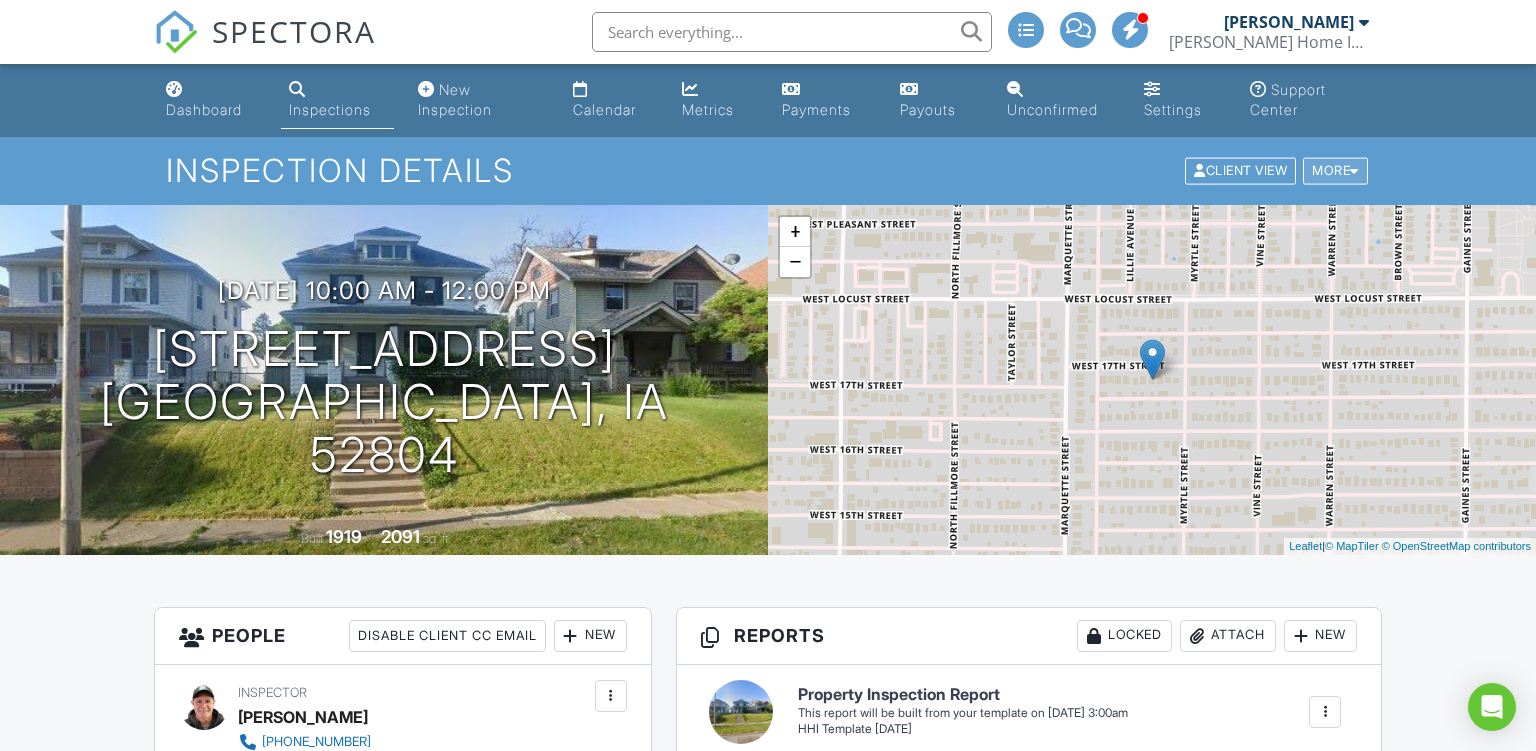 click on "More" at bounding box center (1335, 171) 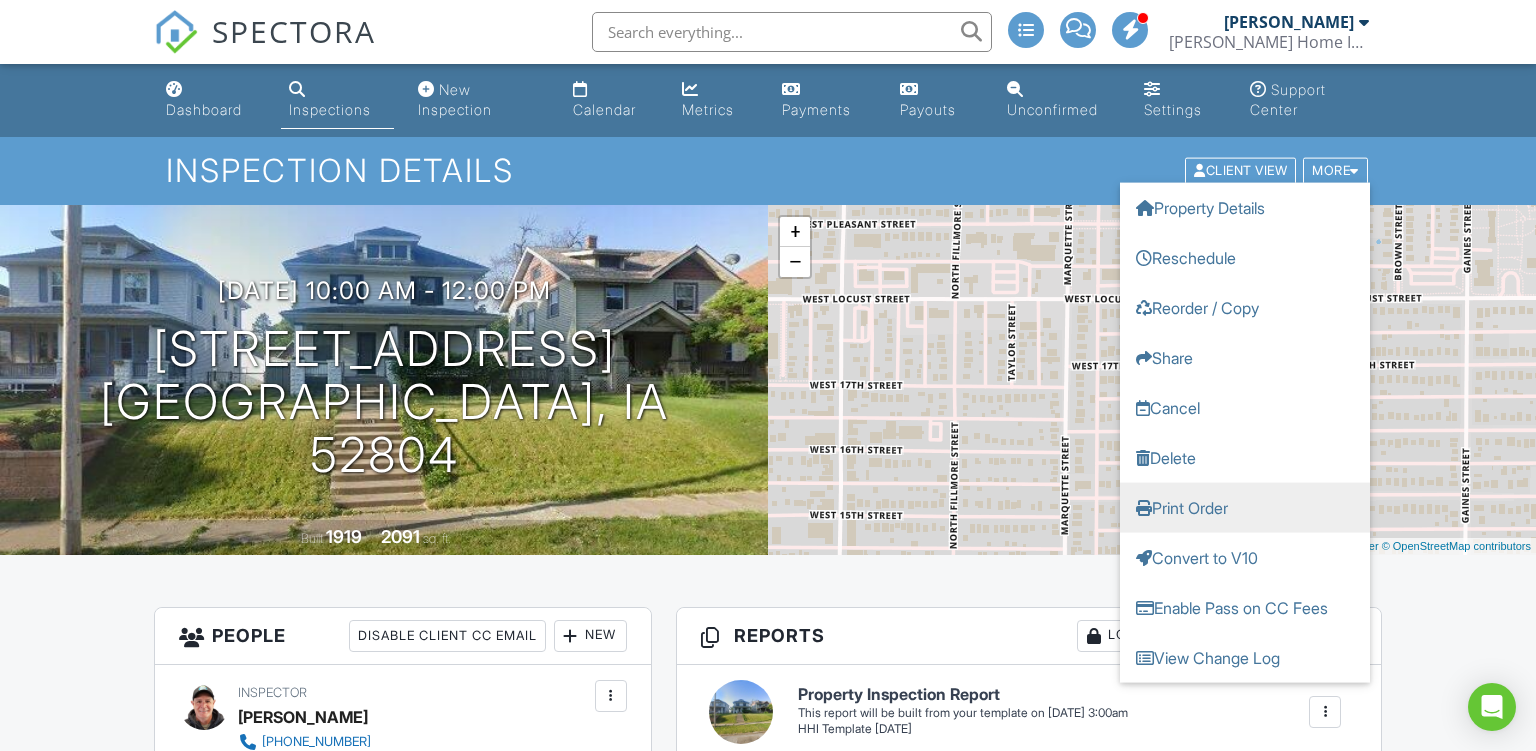click on "Print Order" at bounding box center [1245, 508] 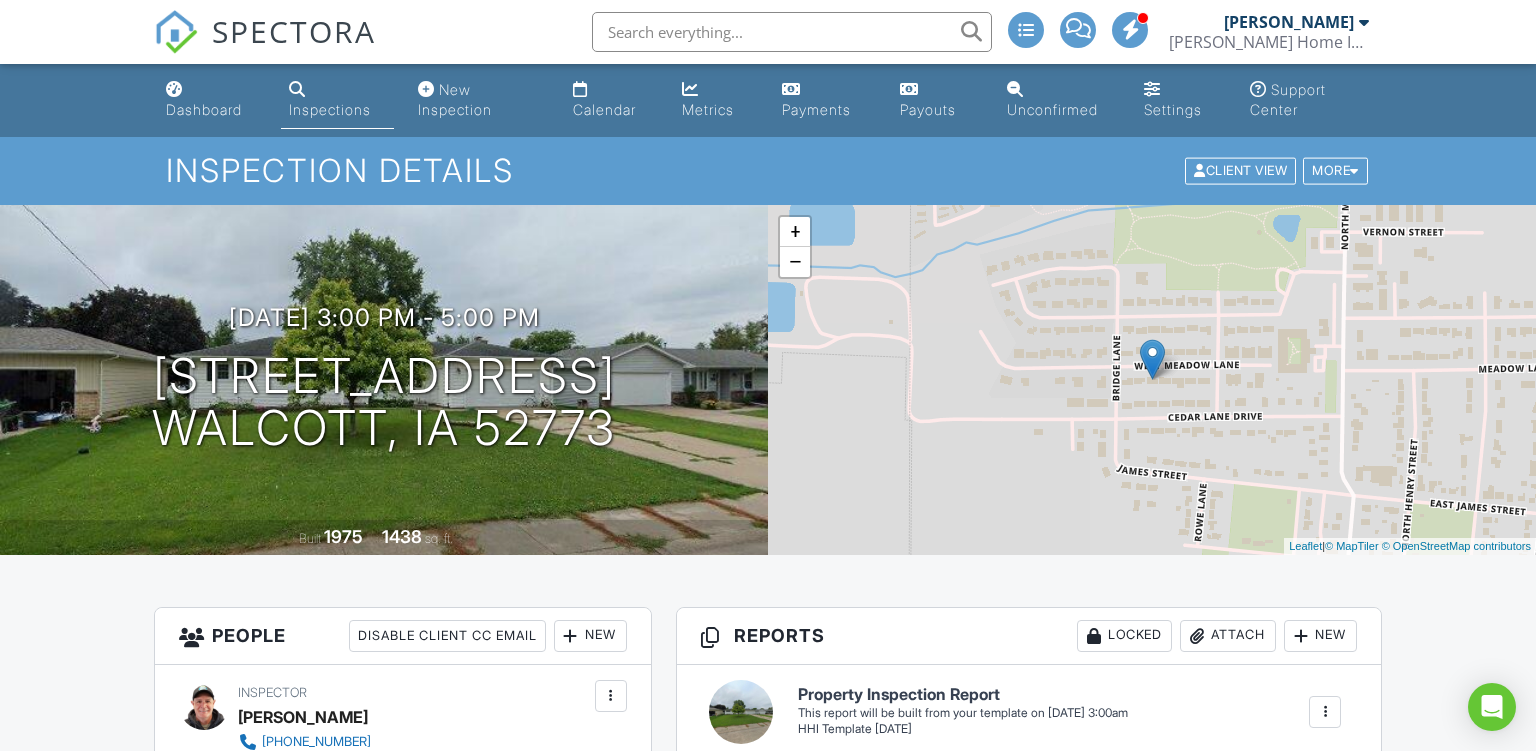 scroll, scrollTop: 0, scrollLeft: 0, axis: both 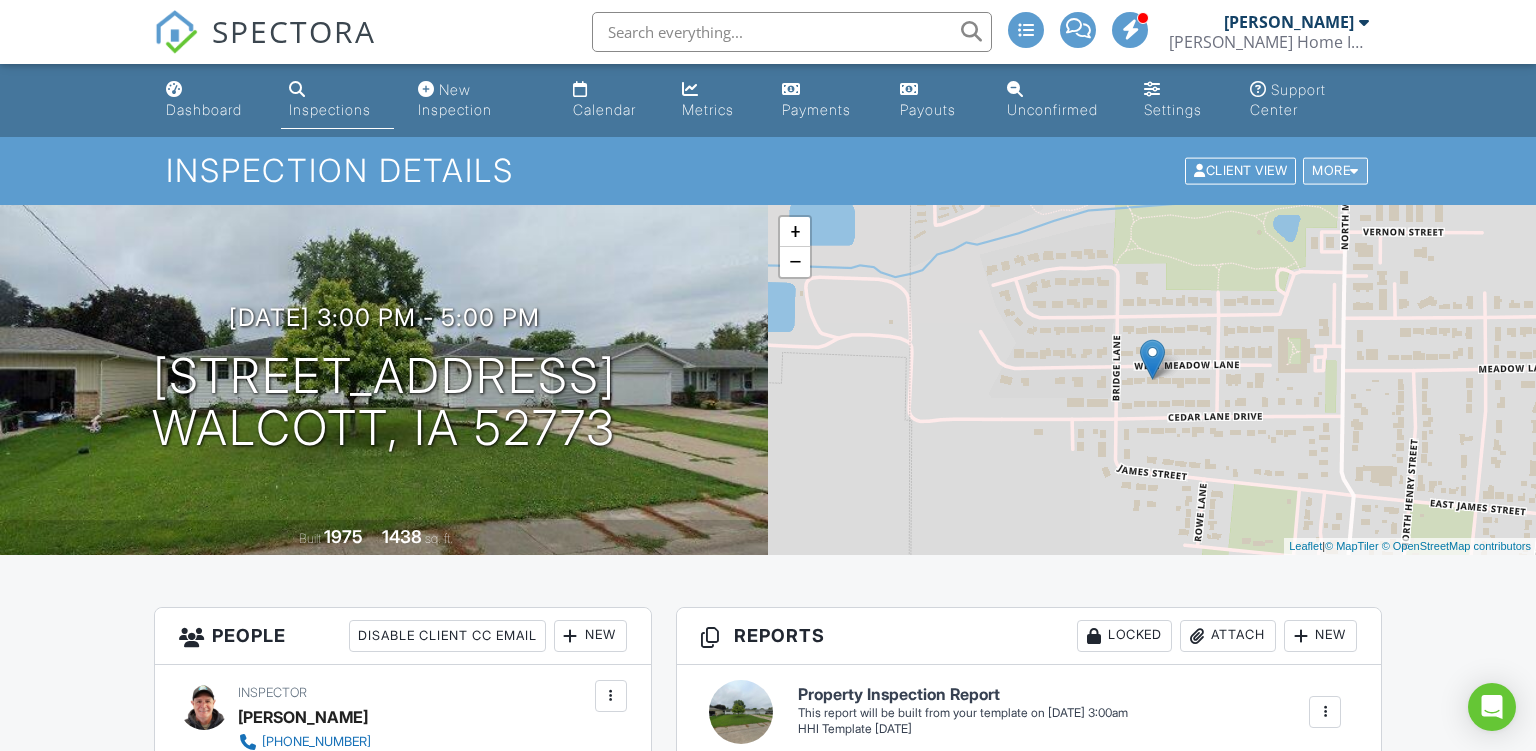 click at bounding box center [1354, 171] 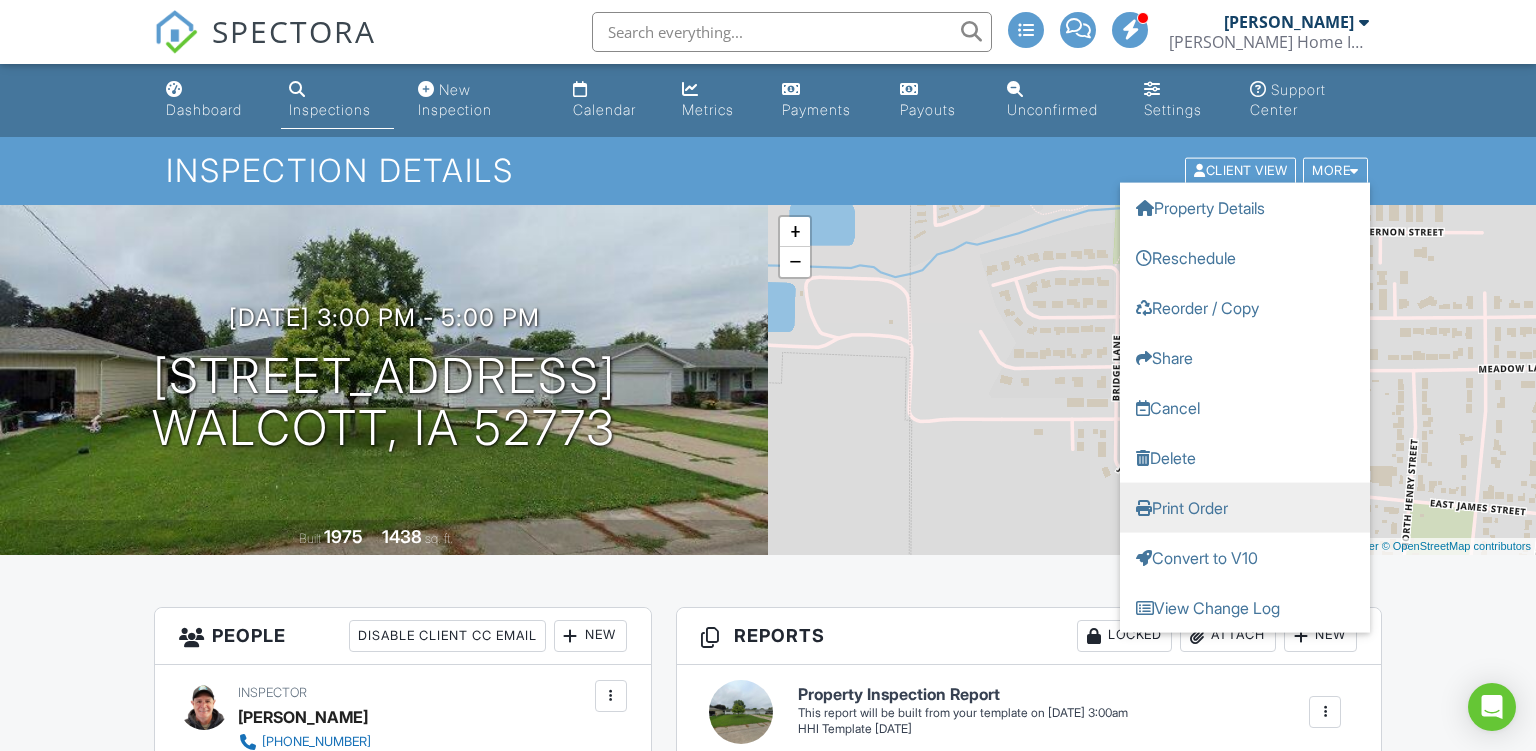 click on "Print Order" at bounding box center [1245, 508] 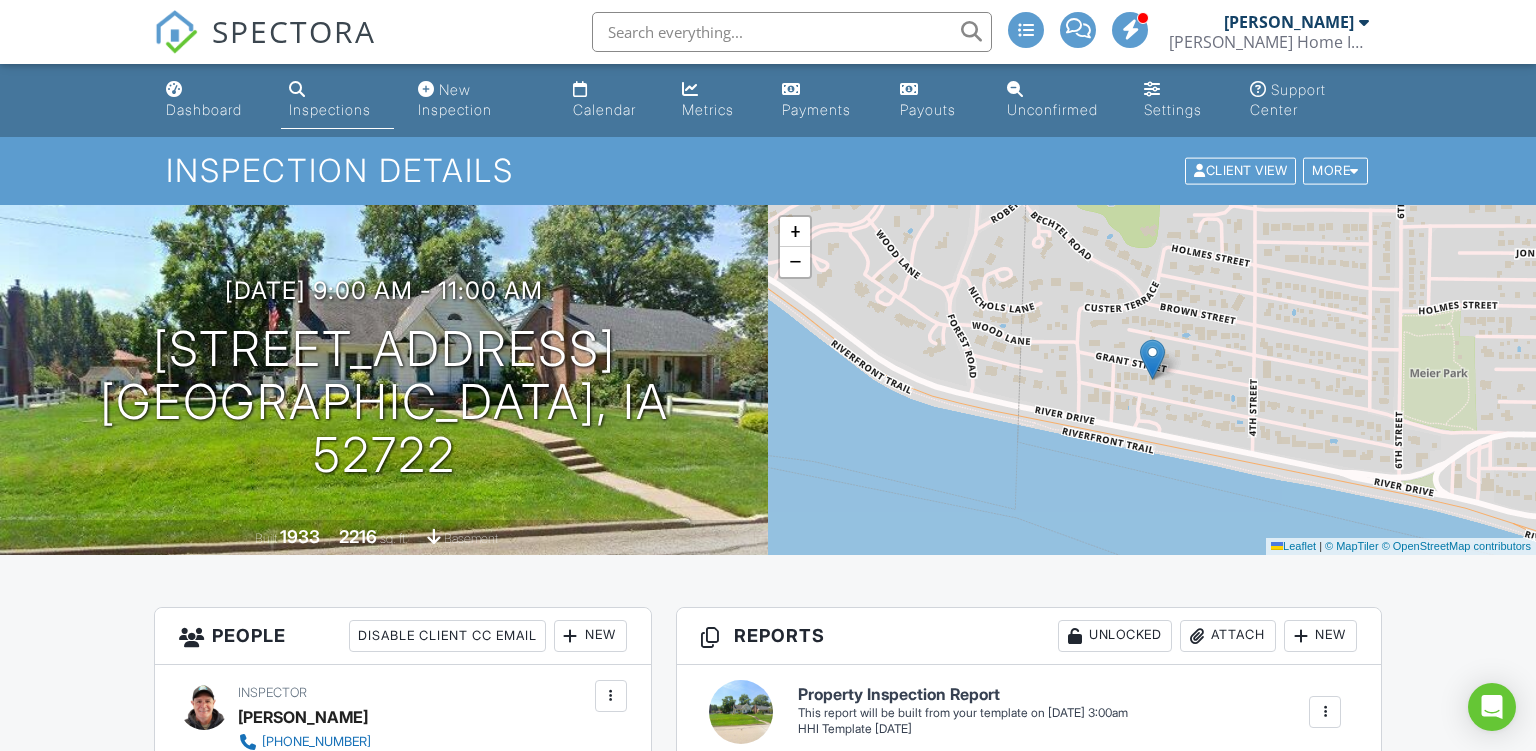 scroll, scrollTop: 0, scrollLeft: 0, axis: both 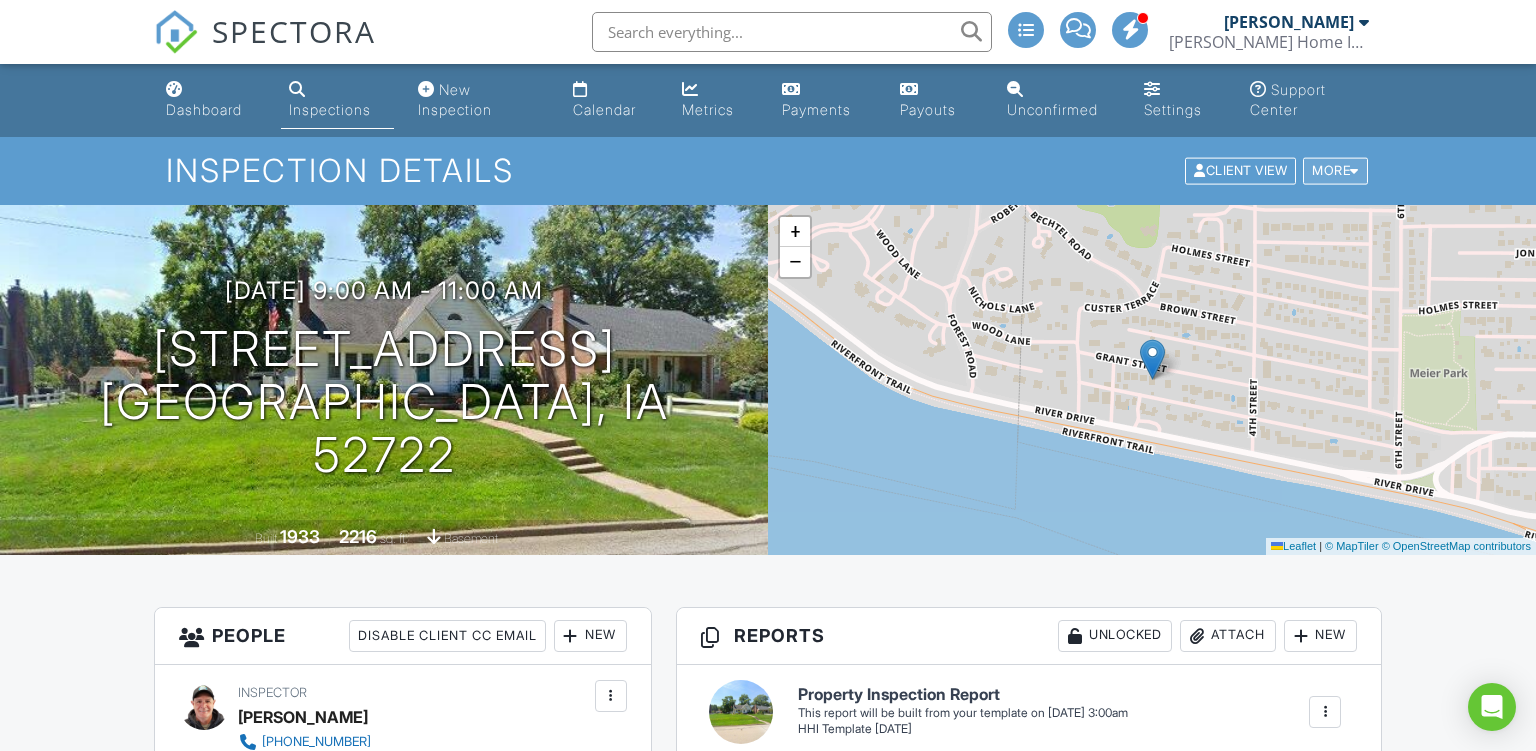 click on "More" at bounding box center (1335, 171) 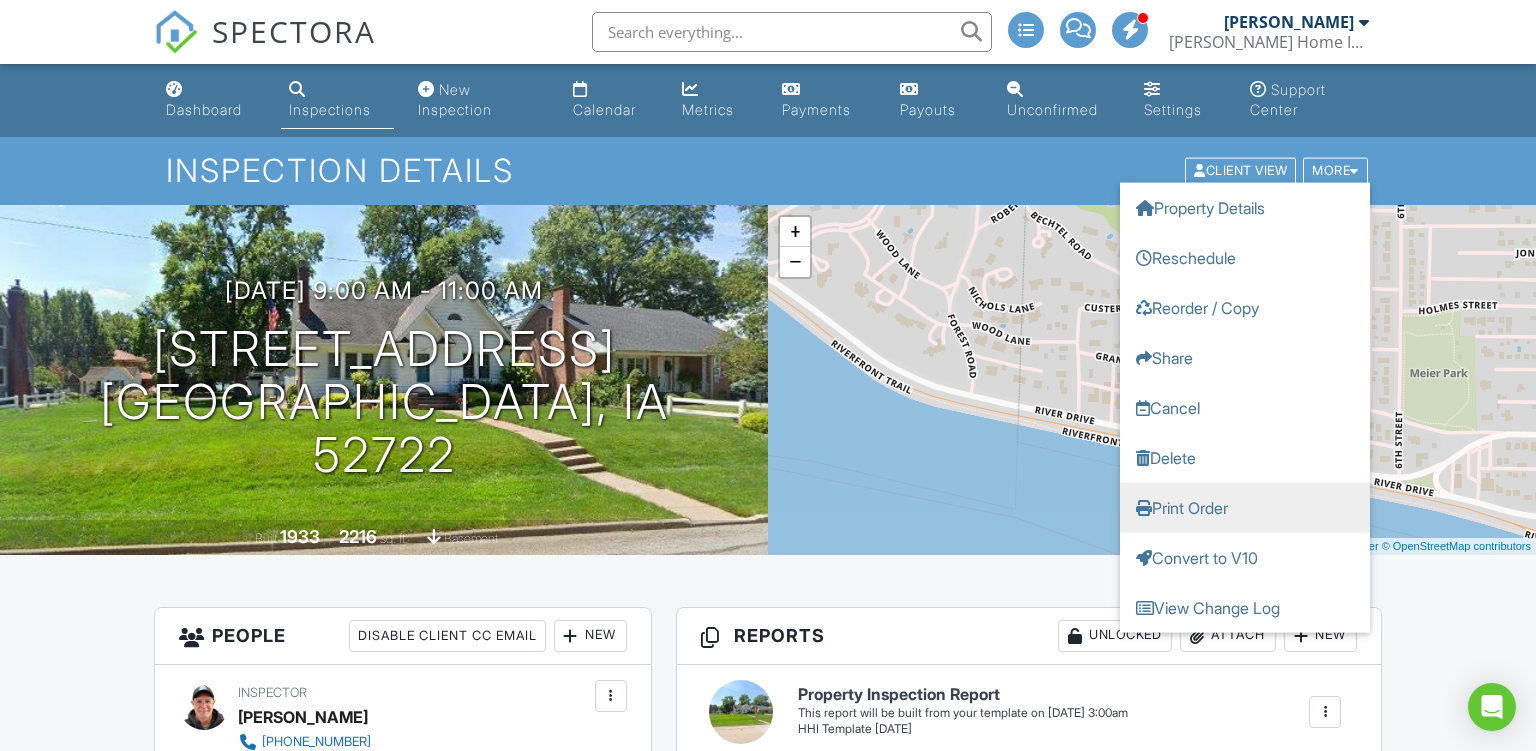 click on "Print Order" at bounding box center (1245, 508) 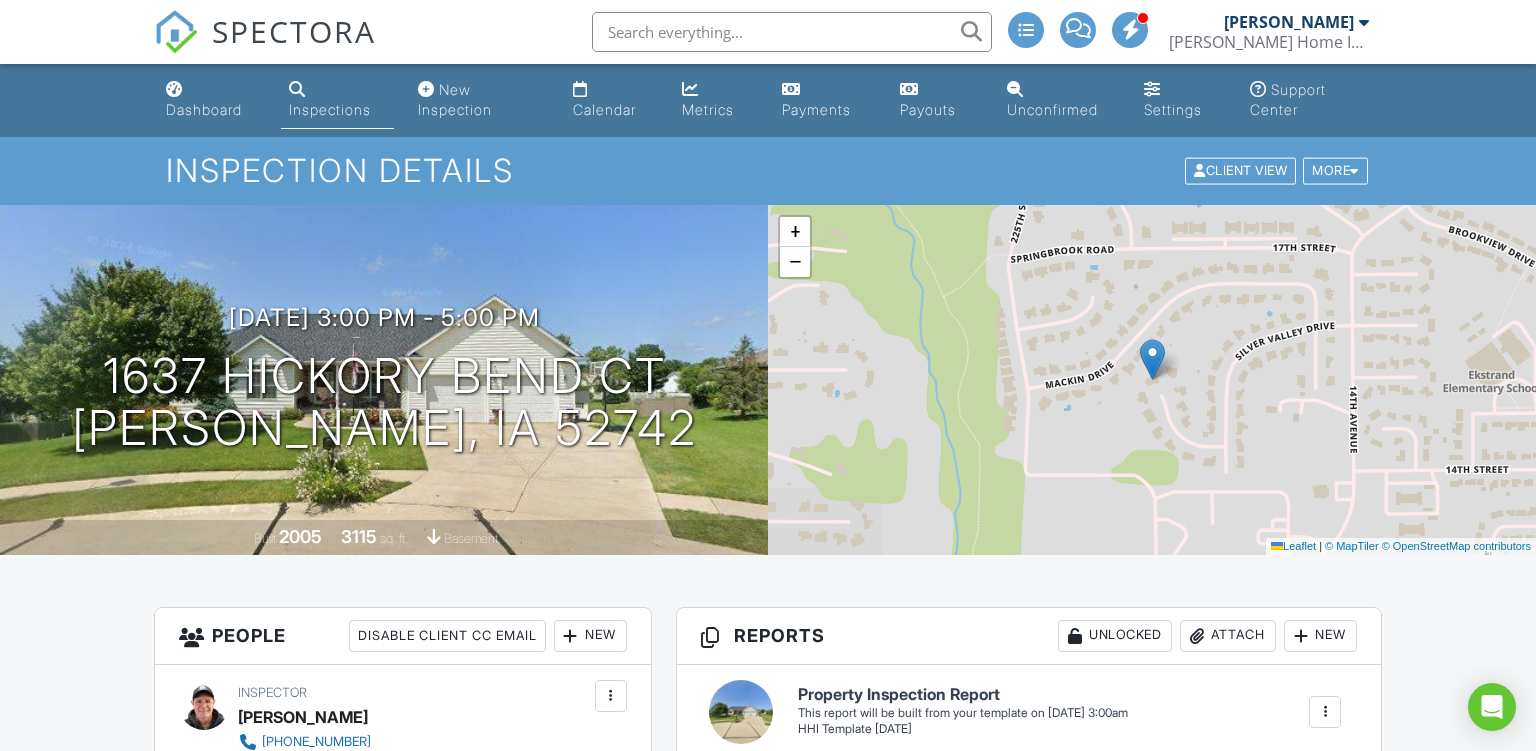 scroll, scrollTop: 0, scrollLeft: 0, axis: both 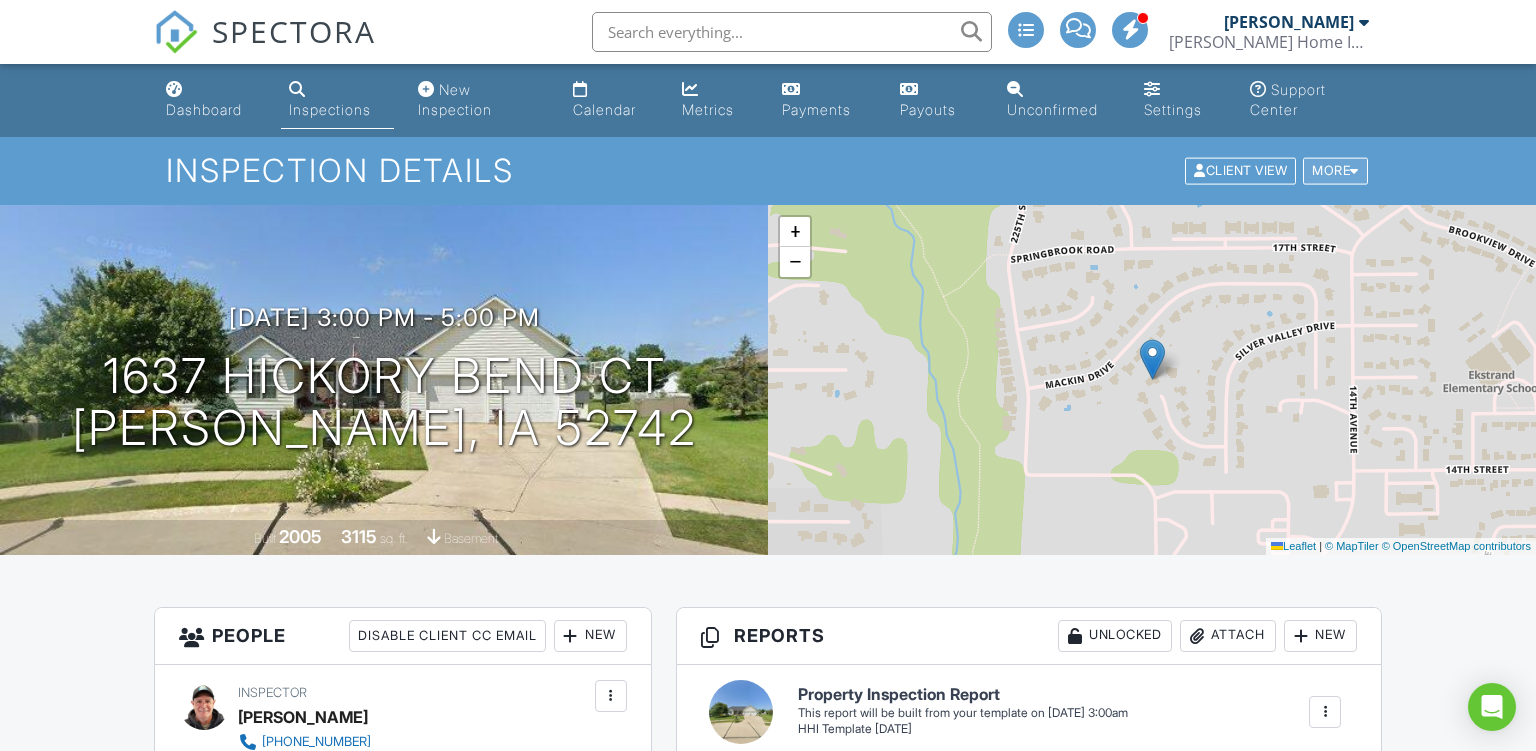 click on "More" at bounding box center [1335, 171] 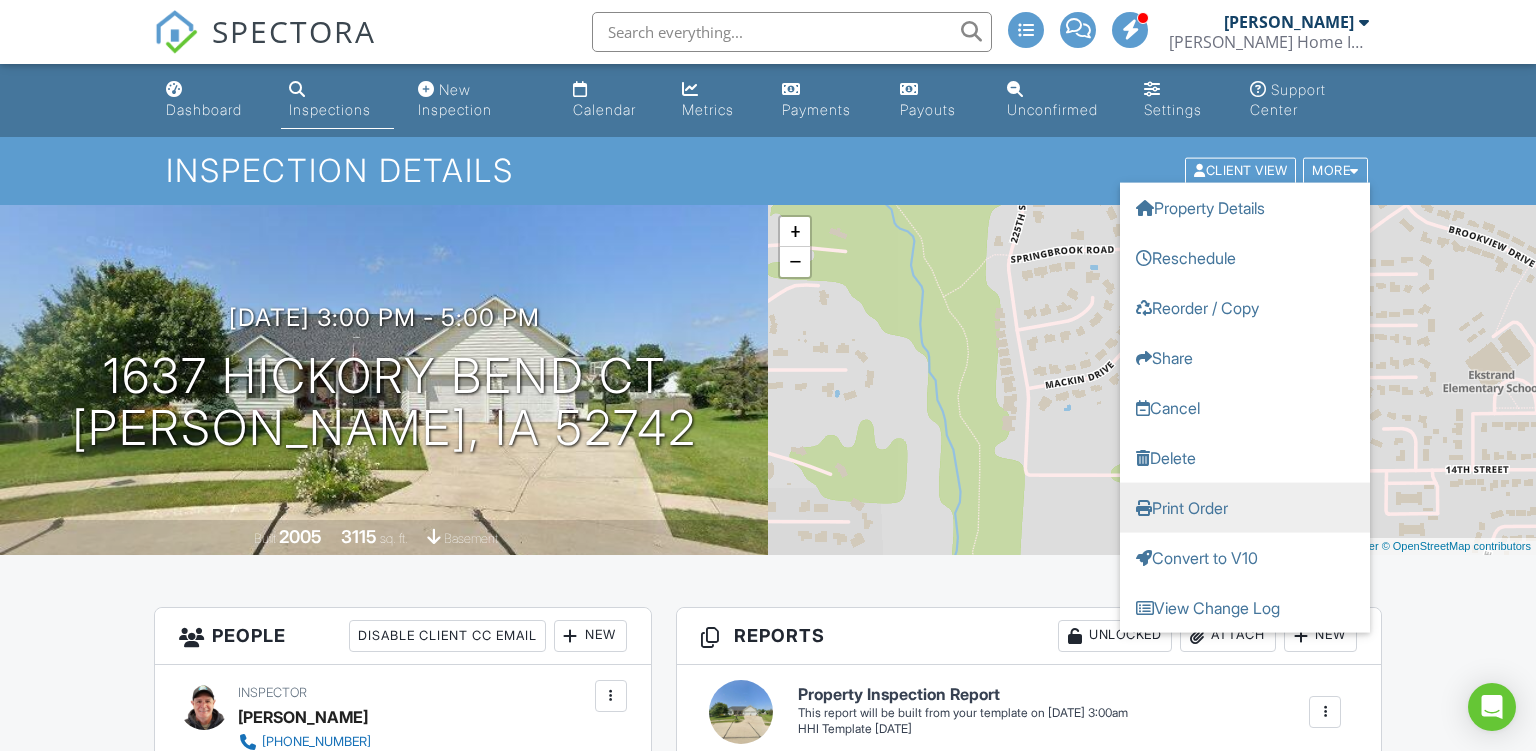 click on "Print Order" at bounding box center [1245, 508] 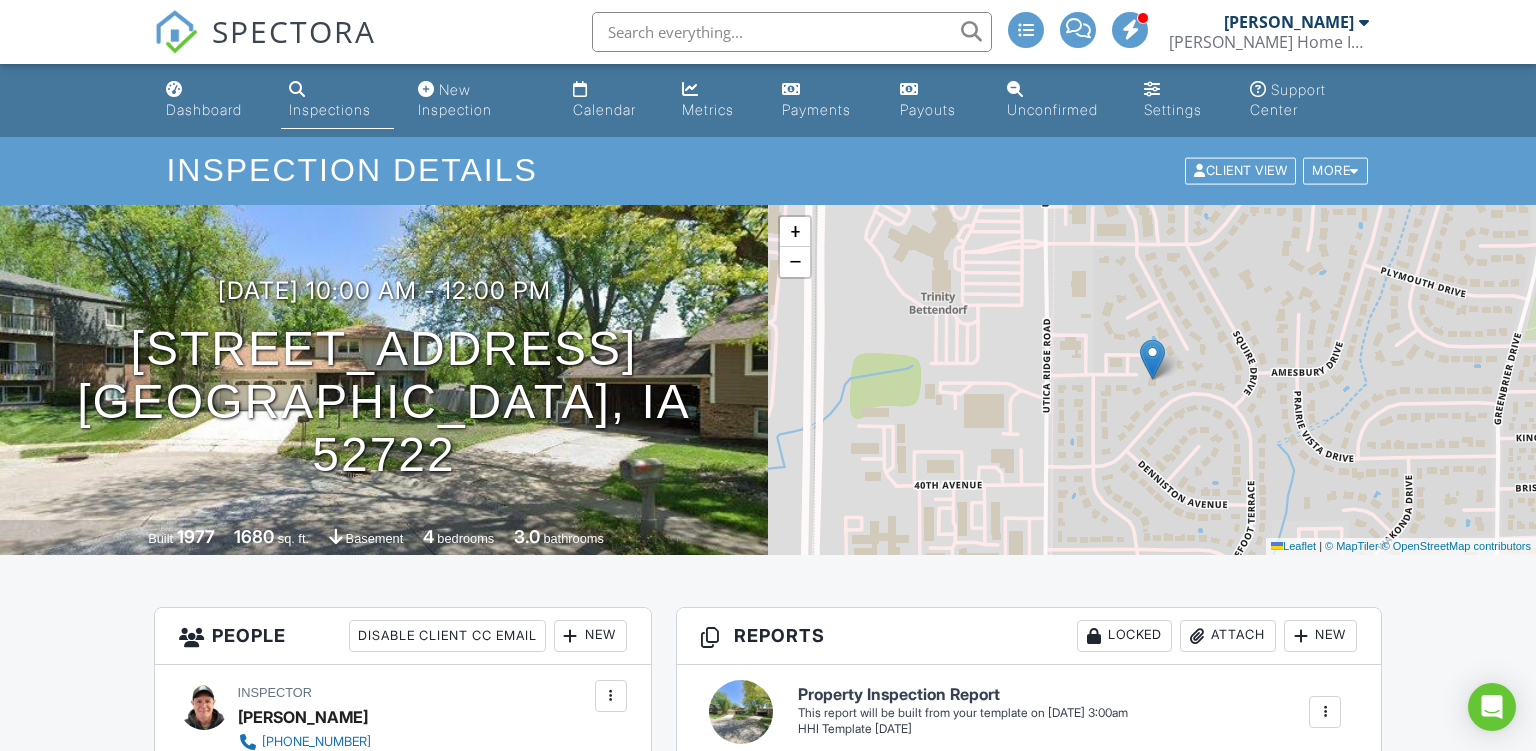 scroll, scrollTop: 0, scrollLeft: 0, axis: both 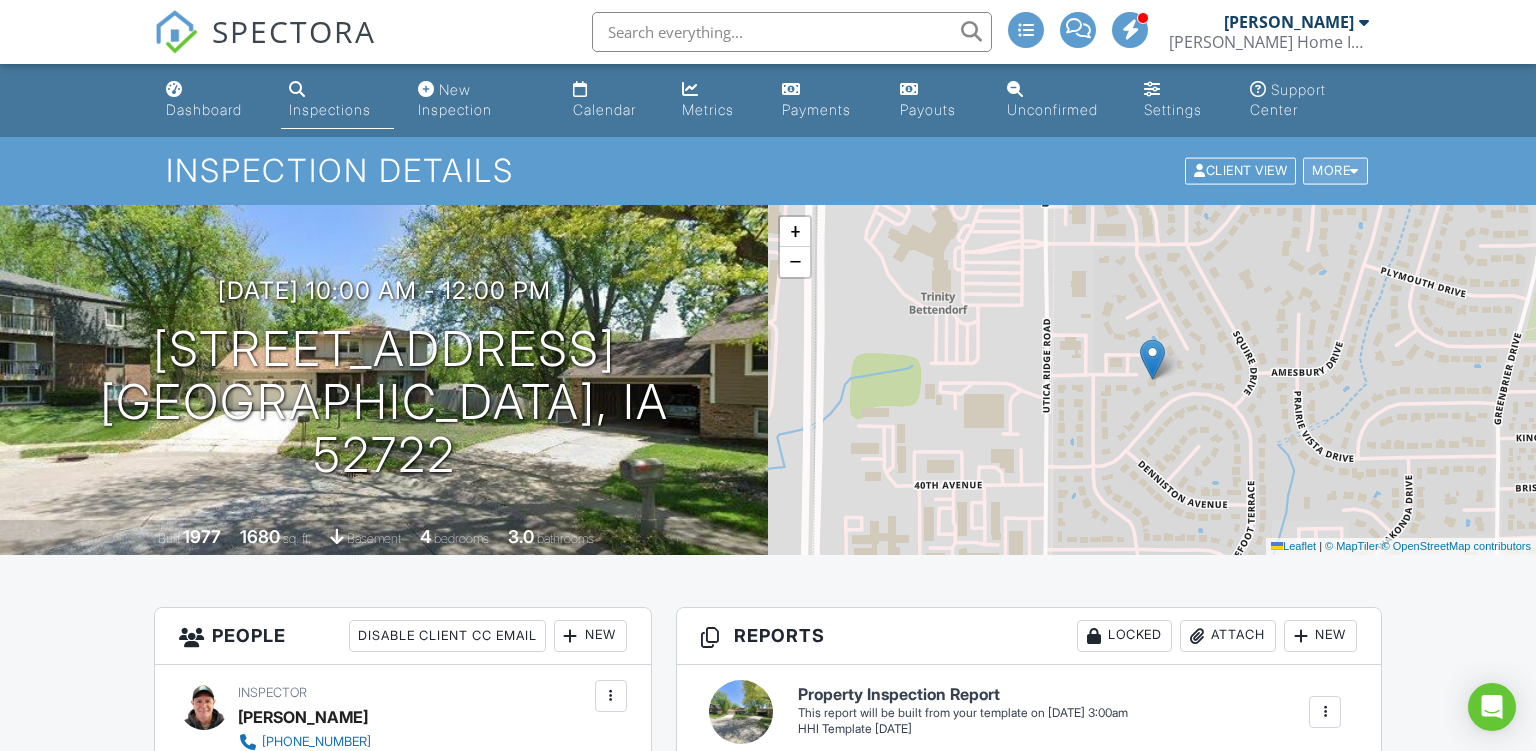 click on "More" at bounding box center (1335, 171) 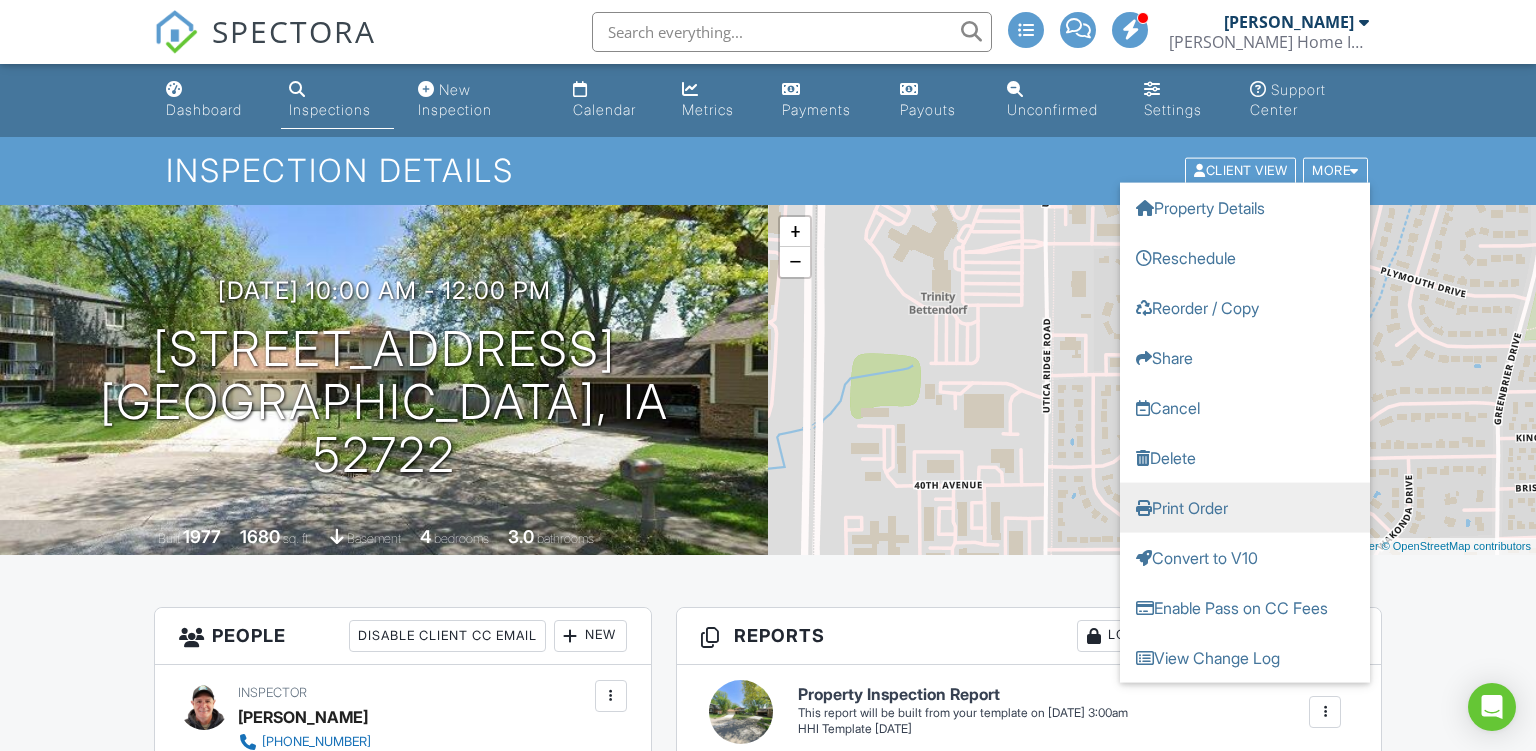 click on "Print Order" at bounding box center [1245, 508] 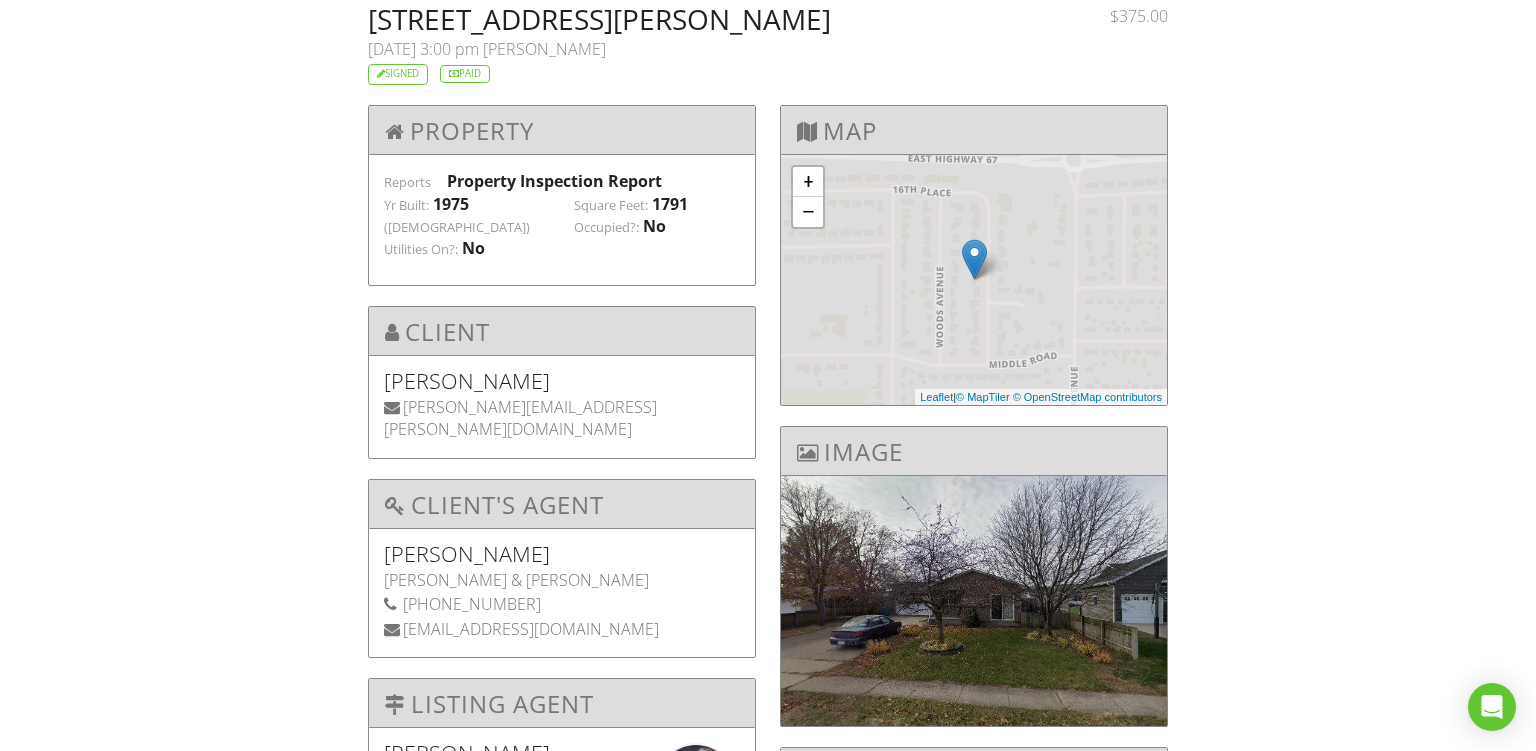 scroll, scrollTop: 0, scrollLeft: 0, axis: both 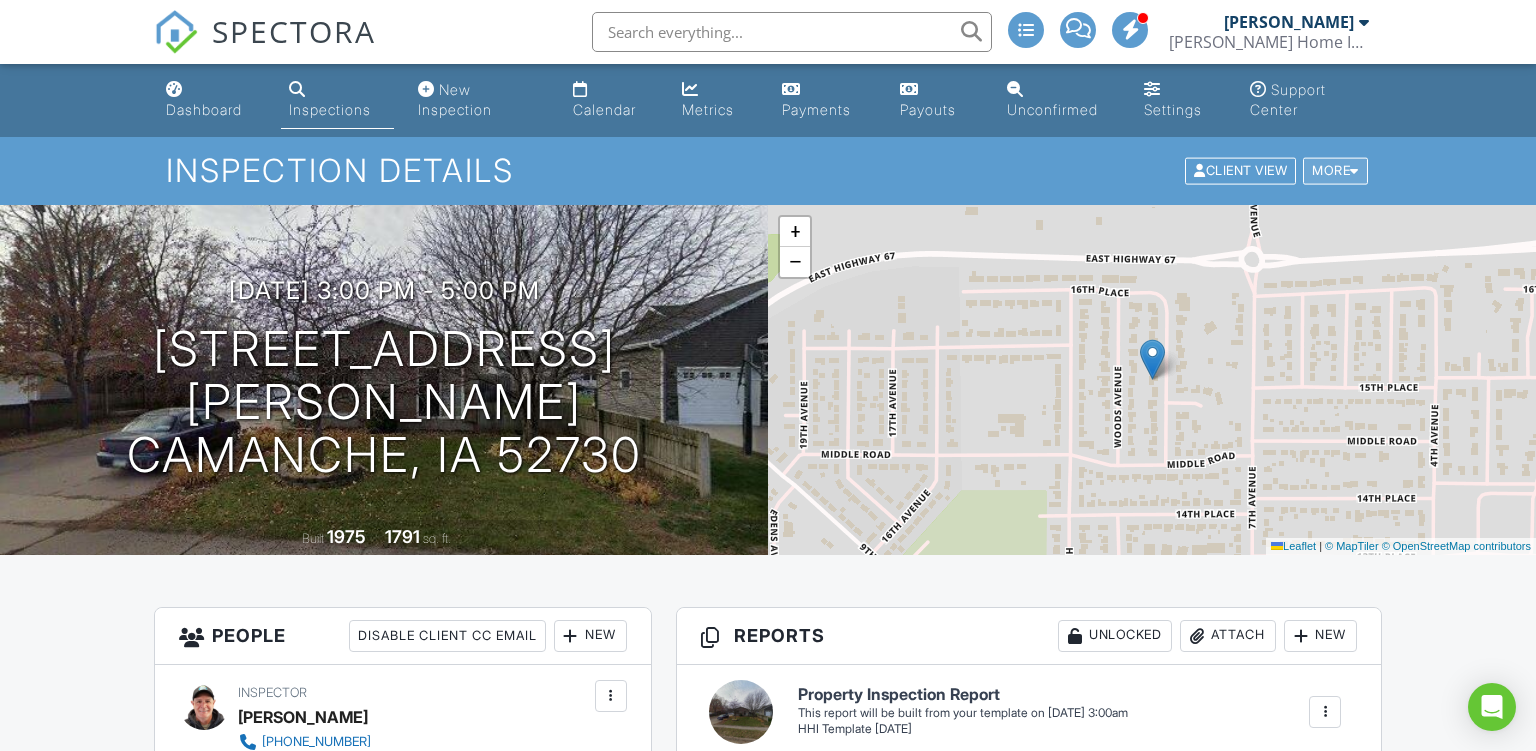 click on "More" at bounding box center [1335, 171] 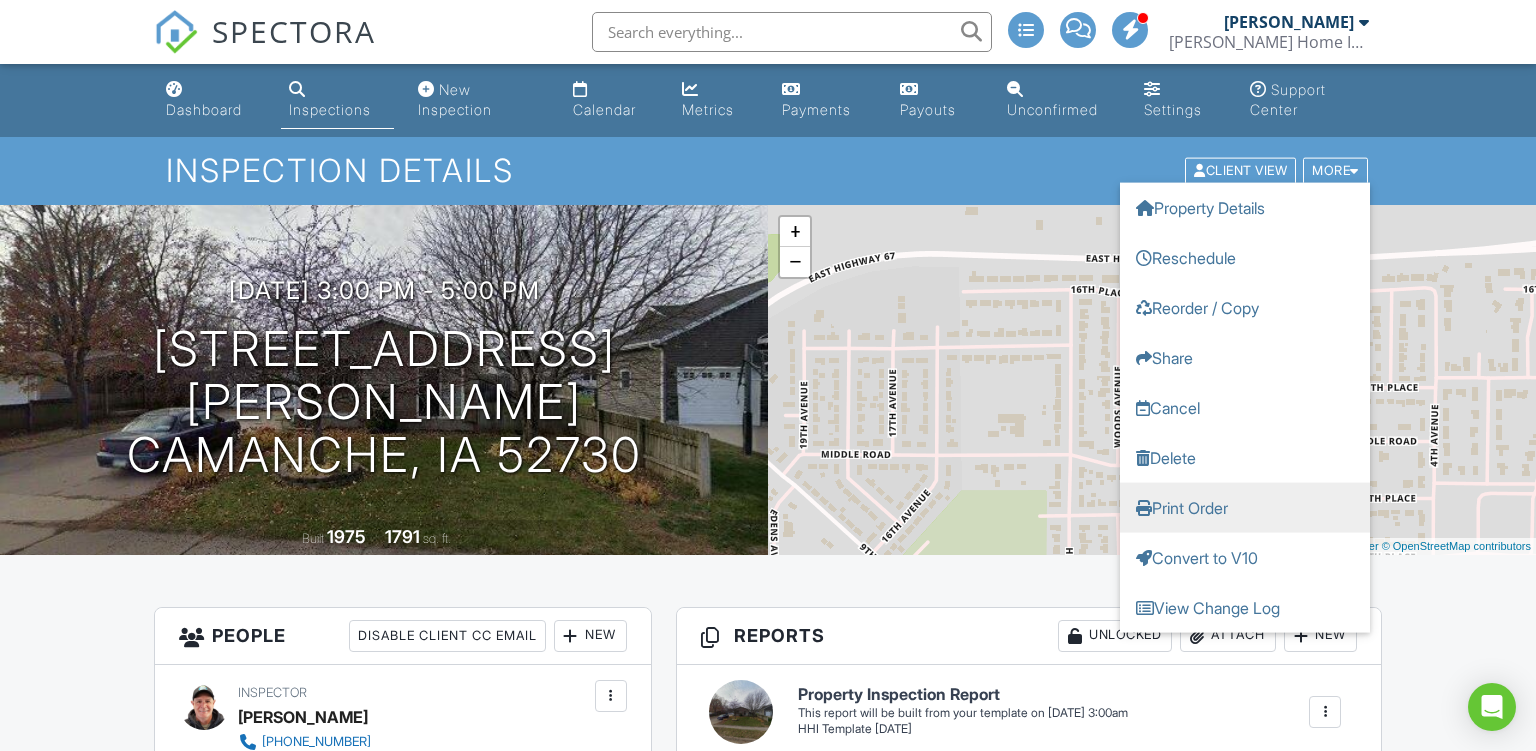 click on "Print Order" at bounding box center (1245, 508) 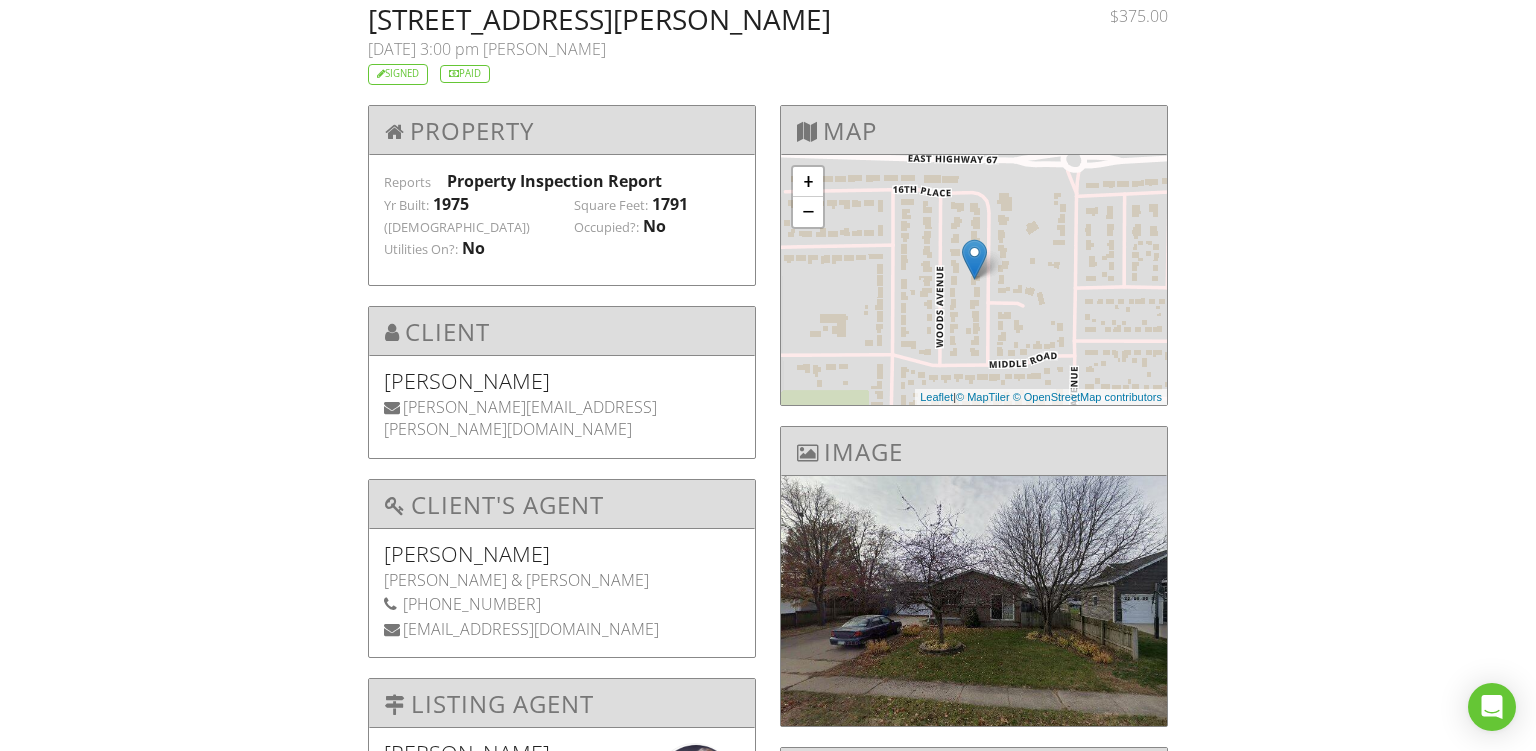 scroll, scrollTop: 0, scrollLeft: 0, axis: both 